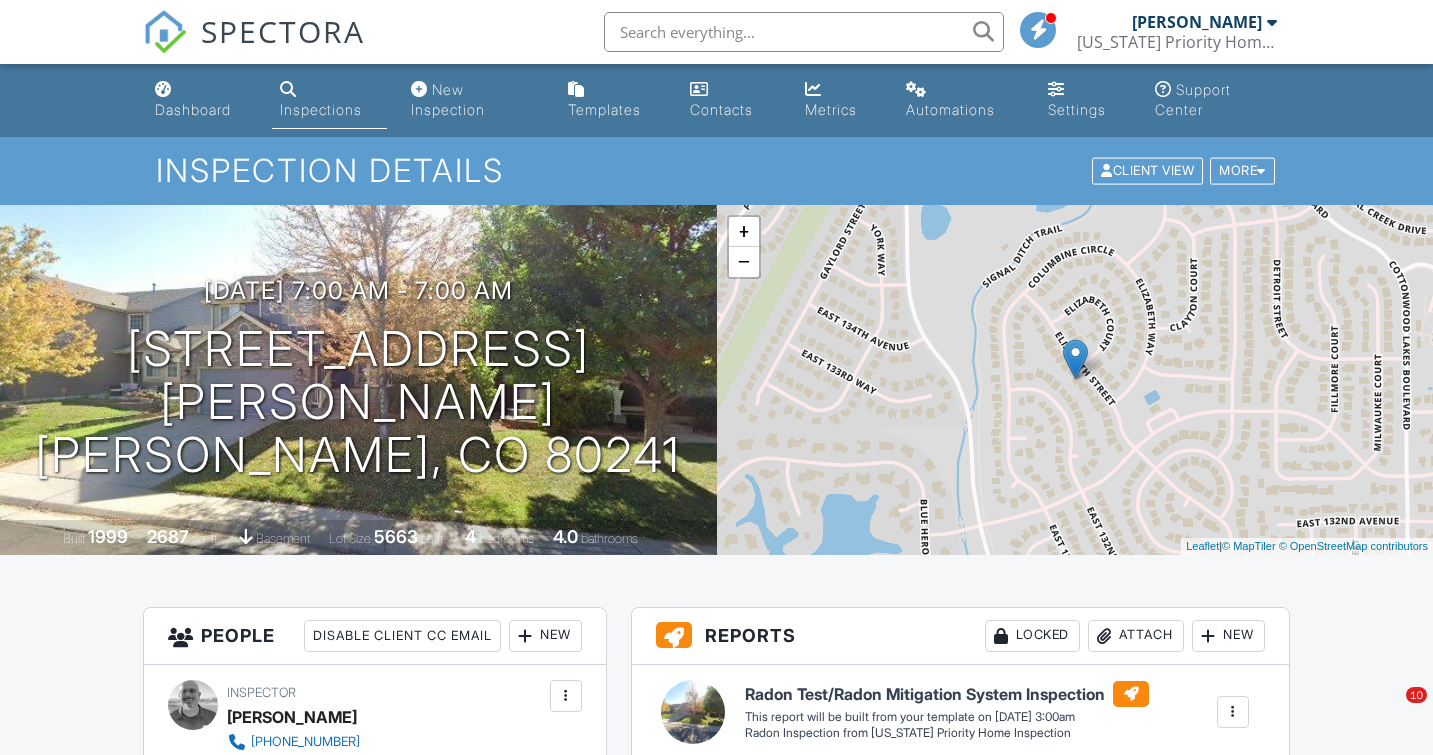 scroll, scrollTop: 177, scrollLeft: 0, axis: vertical 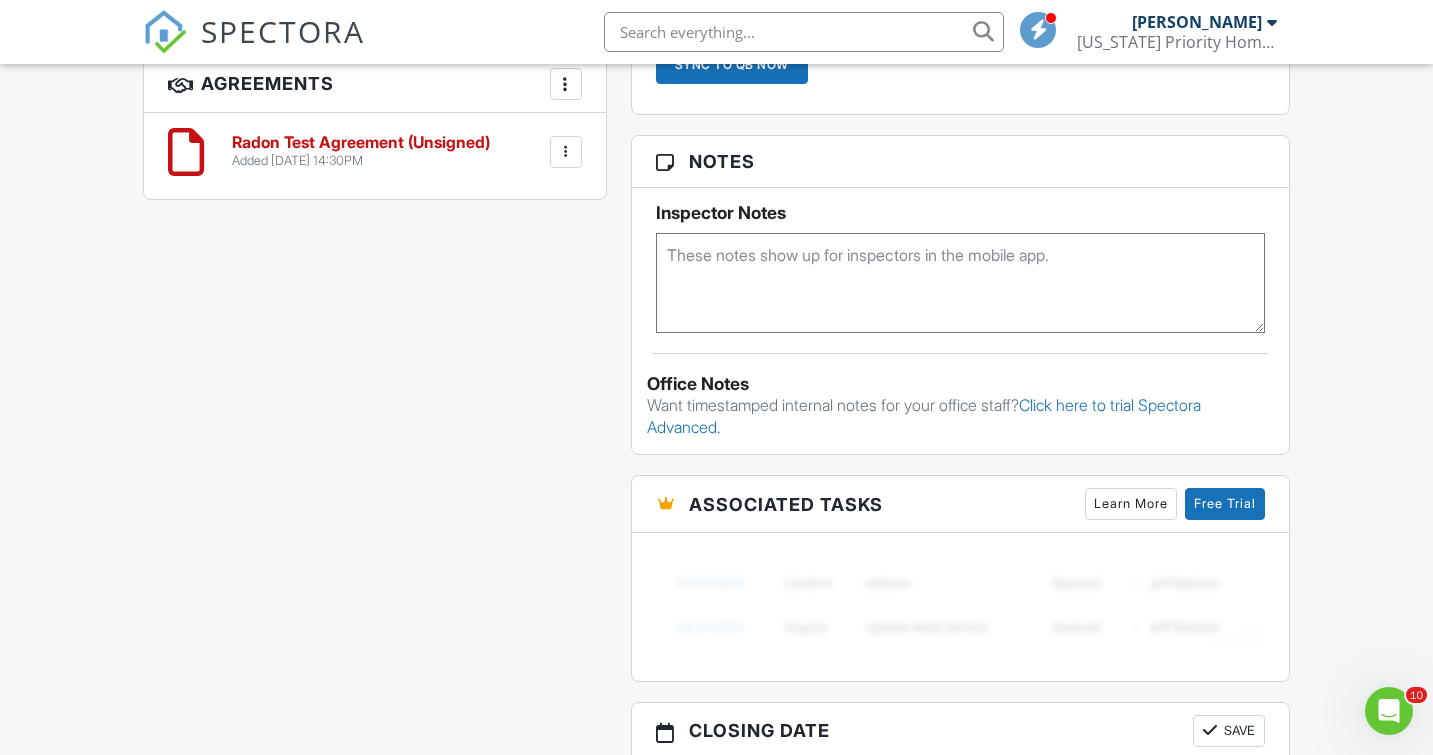 click at bounding box center (960, 283) 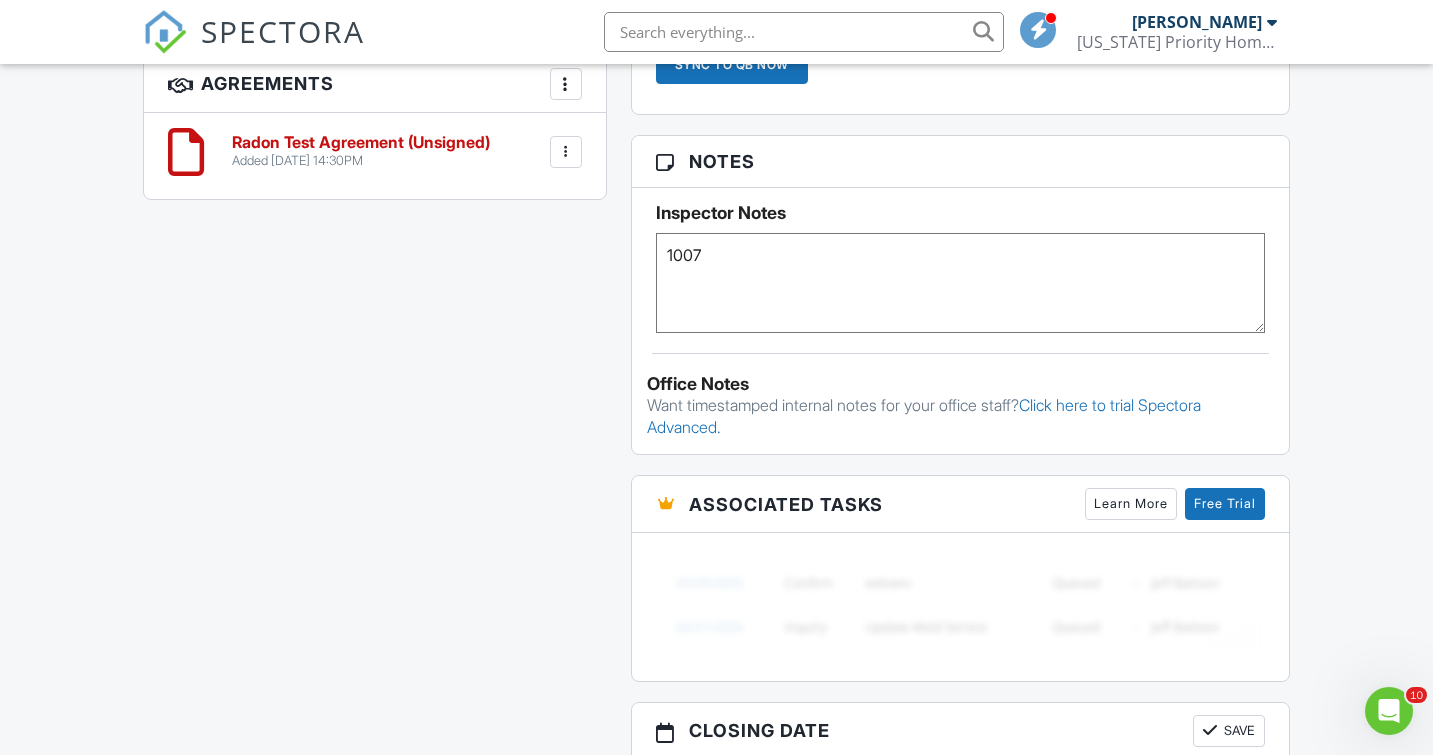 type on "1007" 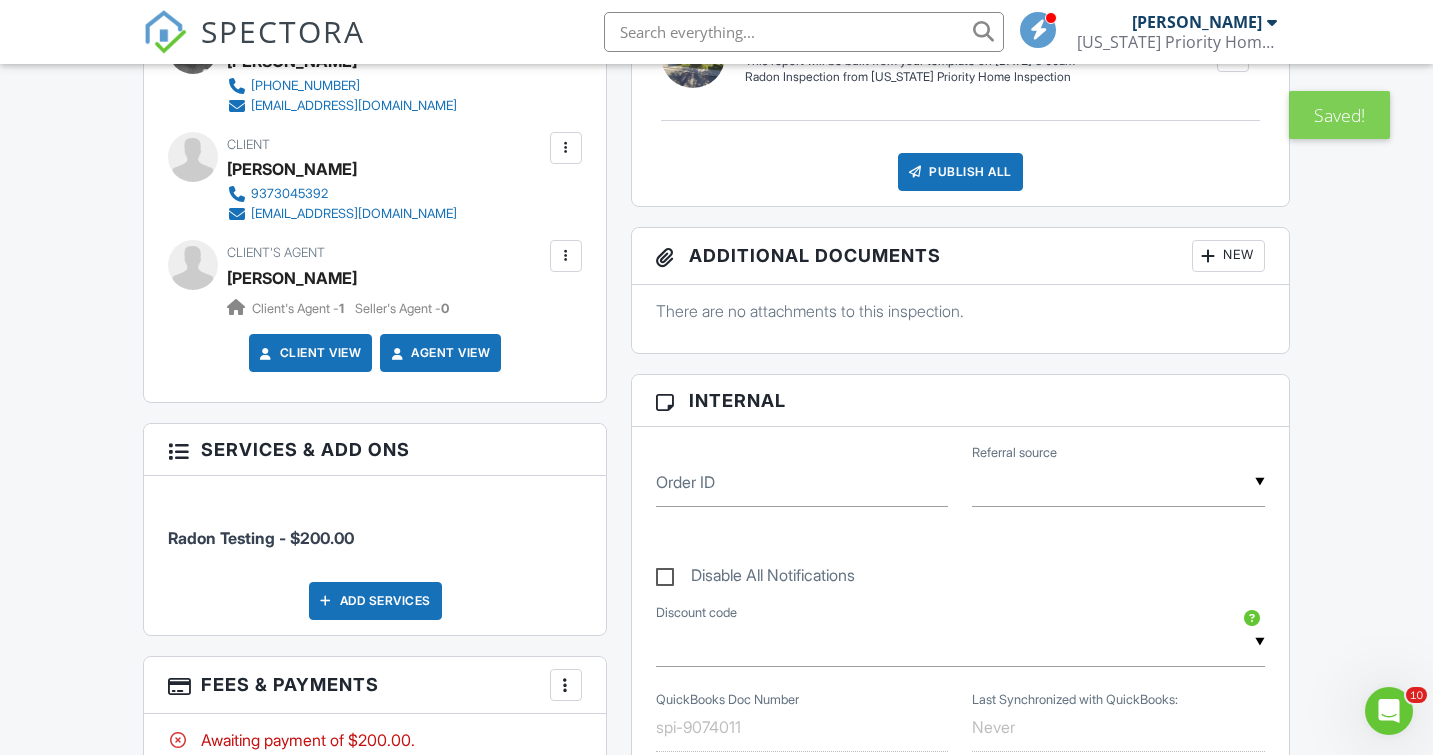 scroll, scrollTop: 644, scrollLeft: 0, axis: vertical 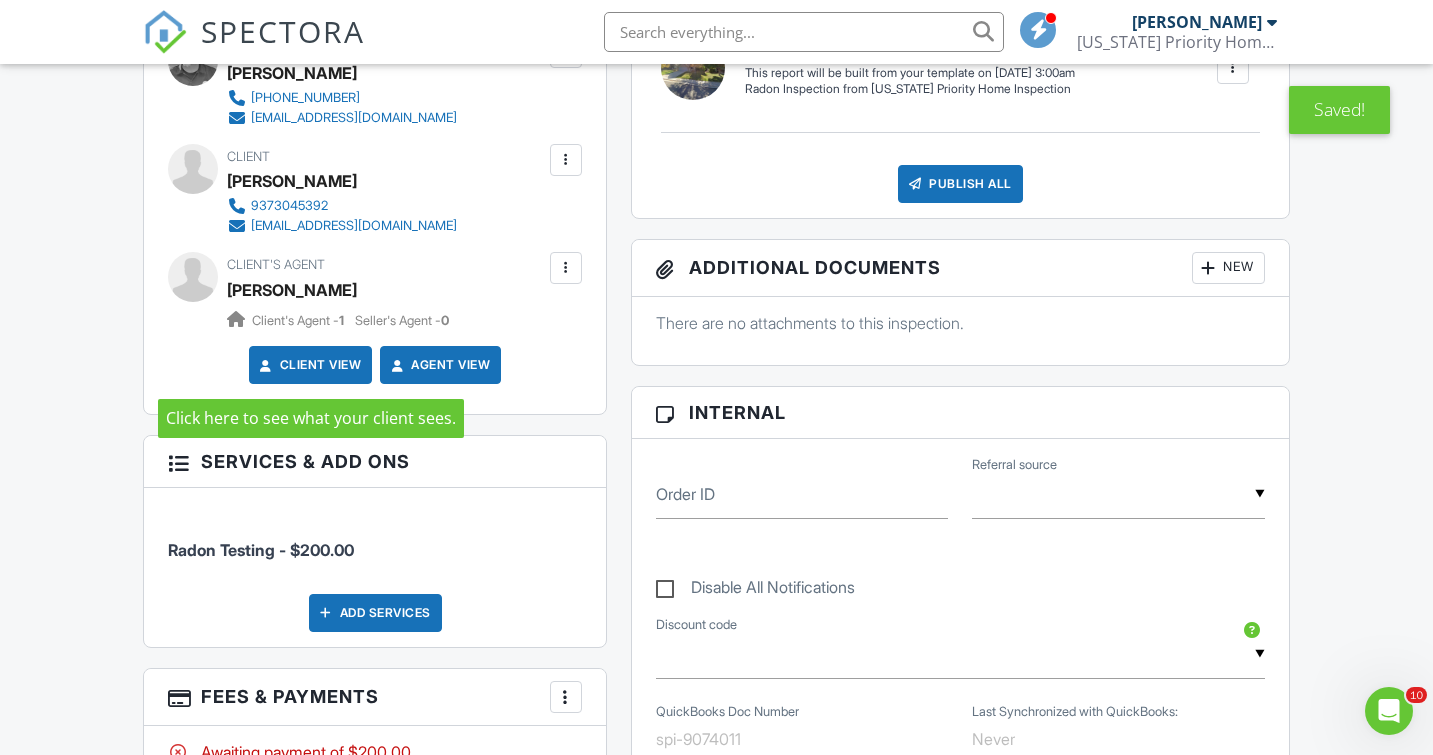 click on "Client View" at bounding box center (309, 365) 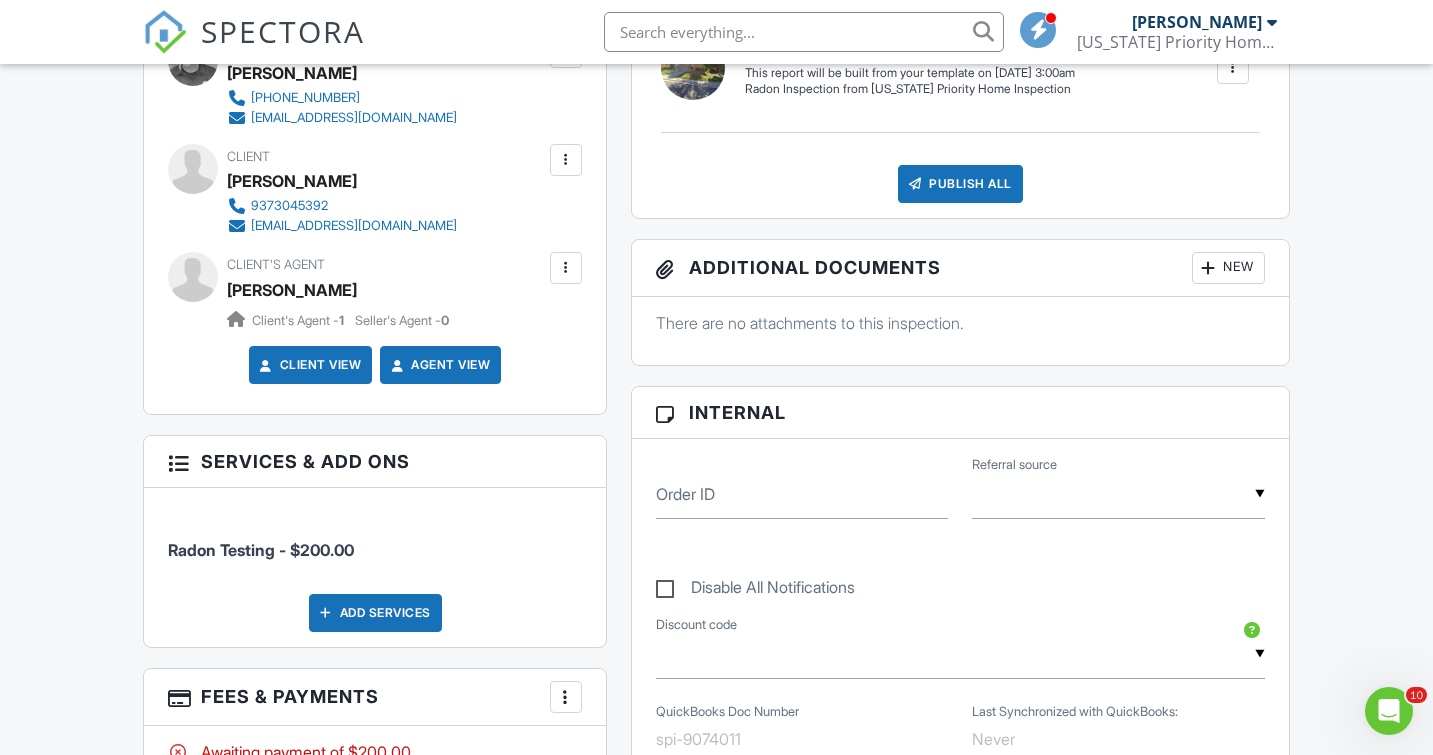 click at bounding box center (566, 160) 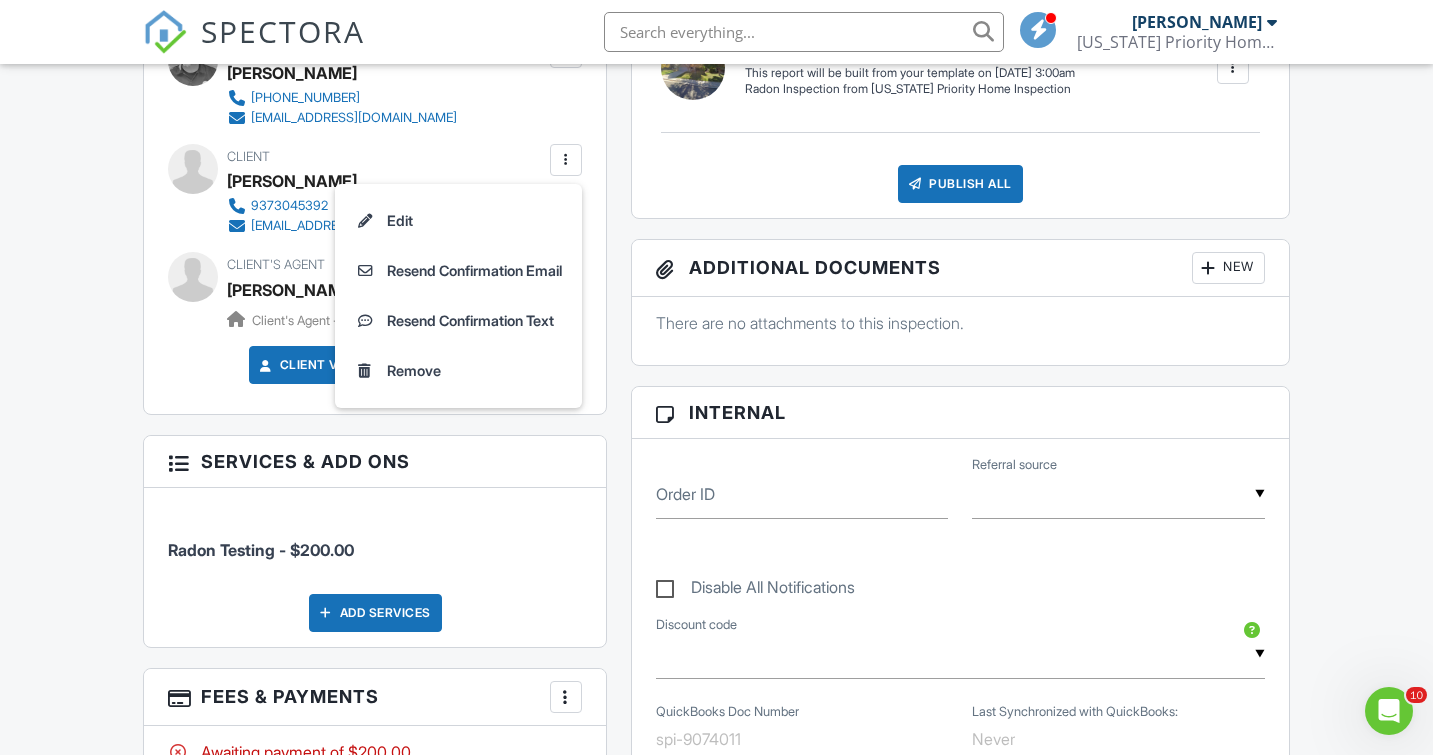 click on "Dashboard
Inspections
New Inspection
Templates
Contacts
Metrics
Automations
Settings
Support Center
Inspection Details
Client View
More
Property Details
Reschedule
Reorder / Copy
Share
Cancel
Delete
Print Order
Convert to V9
Enable Pass on CC Fees
View Change Log
07/13/2025  7:00 am
- 7:00 am
13313 Elizabeth St
Thornton, CO 80241
Built
1999
2687
sq. ft.
basement
Lot Size
5663
sq.ft.
4
bedrooms
4.0
bathrooms
+ − Leaflet  |  © MapTiler   © OpenStreetMap contributors
All emails and texts are disabled for this inspection!
Turn on emails and texts
Turn on and Requeue Notifications
Reports
Locked
Attach
New" at bounding box center [716, 747] 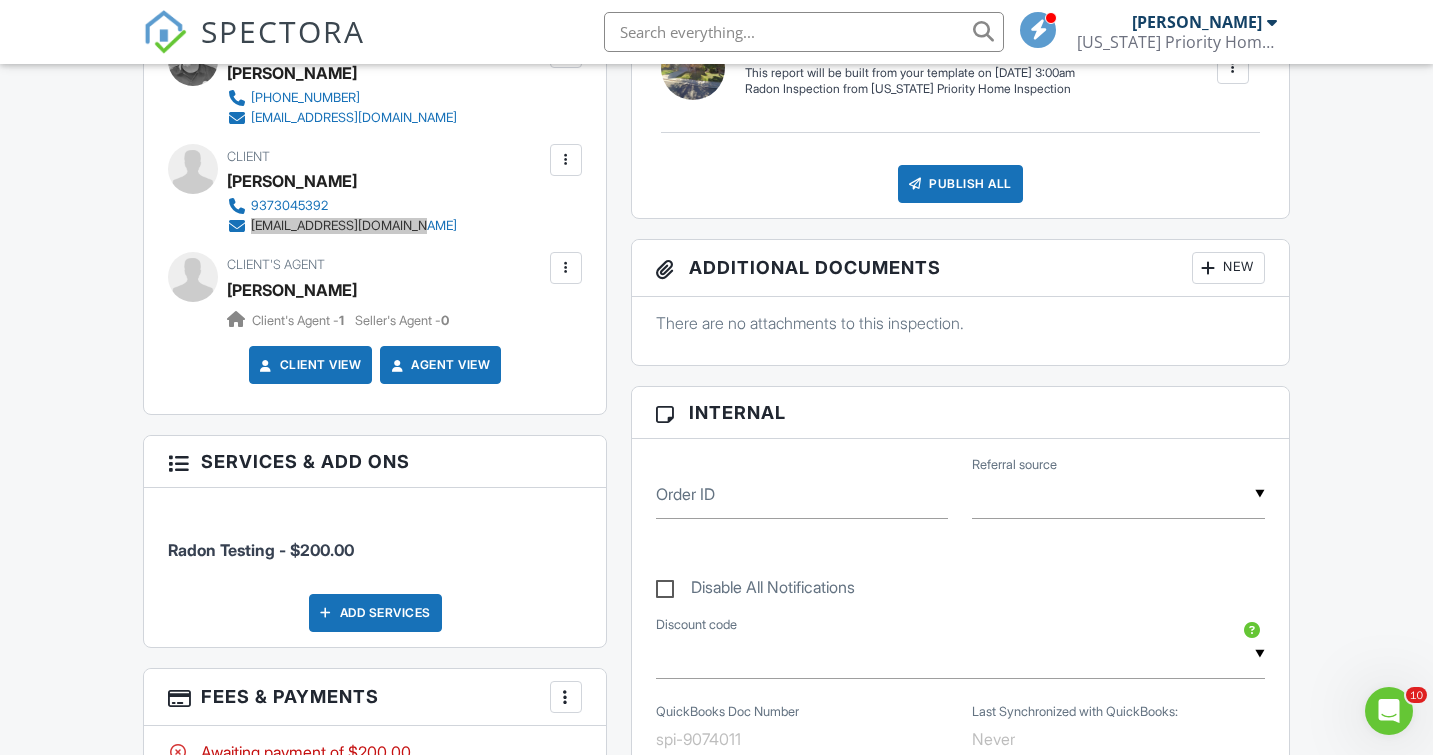 drag, startPoint x: 365, startPoint y: 232, endPoint x: 289, endPoint y: 1, distance: 243.181 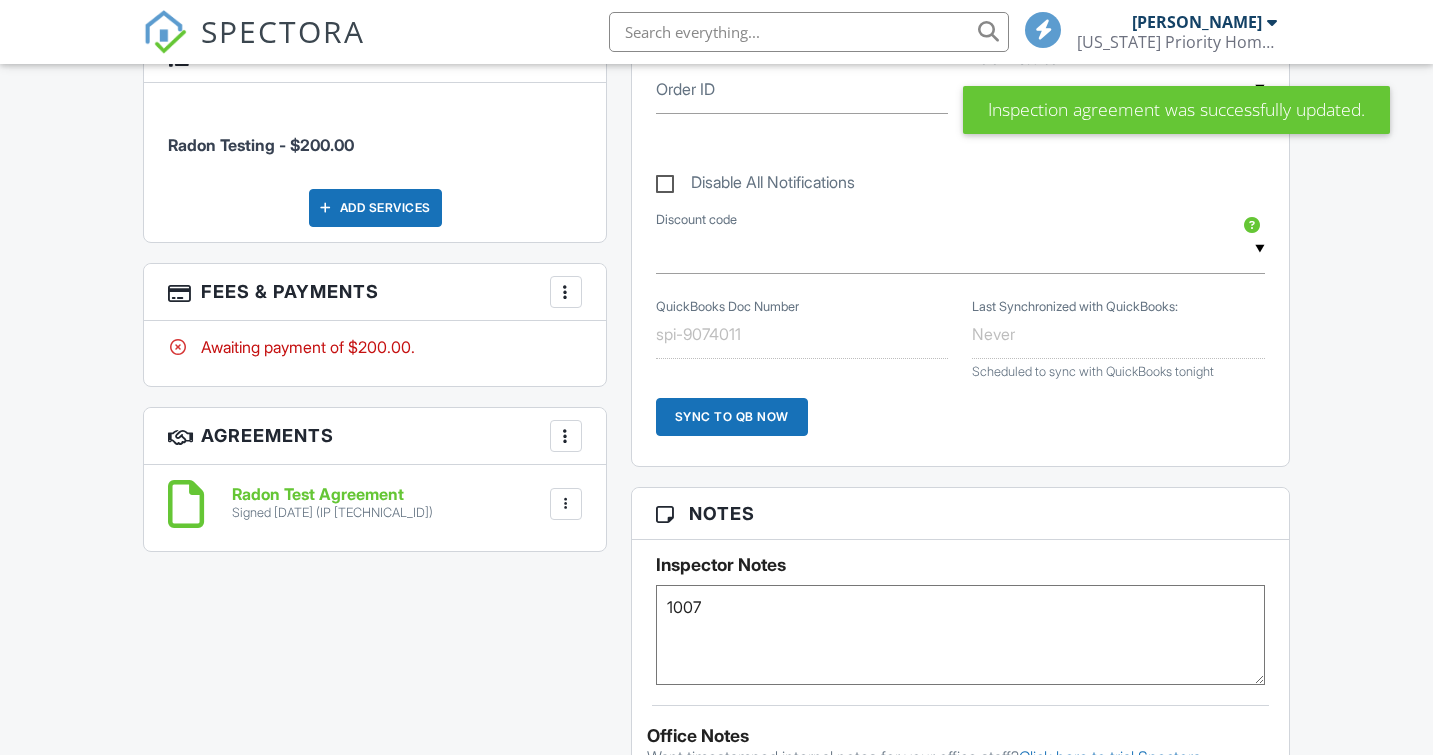 scroll, scrollTop: 1051, scrollLeft: 0, axis: vertical 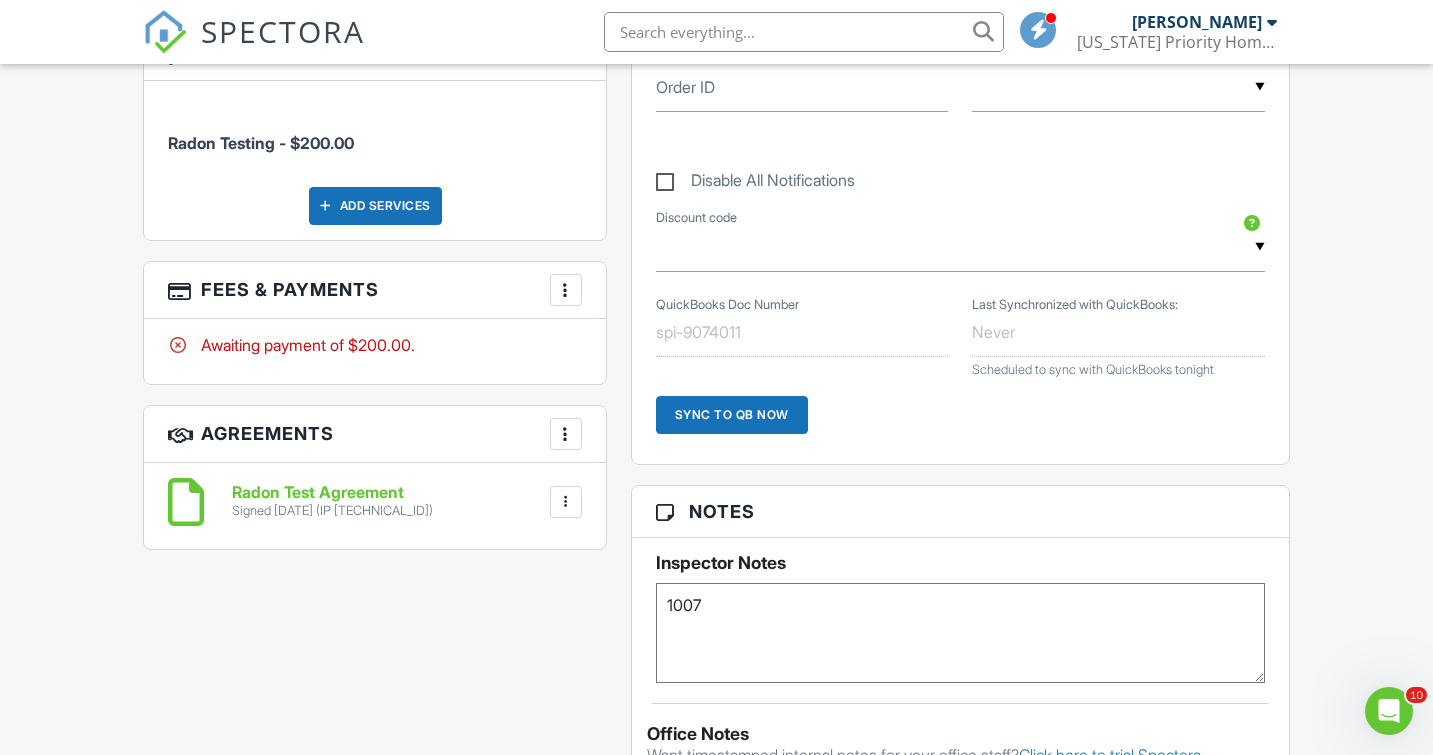 click at bounding box center [566, 290] 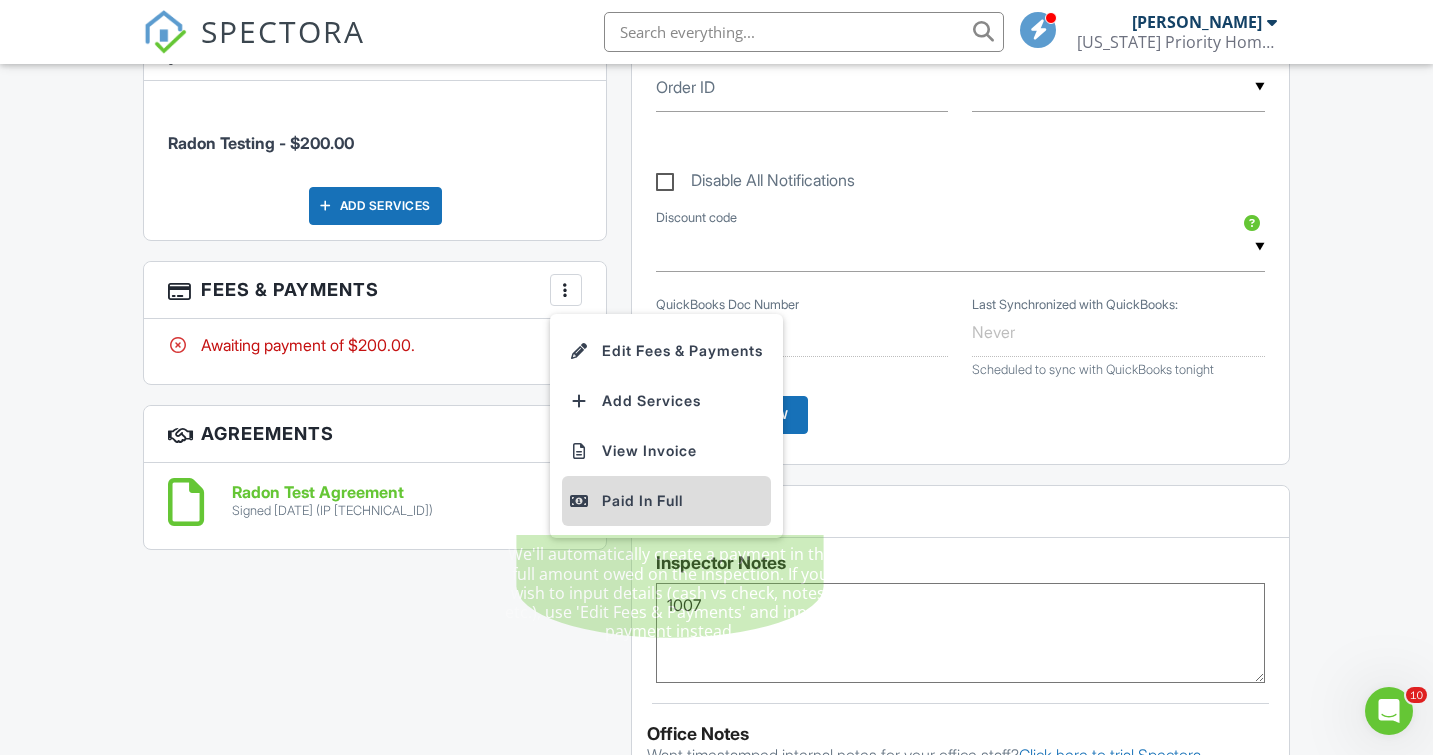 click on "Paid In Full" at bounding box center (666, 501) 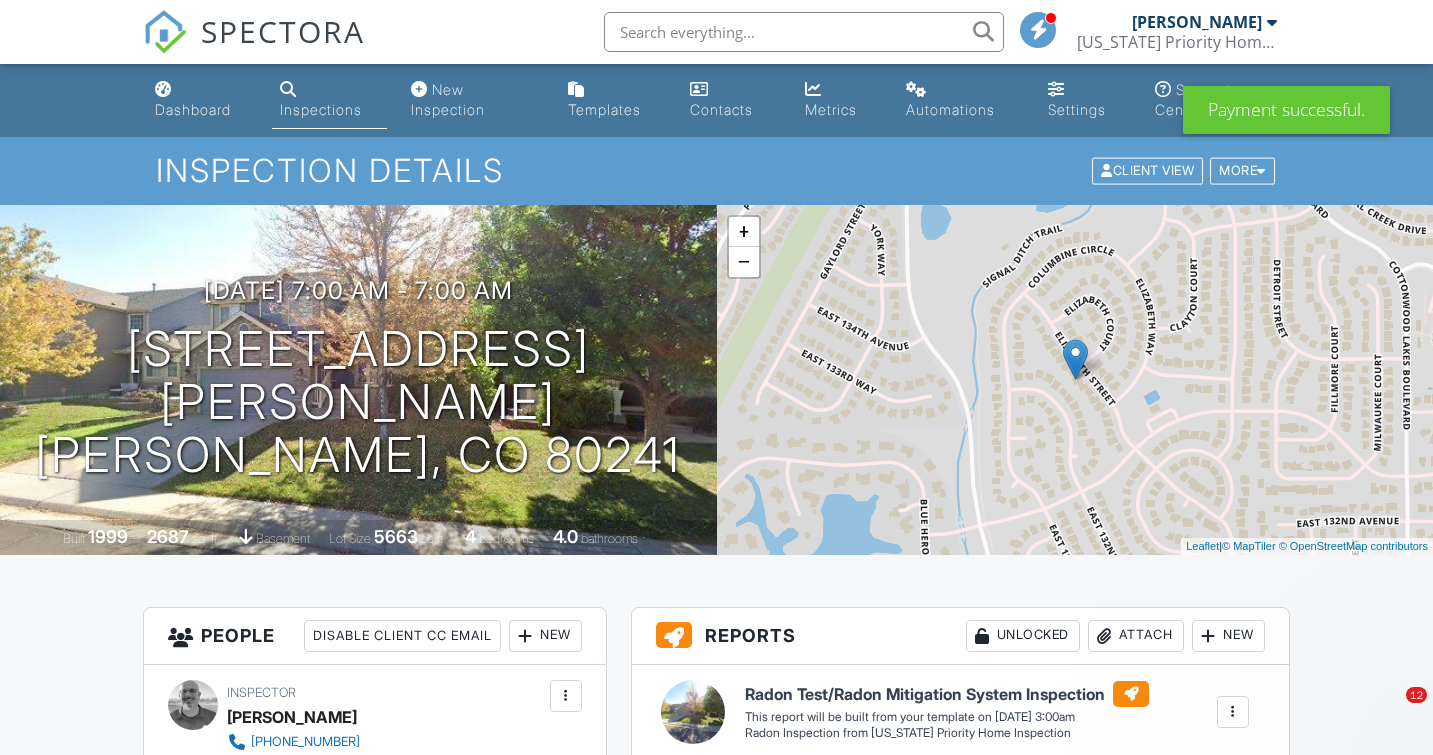 scroll, scrollTop: 0, scrollLeft: 0, axis: both 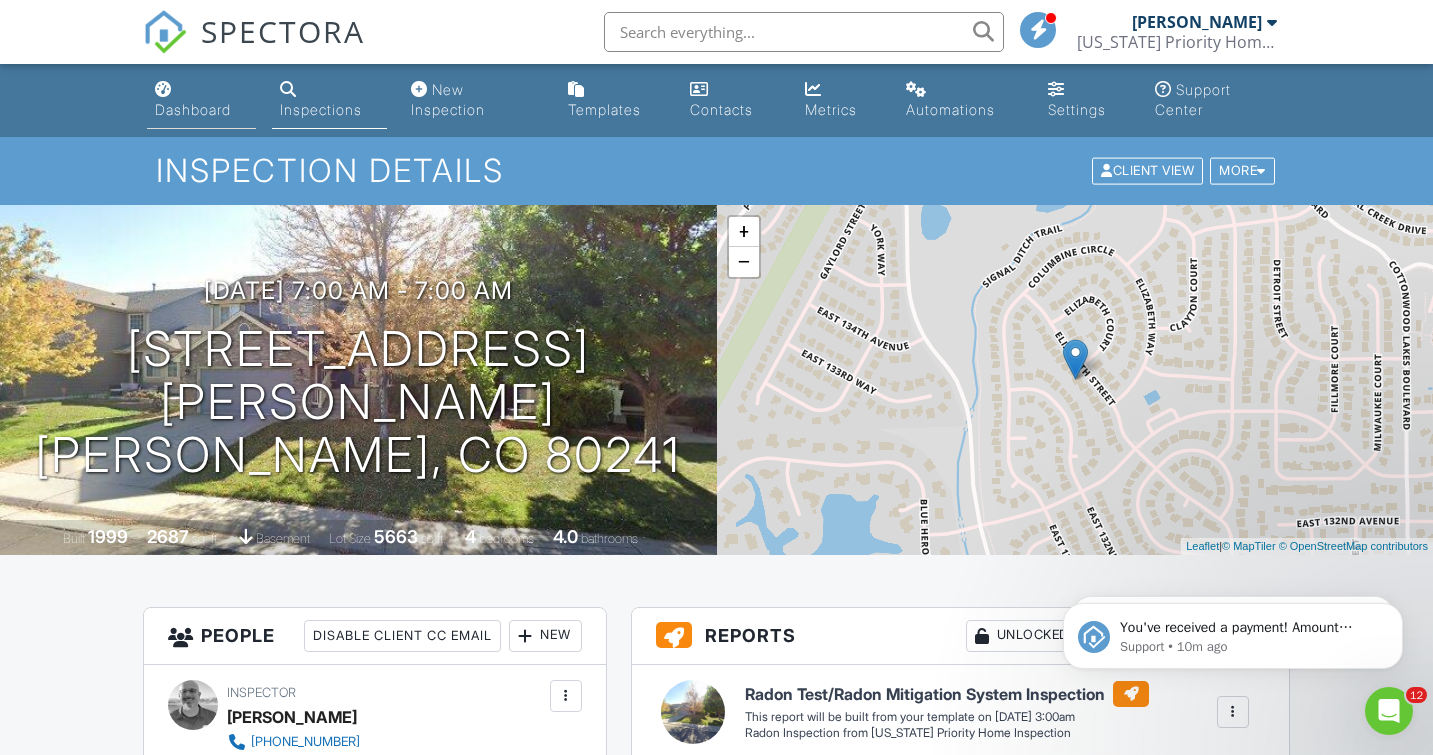 click on "Dashboard" at bounding box center [193, 109] 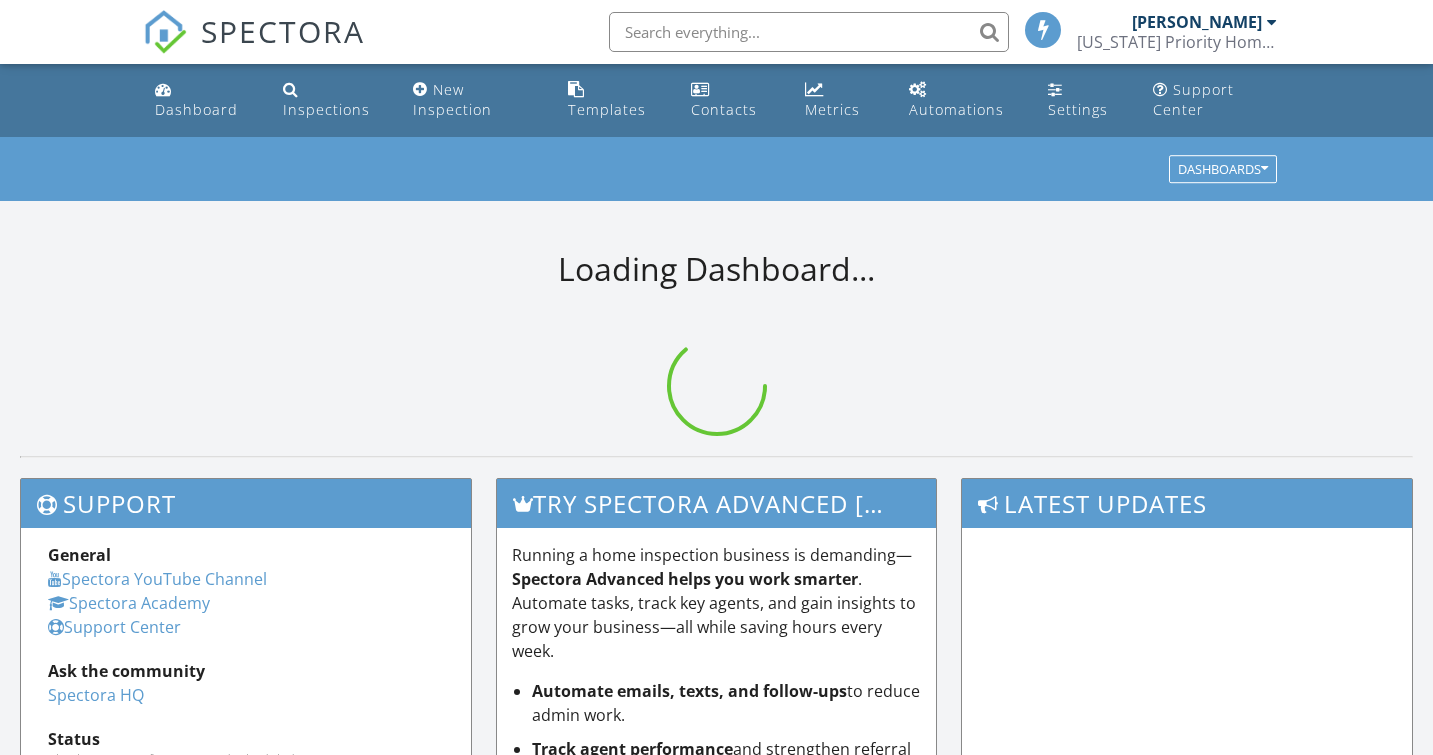 scroll, scrollTop: 0, scrollLeft: 0, axis: both 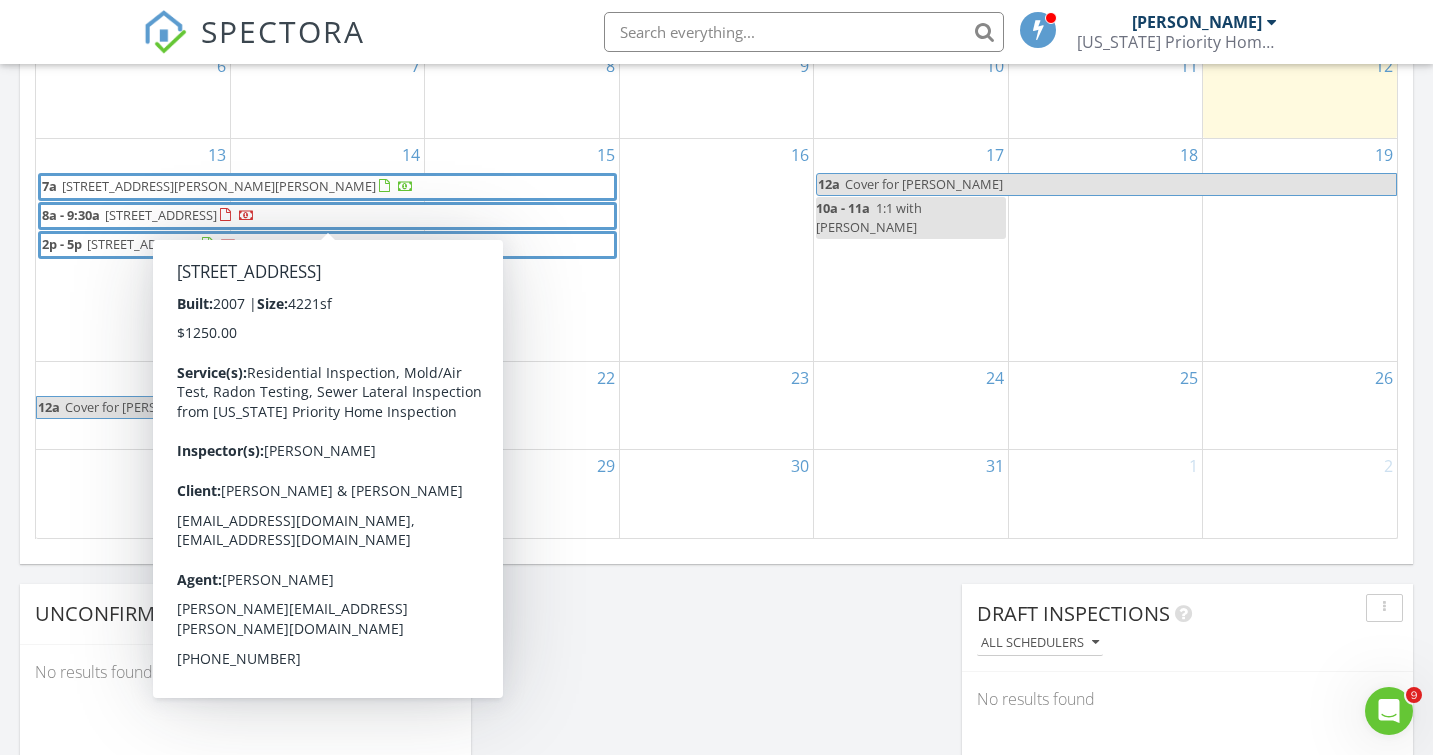 click on "10935 Valleybrook Cir, Littleton 80130" at bounding box center (143, 244) 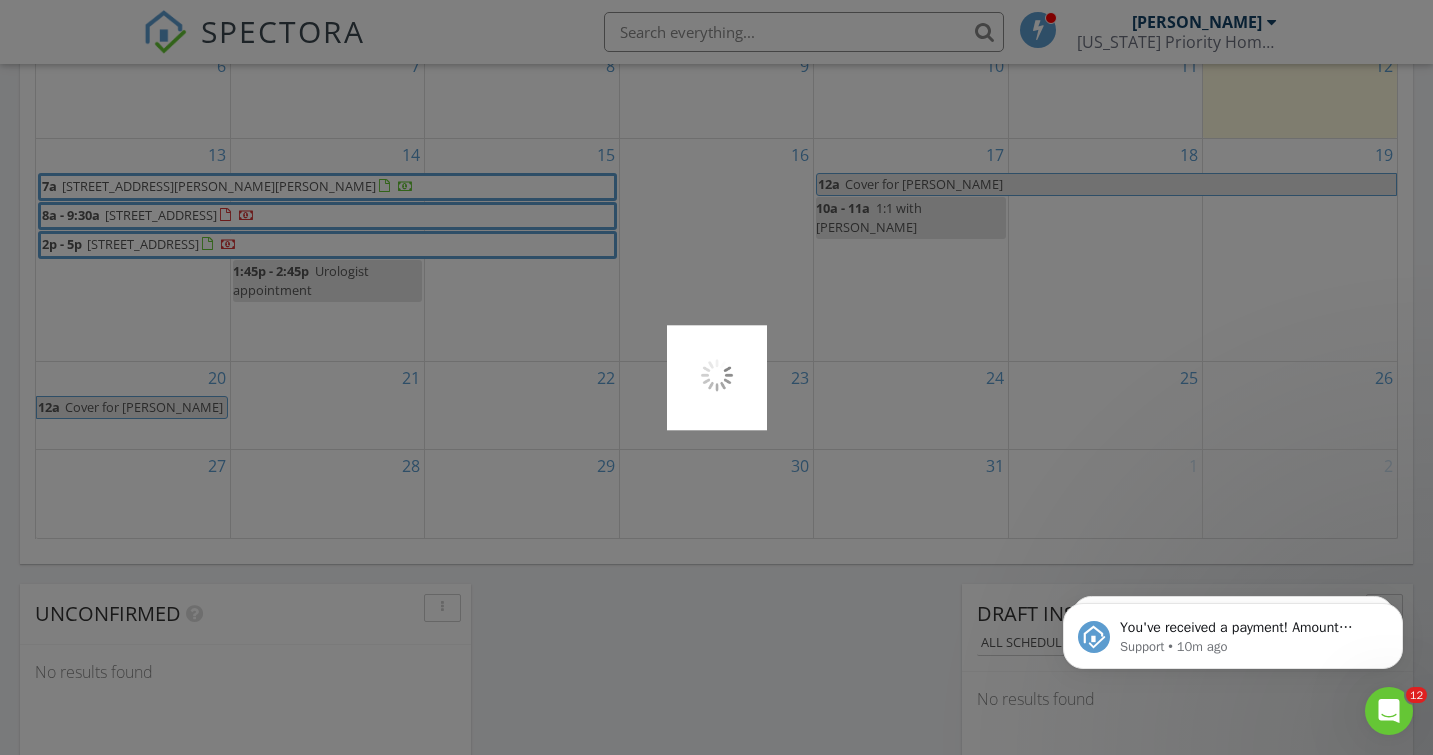 scroll, scrollTop: 0, scrollLeft: 0, axis: both 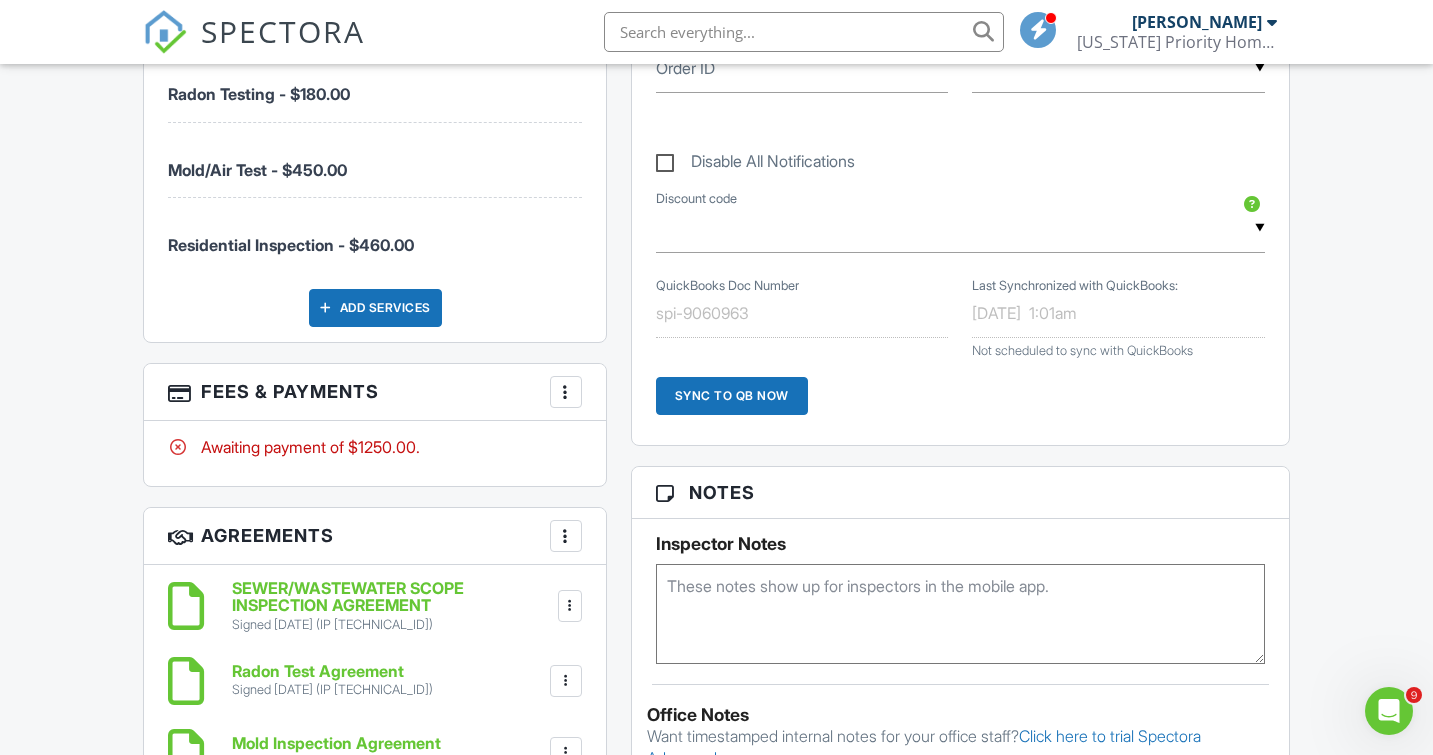 click on "Add Services" at bounding box center [375, 308] 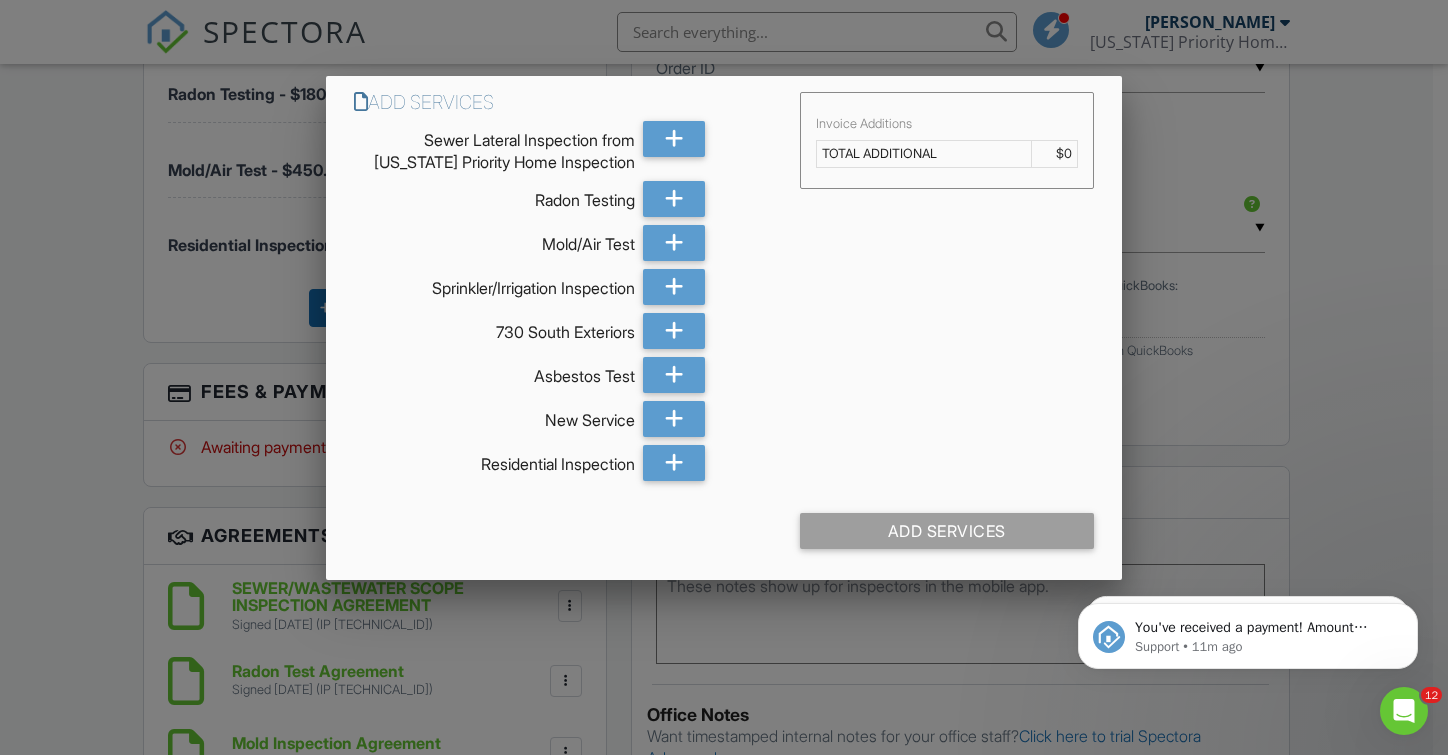 scroll, scrollTop: 0, scrollLeft: 0, axis: both 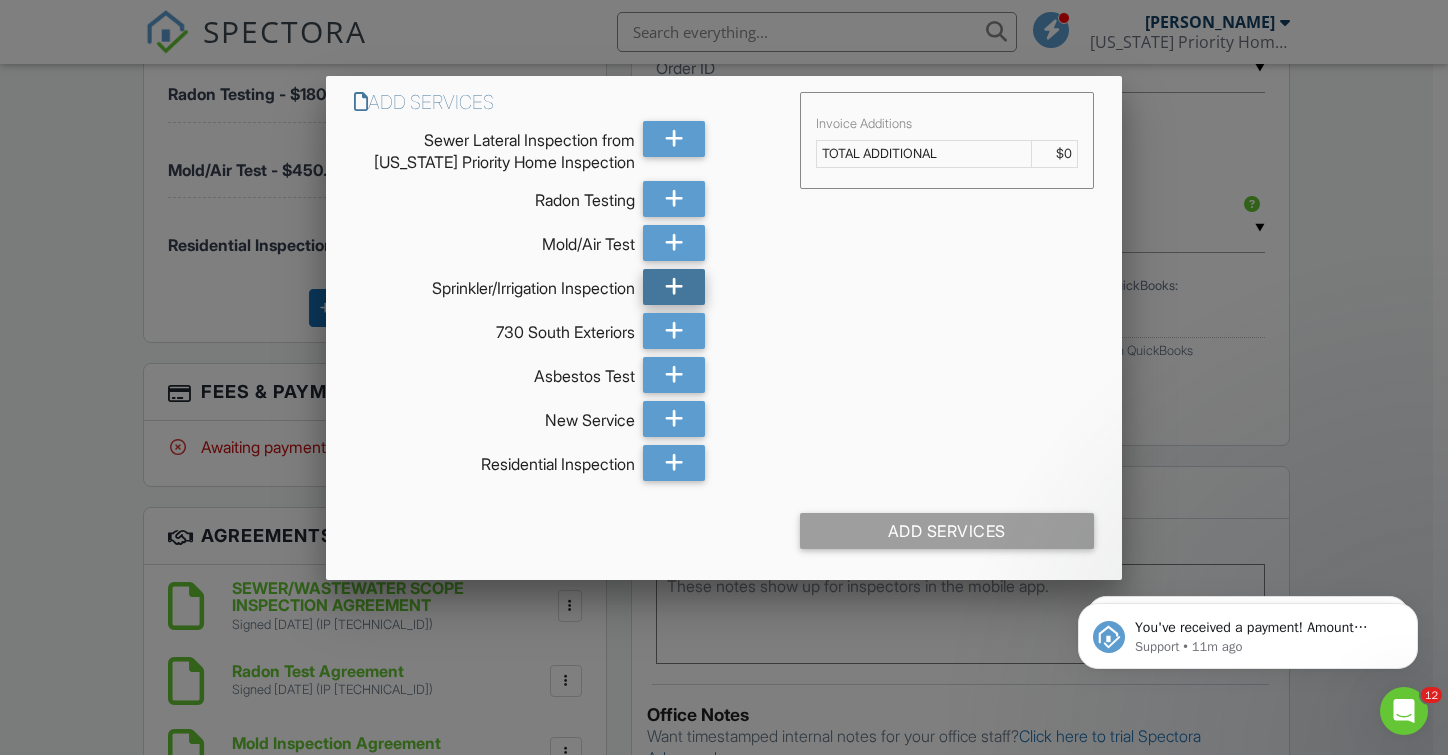 click at bounding box center (674, 287) 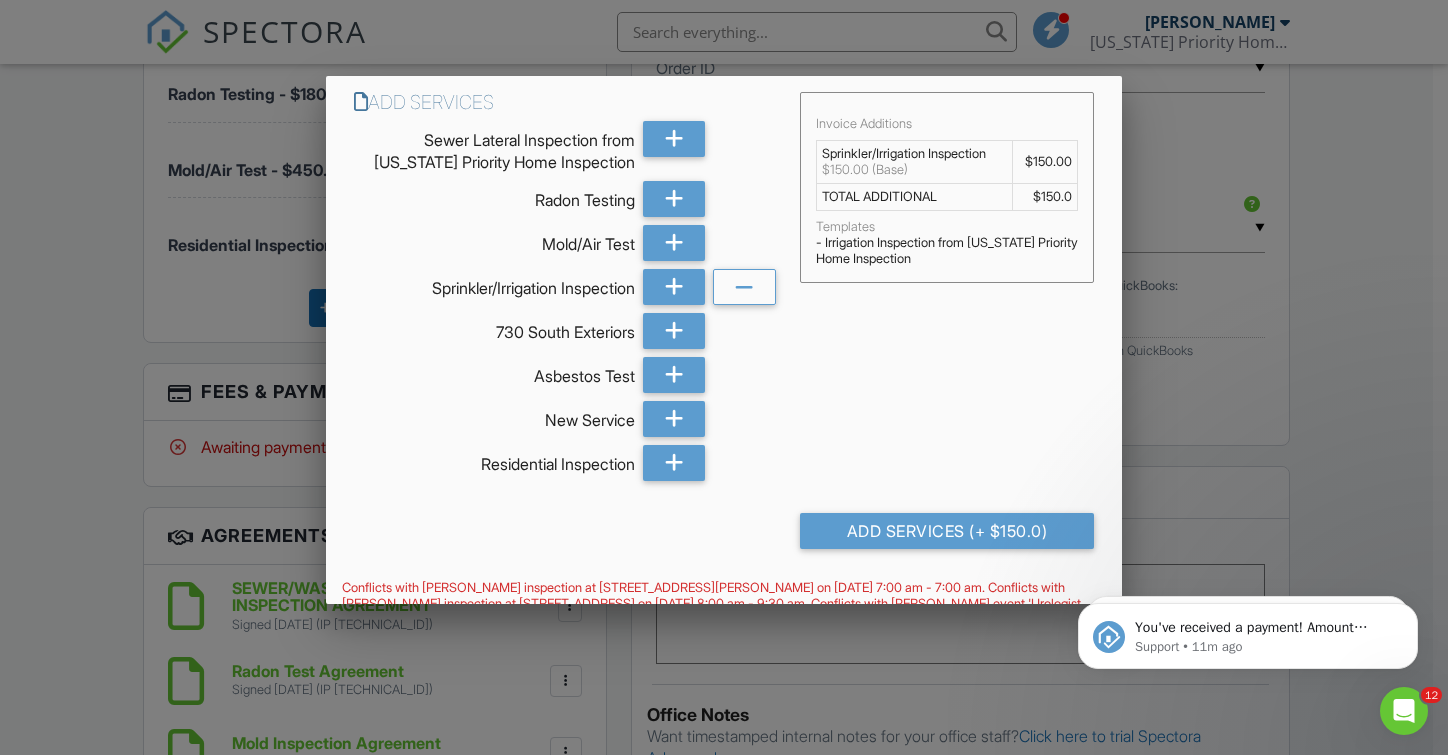 scroll, scrollTop: 72, scrollLeft: 0, axis: vertical 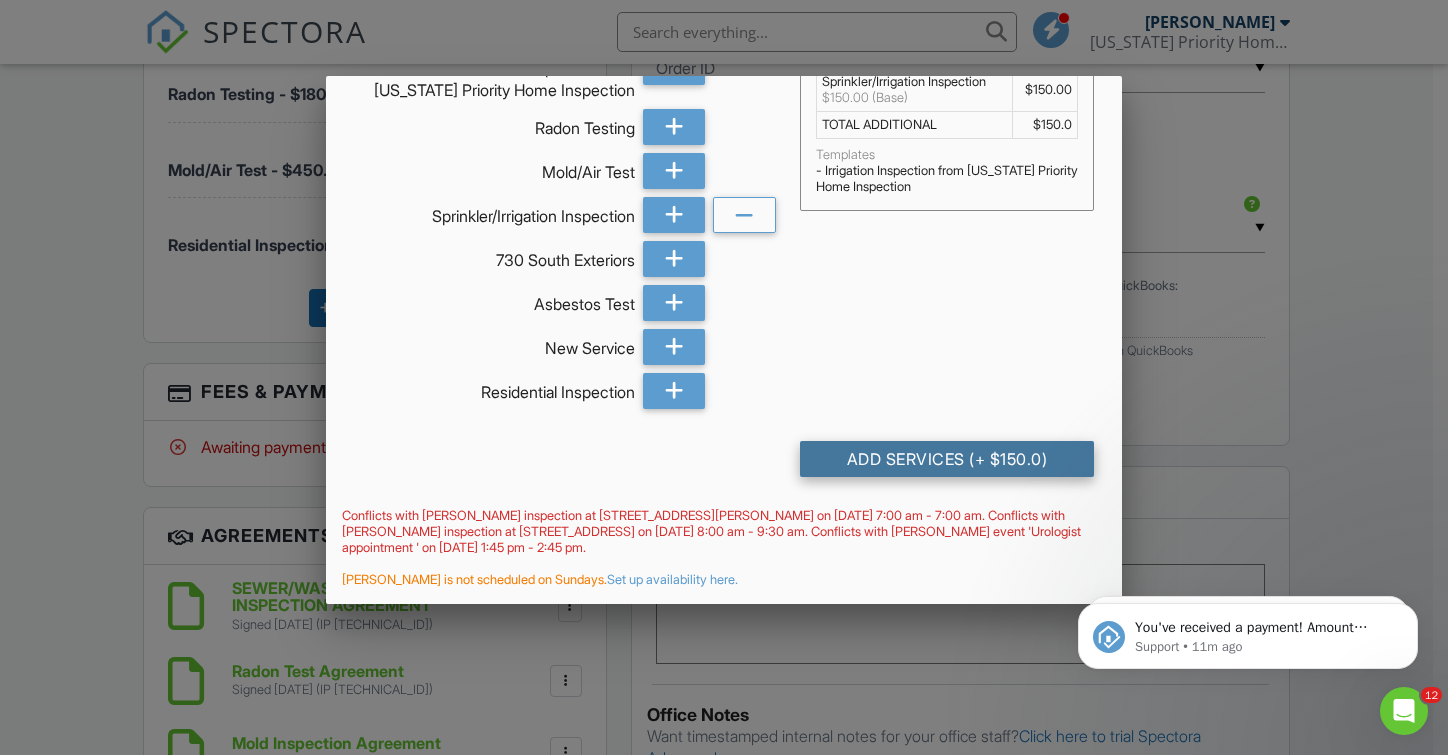 click on "Add Services
(+ $150.0)" at bounding box center (947, 459) 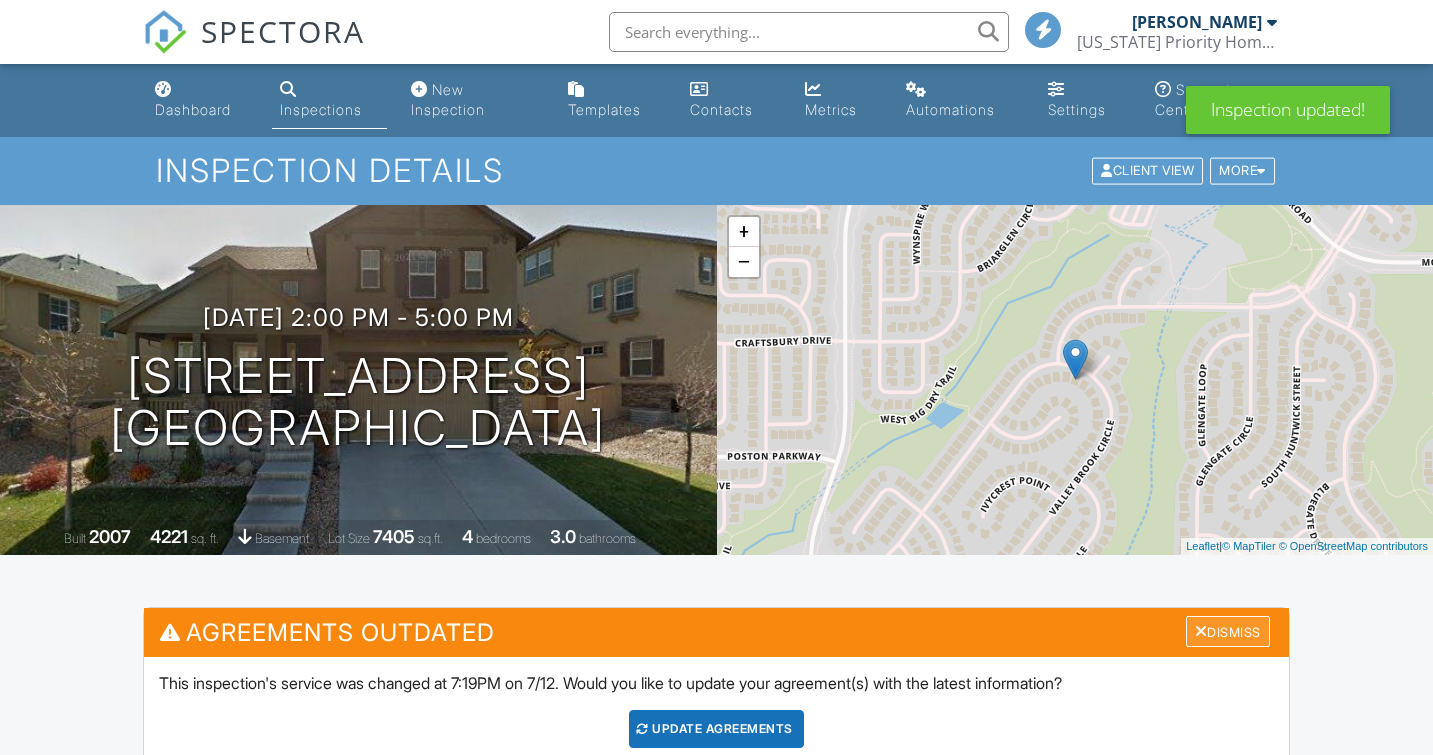 scroll, scrollTop: 0, scrollLeft: 0, axis: both 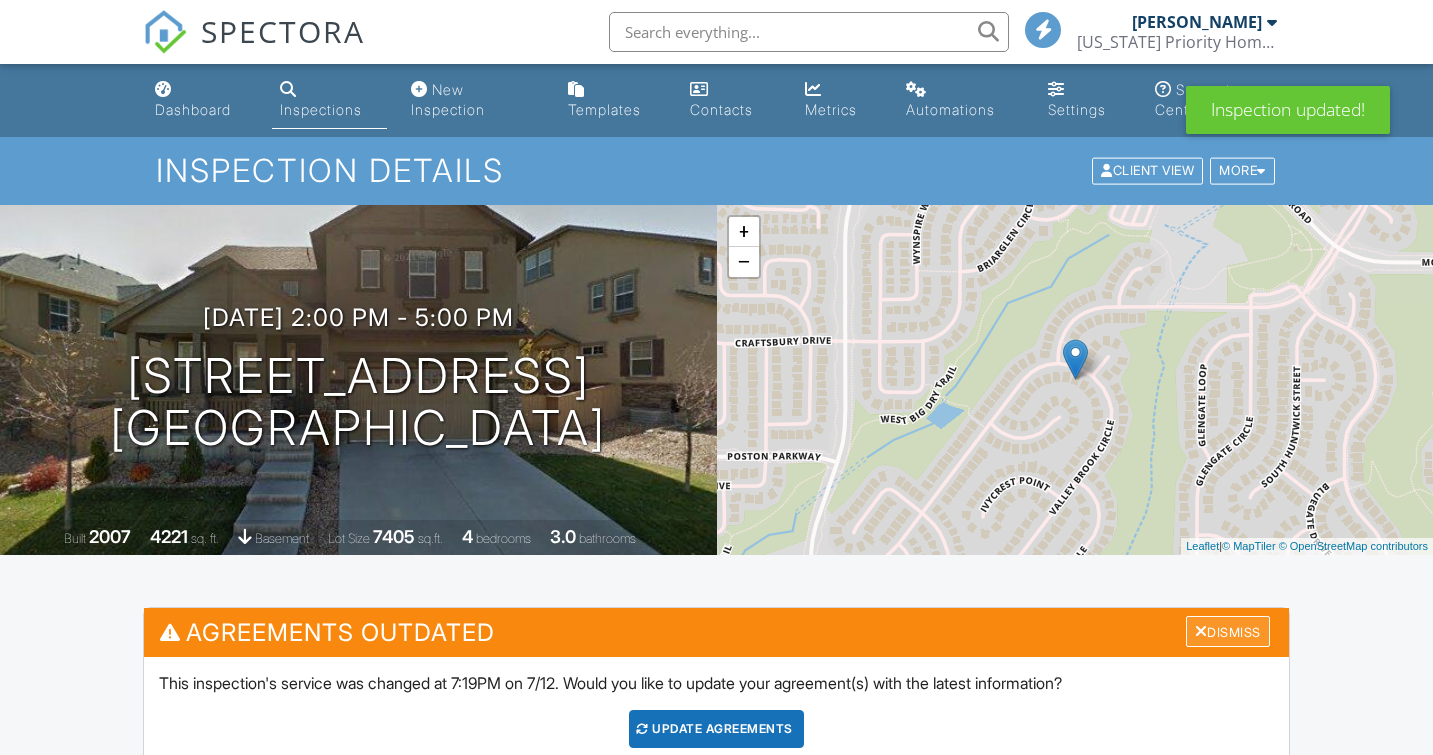 click on "Dismiss" at bounding box center (1228, 631) 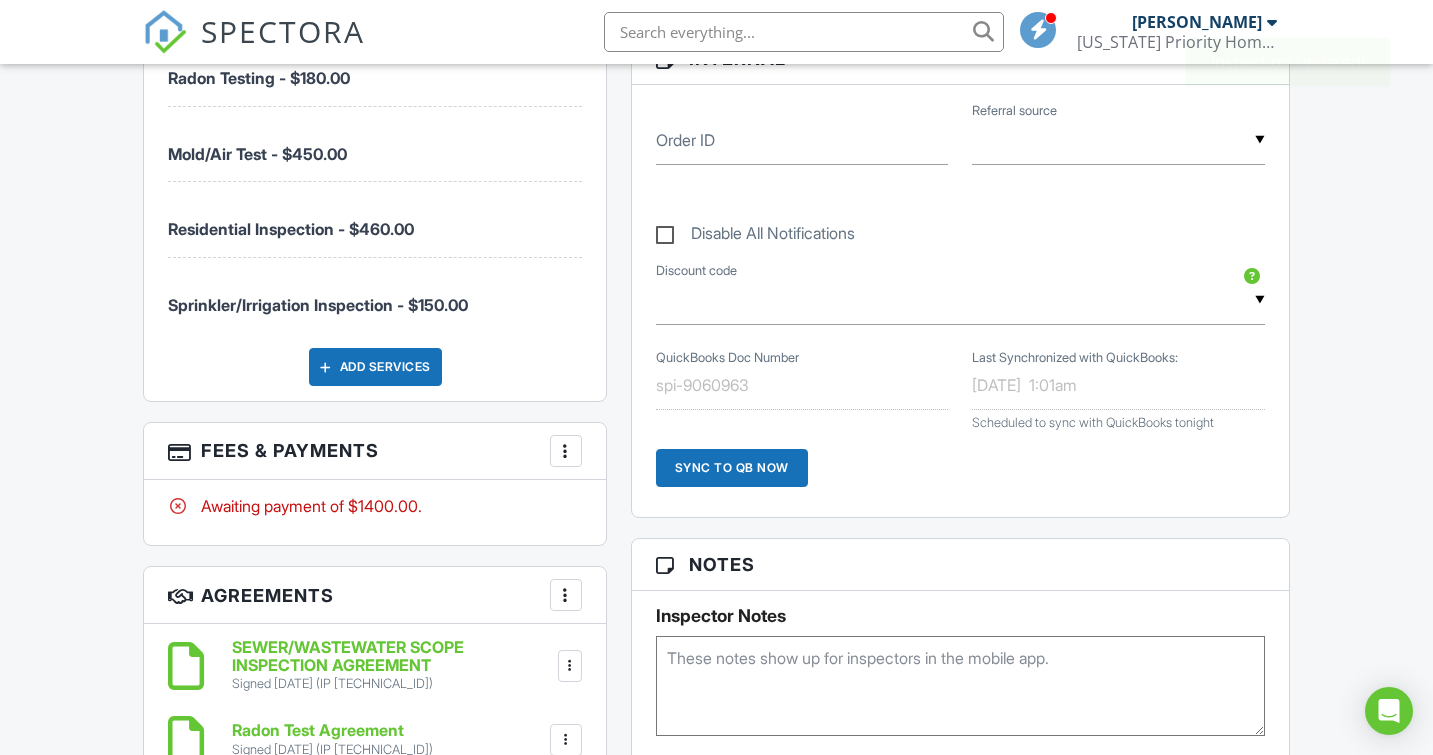 scroll, scrollTop: 1357, scrollLeft: 0, axis: vertical 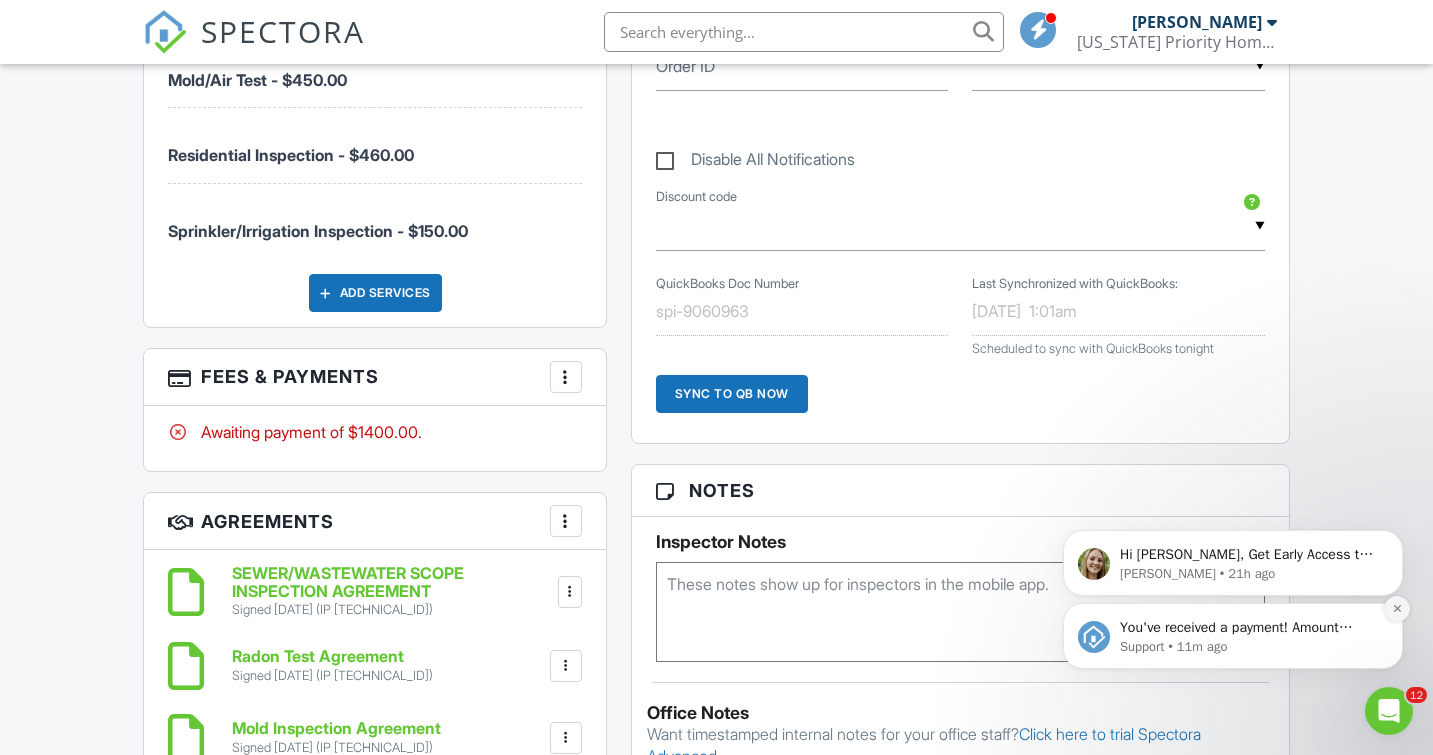 click 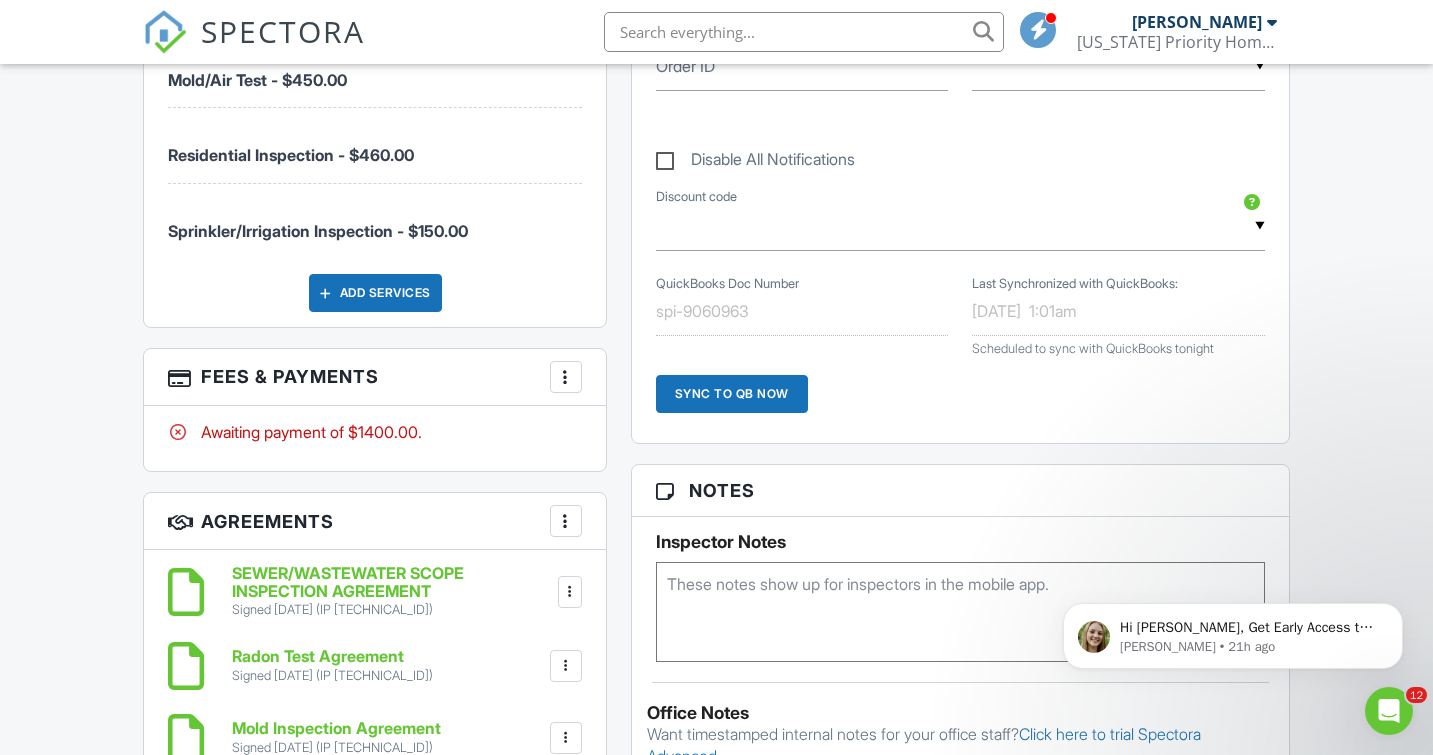 click 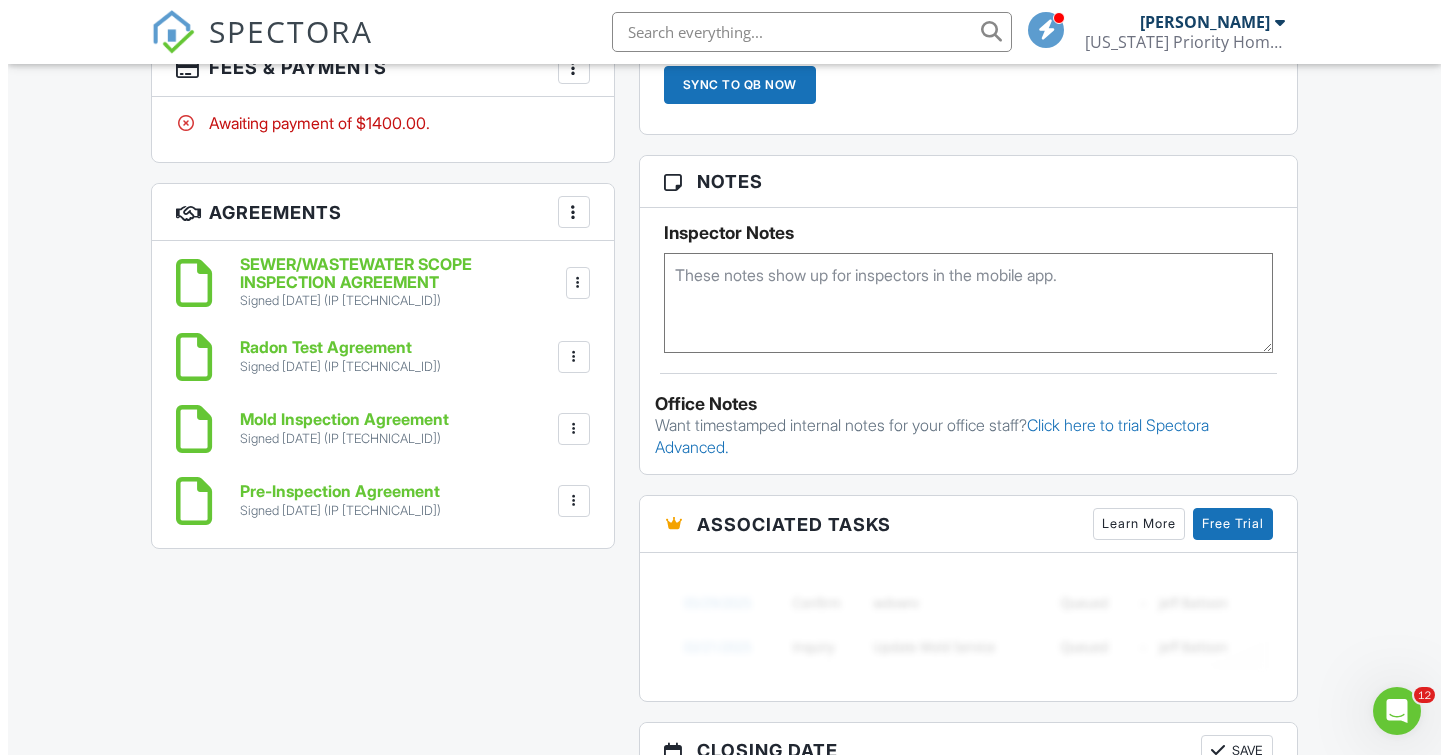 scroll, scrollTop: 1710, scrollLeft: 0, axis: vertical 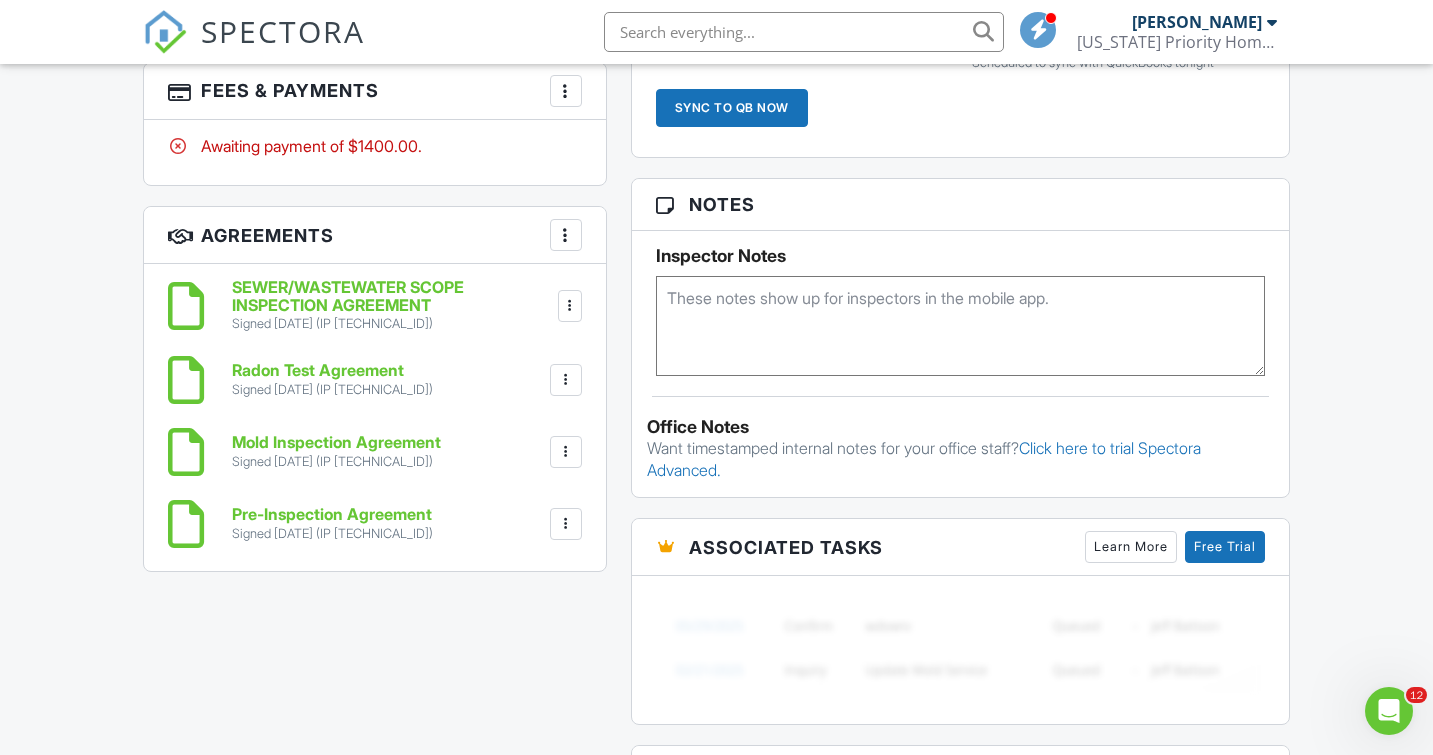 click at bounding box center (566, 235) 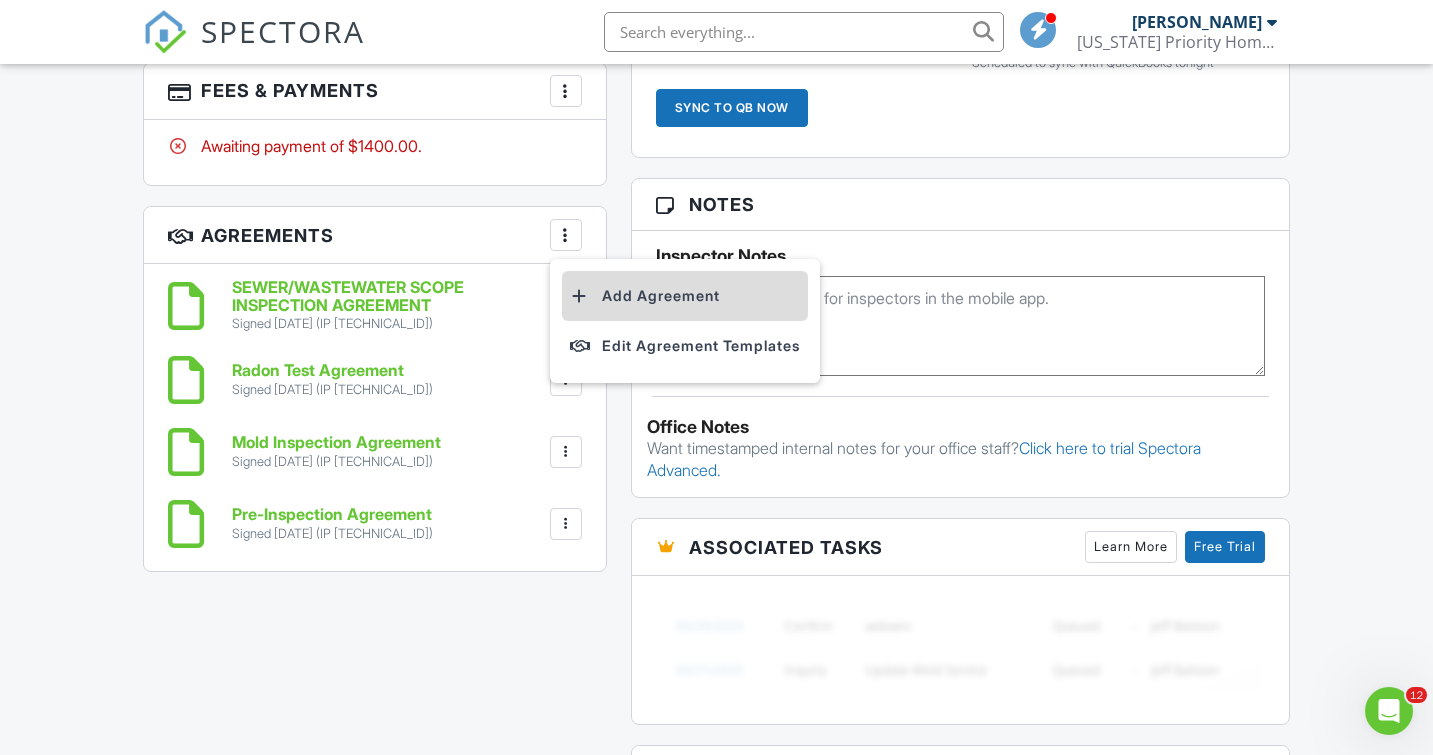 click on "Add Agreement" at bounding box center (685, 296) 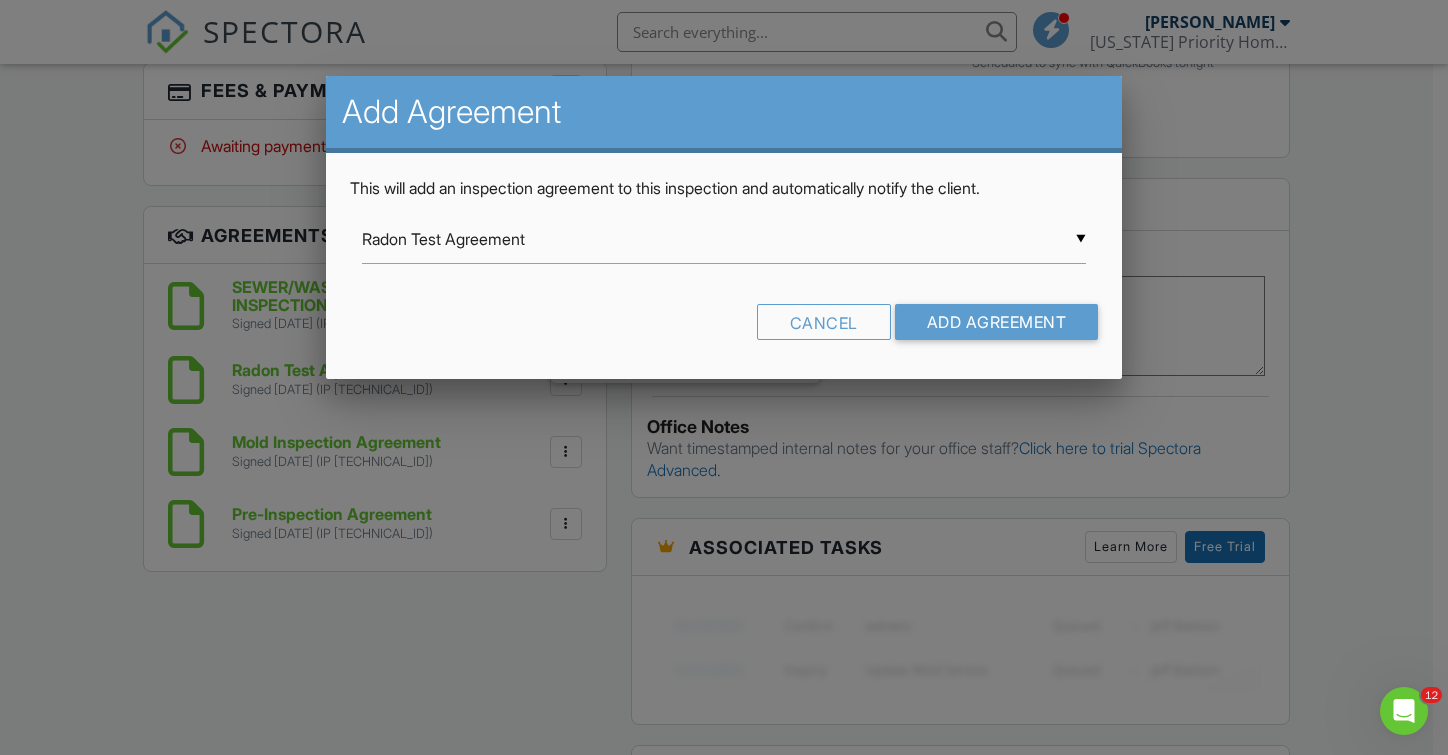 click on "▼ Radon Test Agreement Radon Test Agreement SEWER/WASTEWATER SCOPE INSPECTION AGREEMENT Pre-Inspection Agreement Mold Inspection Agreement Seller Pre-Listing Home Inspection Agreement SEWER SCOPE INSPECTION ADDENDUM TO HOME INSPECTION AGREEMENT Release for Attendance at Home Inspection Personal Guaranty General Release Radon Test Addendum Waiver of Radon Measurement & Release Waiver of Mold Testing & Release (No Mold Test Performed) Radon Mitigation System Inspection and Radon Test Agreement Asbestos Testing & Inspection Agreement Radon Test Agreement
SEWER/WASTEWATER SCOPE INSPECTION AGREEMENT
Pre-Inspection Agreement
Mold Inspection Agreement
Seller Pre-Listing Home Inspection Agreement
SEWER SCOPE INSPECTION ADDENDUM TO HOME INSPECTION AGREEMENT
Release for Attendance at Home Inspection
Personal Guaranty
General Release
Radon Test Addendum
Waiver of Radon Measurement & Release
Waiver of Mold Testing & Release (No Mold Test Performed)
Asbestos Testing & Inspection Agreement" at bounding box center [724, 239] 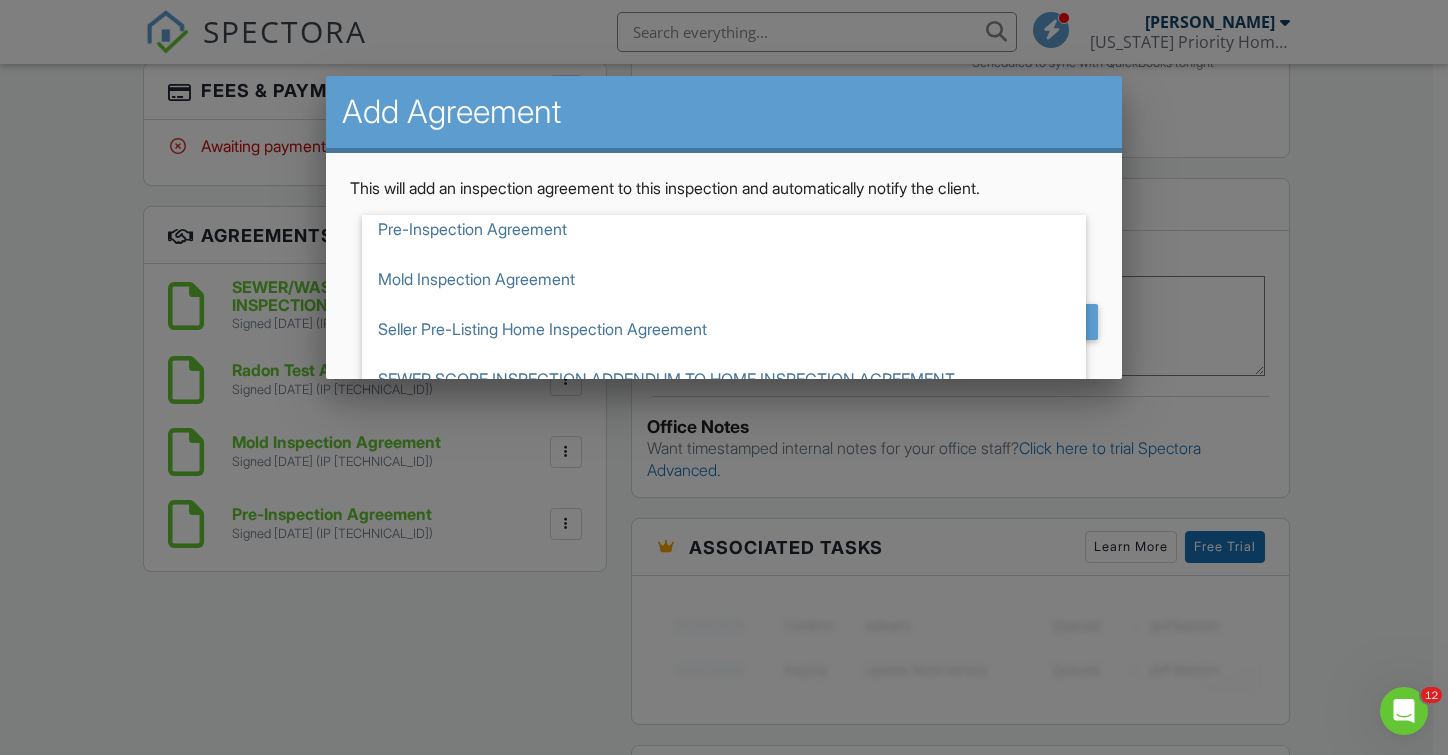 scroll, scrollTop: 160, scrollLeft: 0, axis: vertical 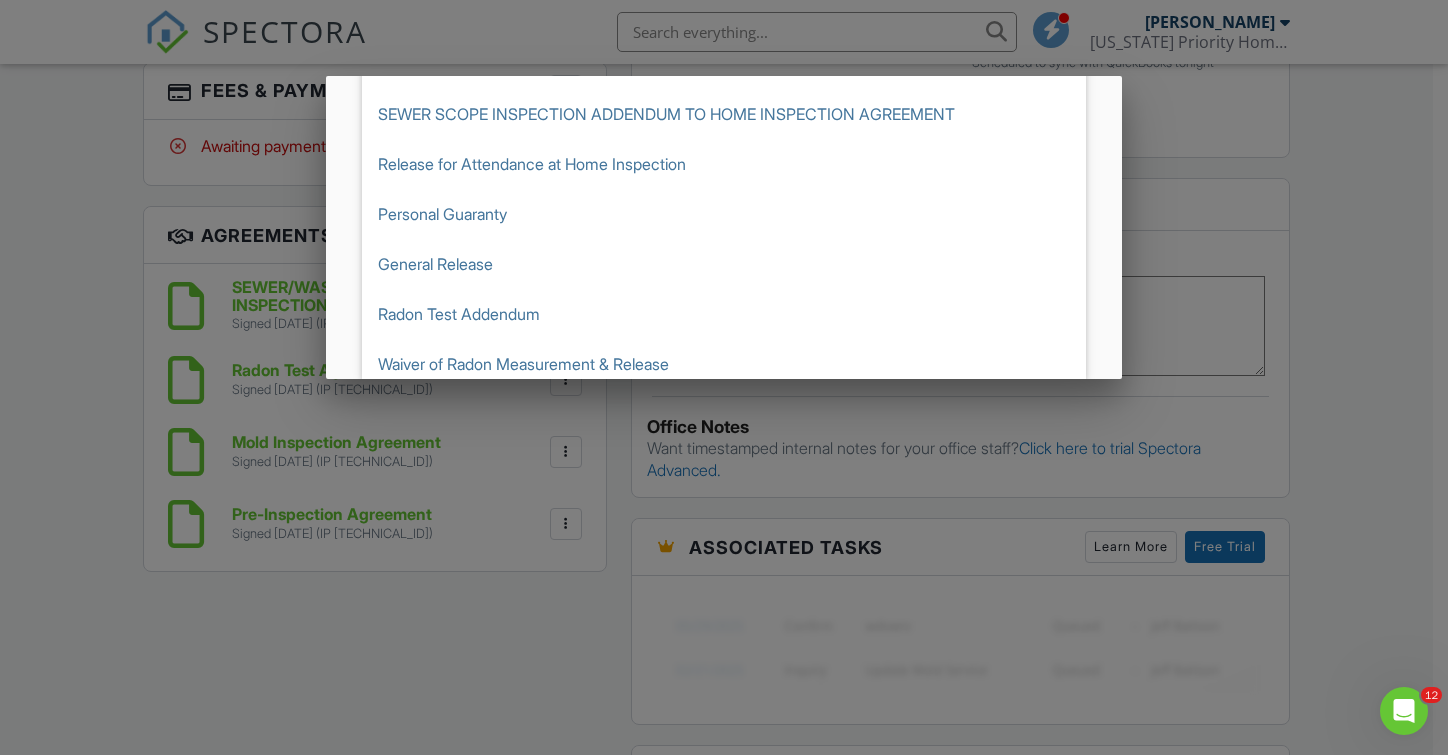 click at bounding box center [724, 372] 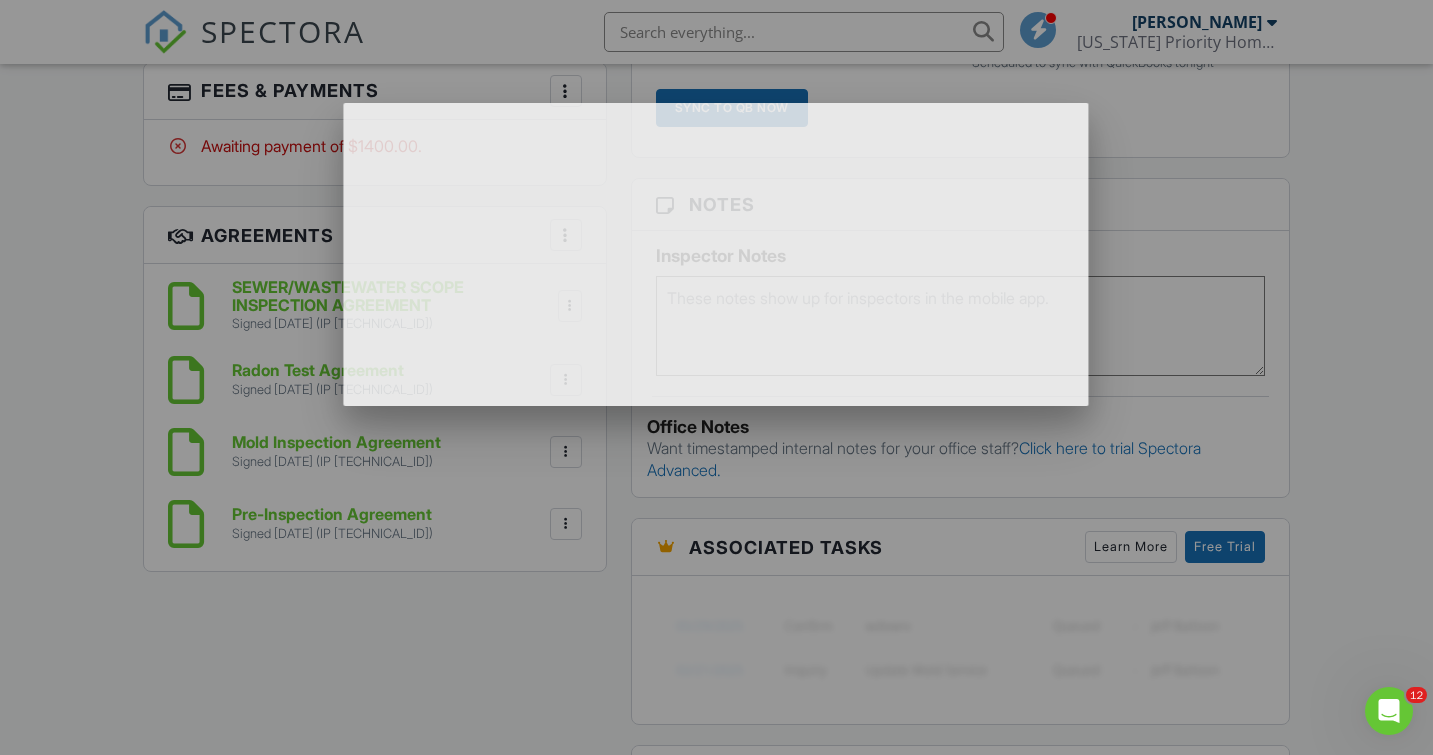 scroll, scrollTop: 0, scrollLeft: 0, axis: both 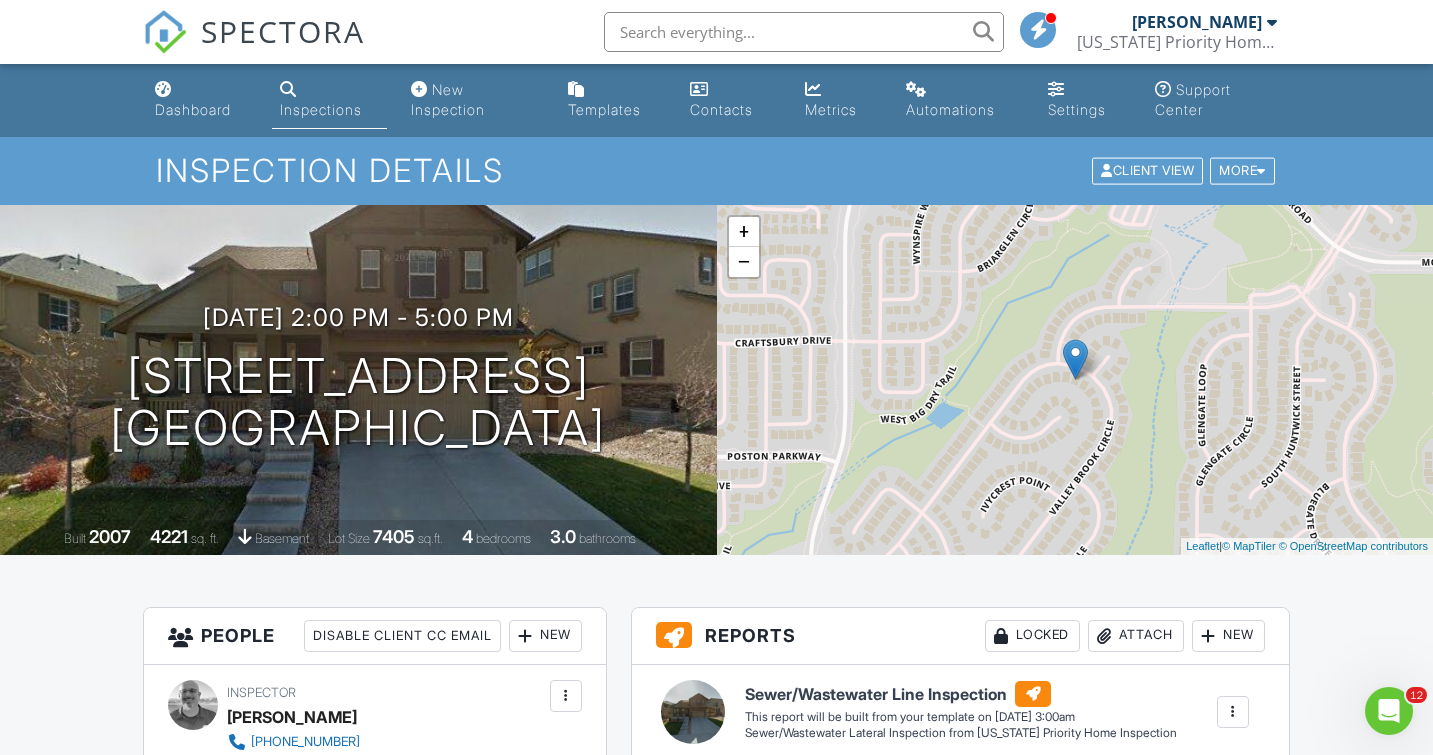 click at bounding box center (804, 32) 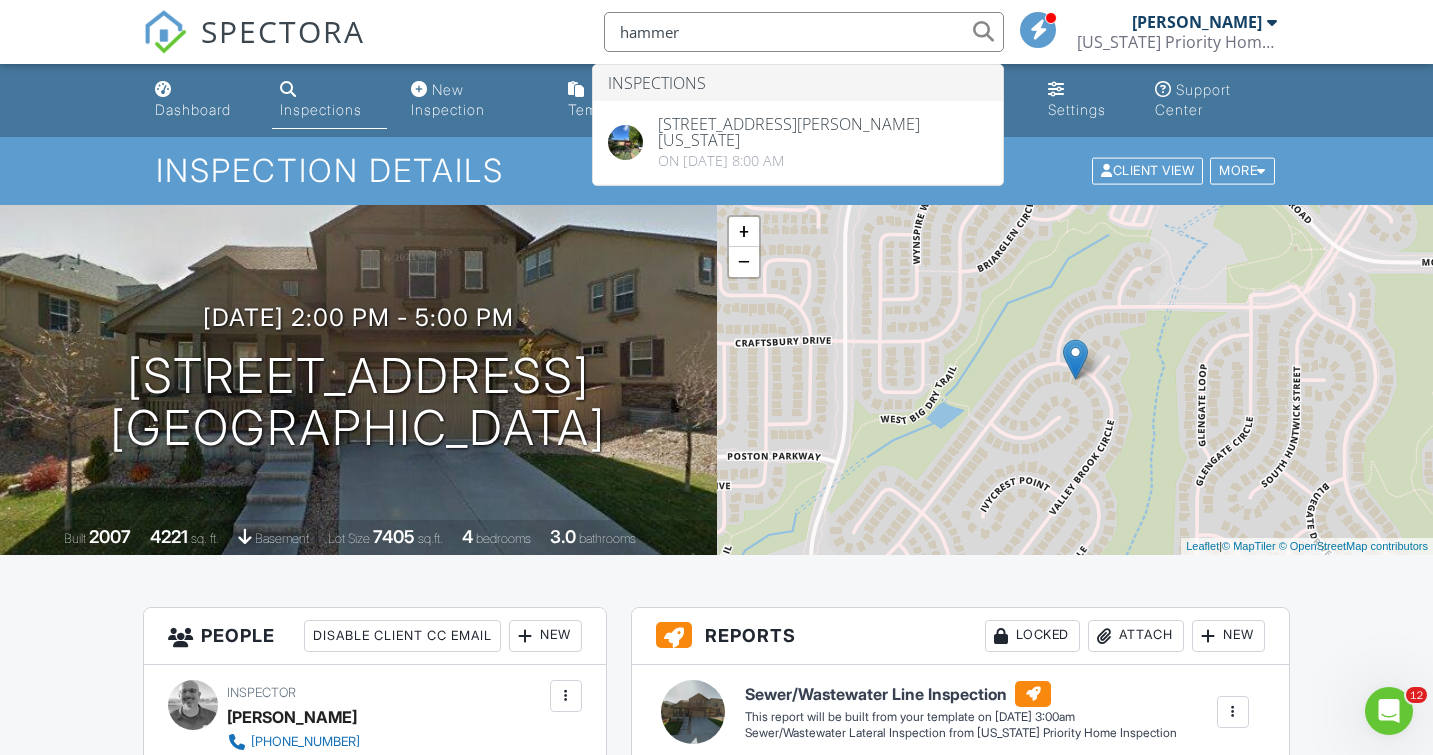 click on "hammer" at bounding box center [804, 32] 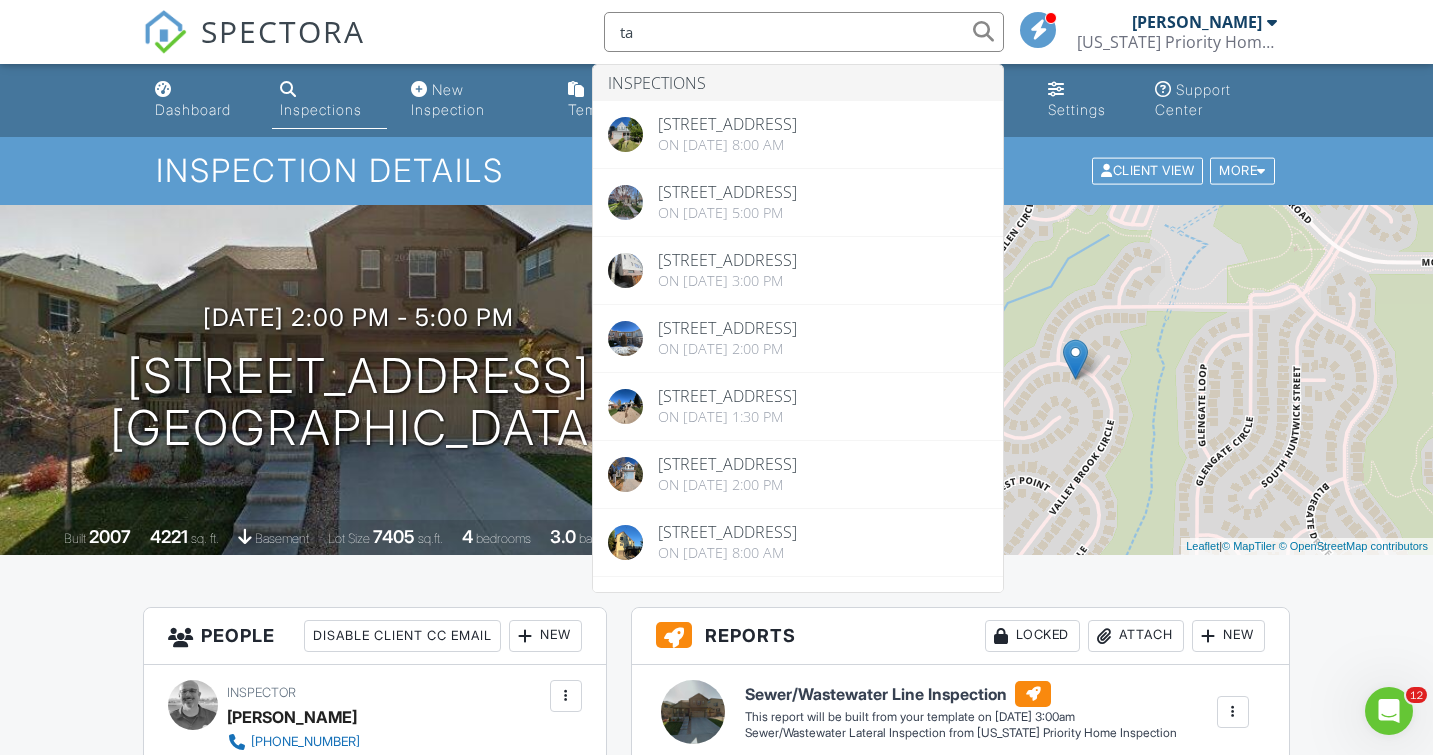 type on "t" 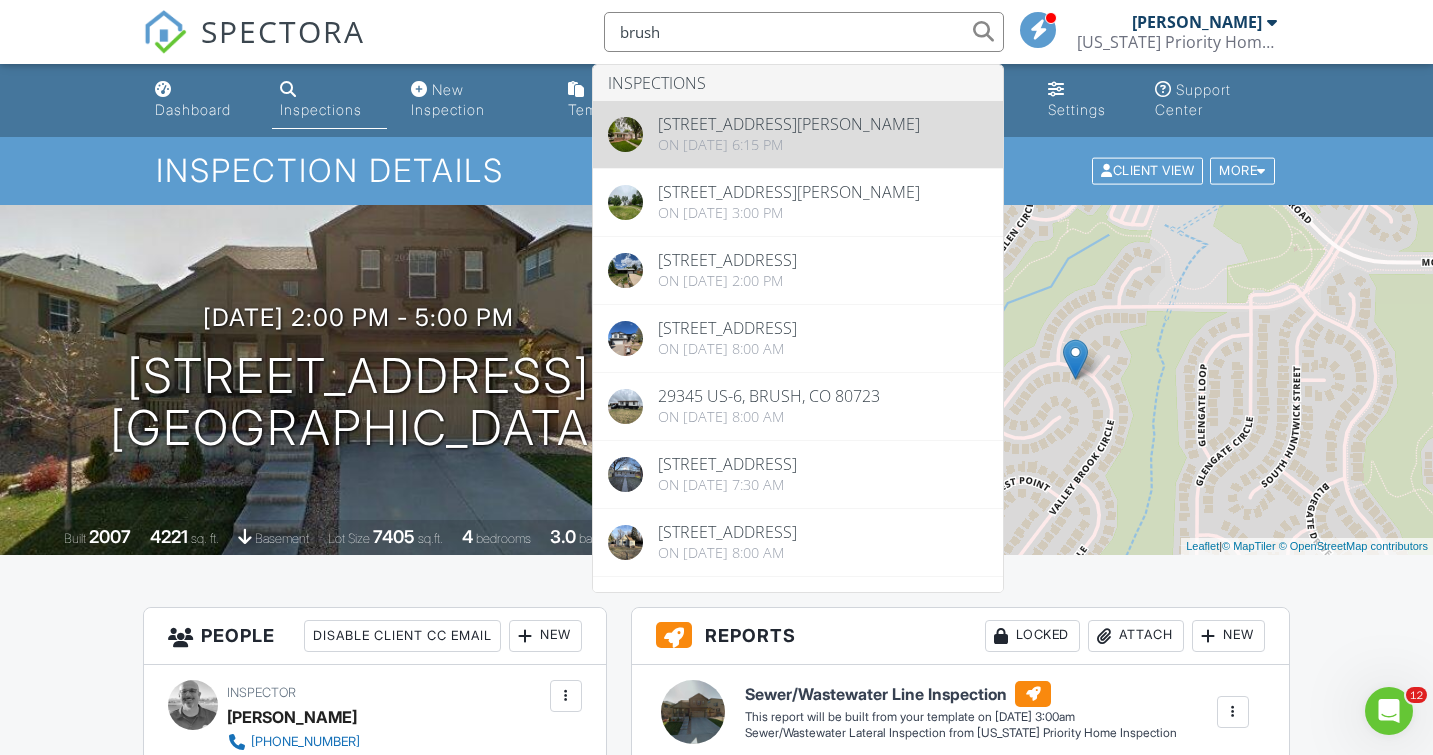 type on "brush" 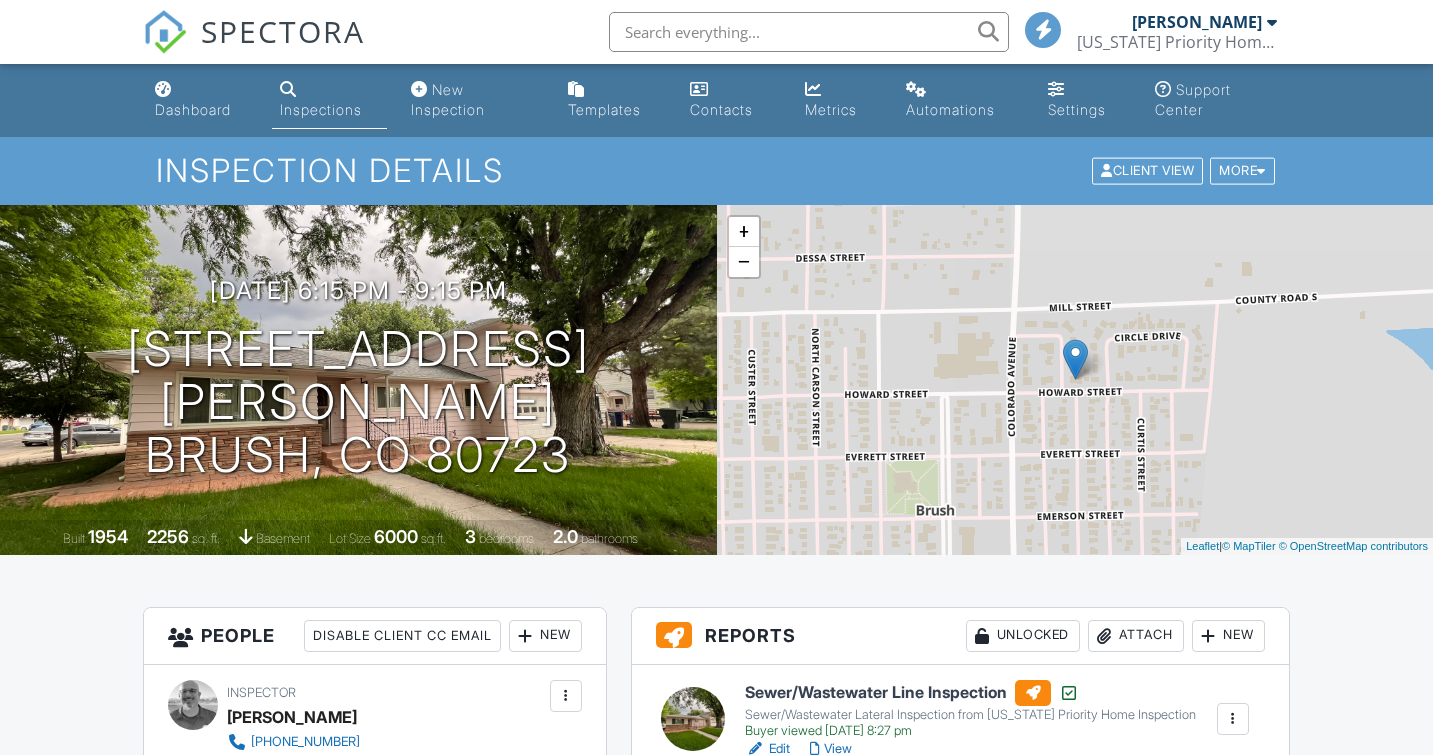 scroll, scrollTop: 0, scrollLeft: 0, axis: both 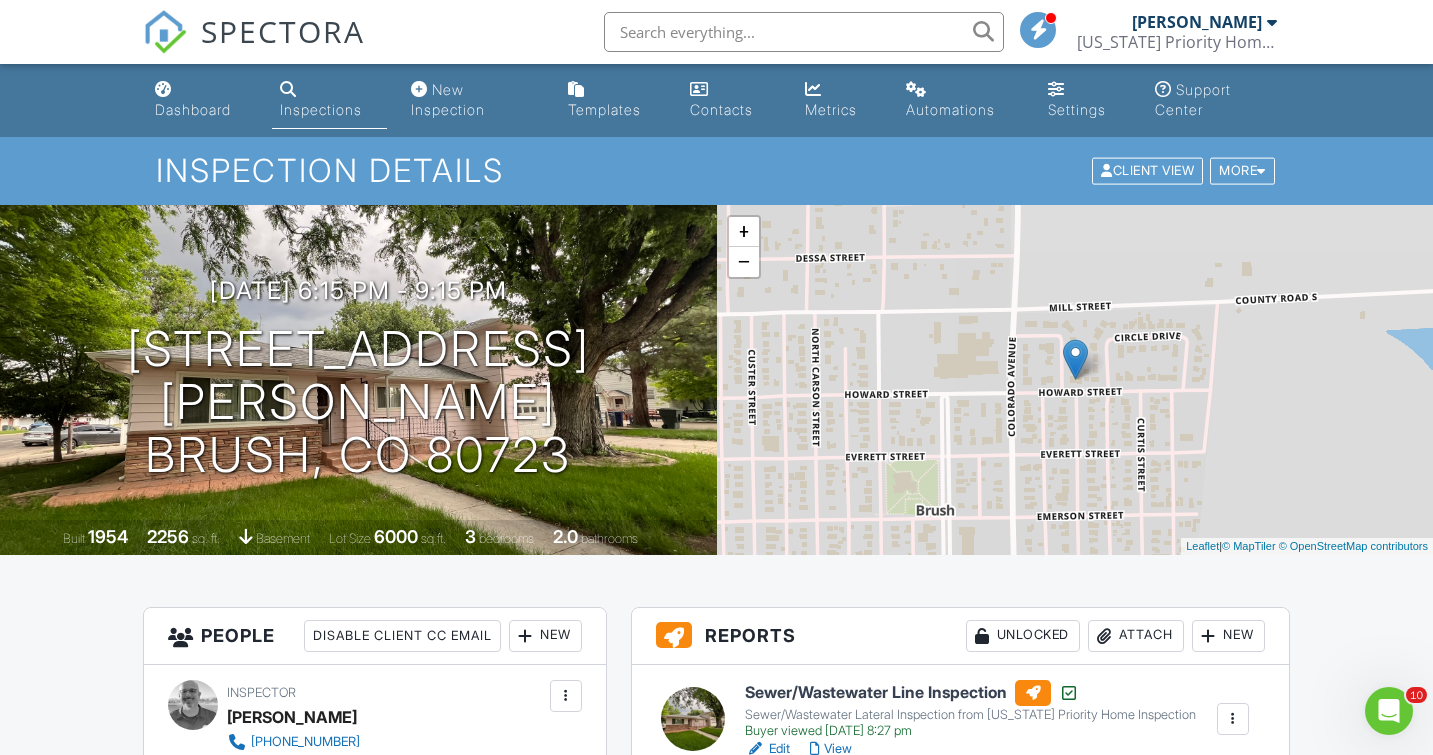 click at bounding box center (804, 32) 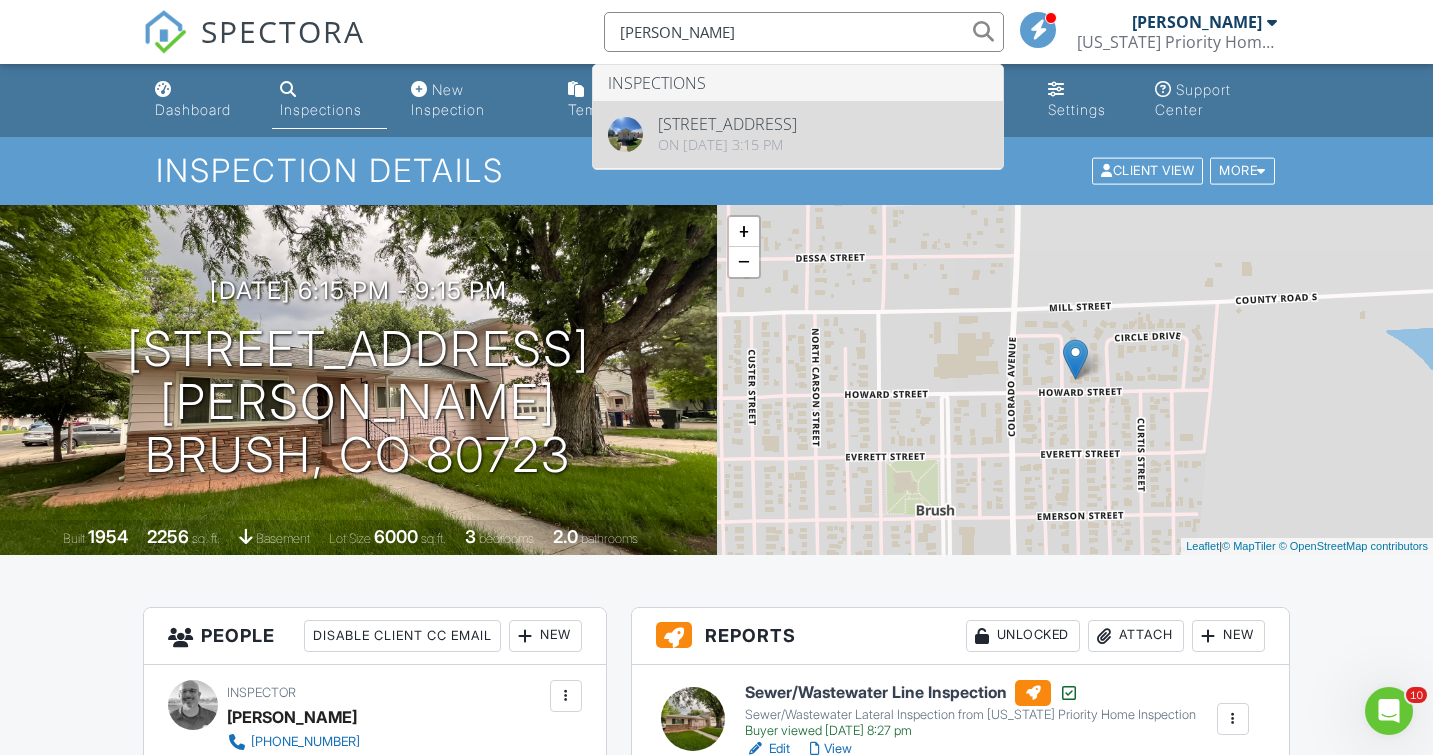 type on "[PERSON_NAME]" 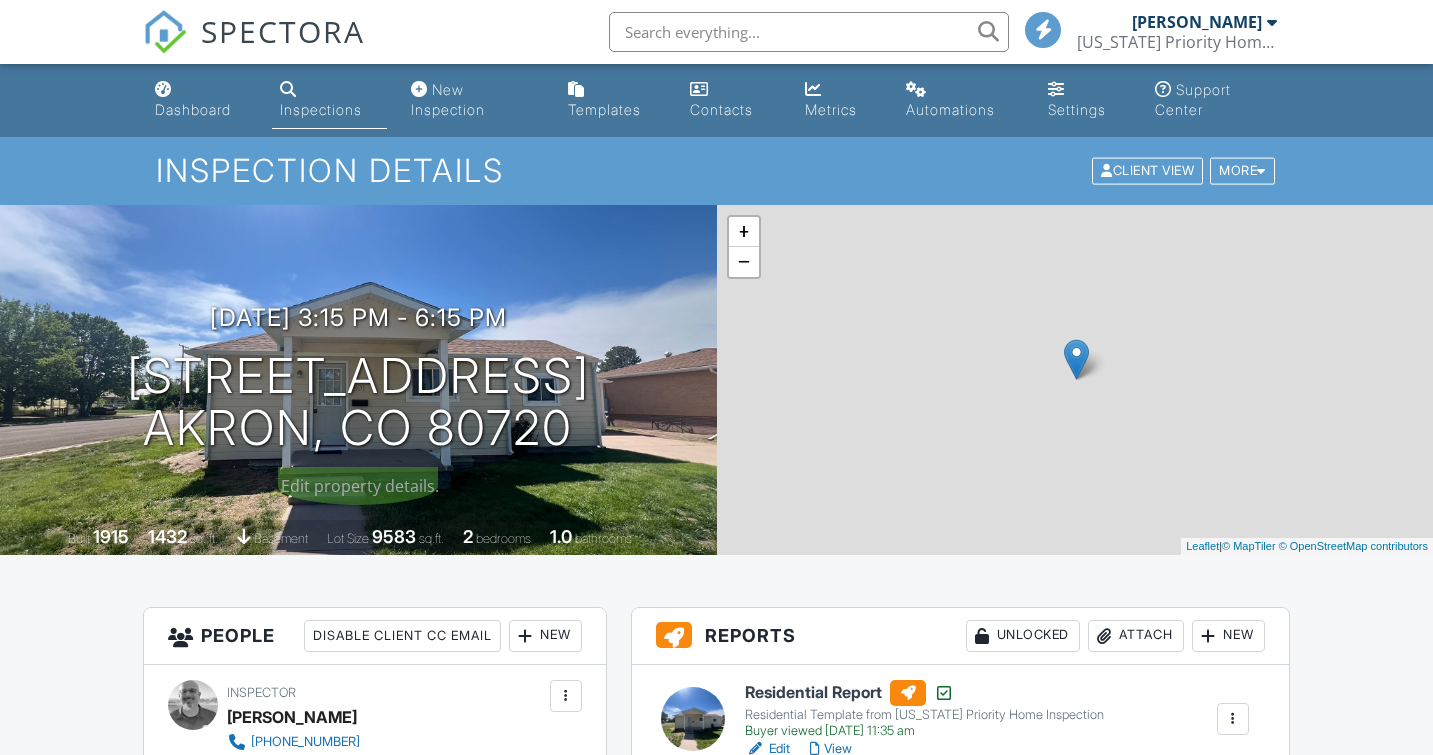 scroll, scrollTop: 0, scrollLeft: 0, axis: both 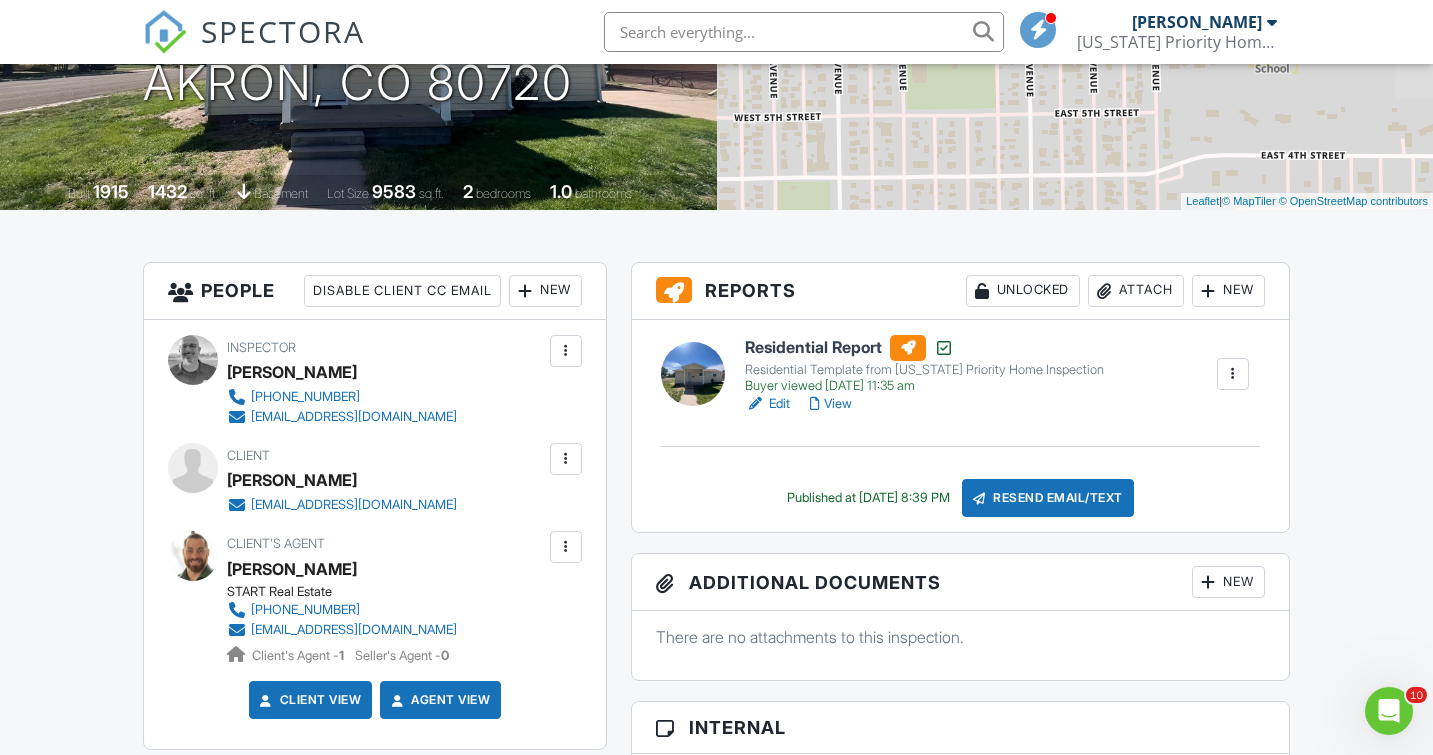 click at bounding box center (804, 32) 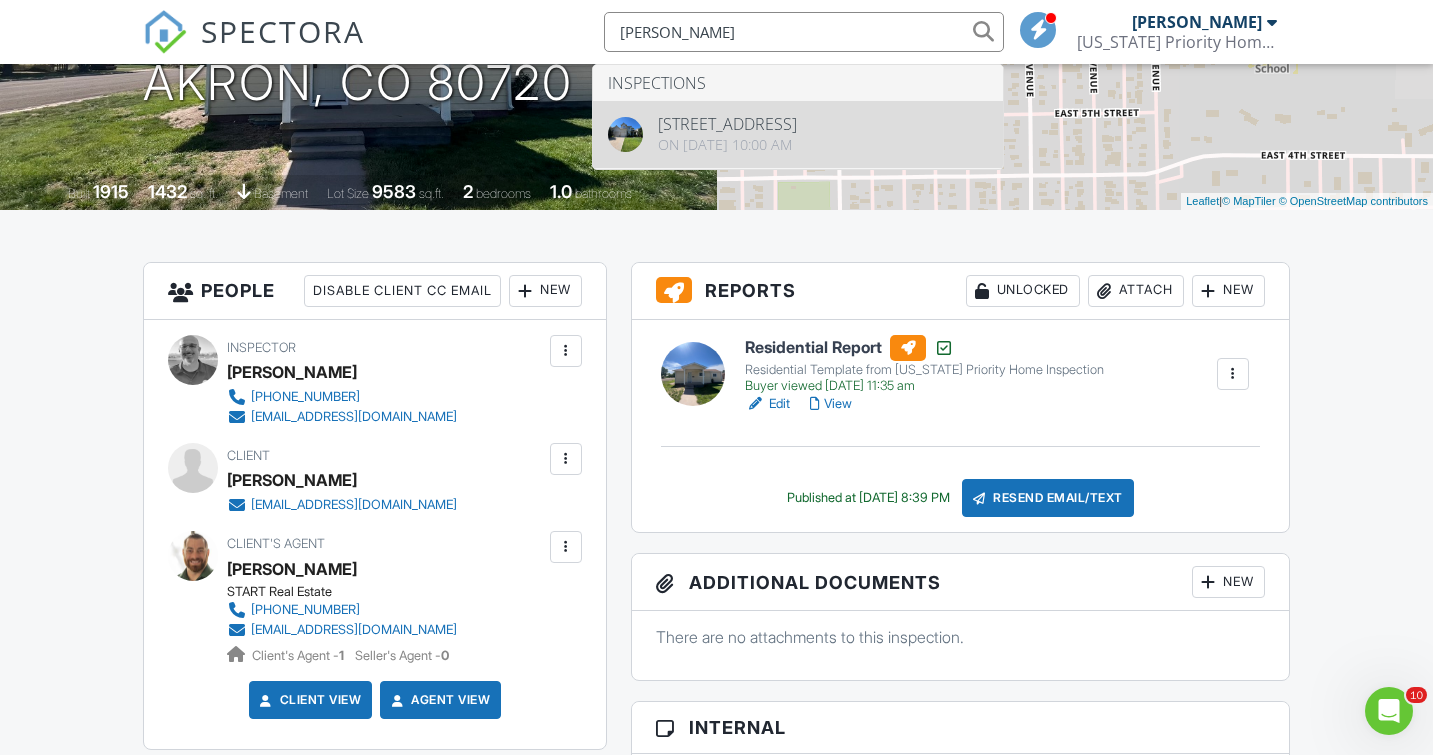 type on "[PERSON_NAME]" 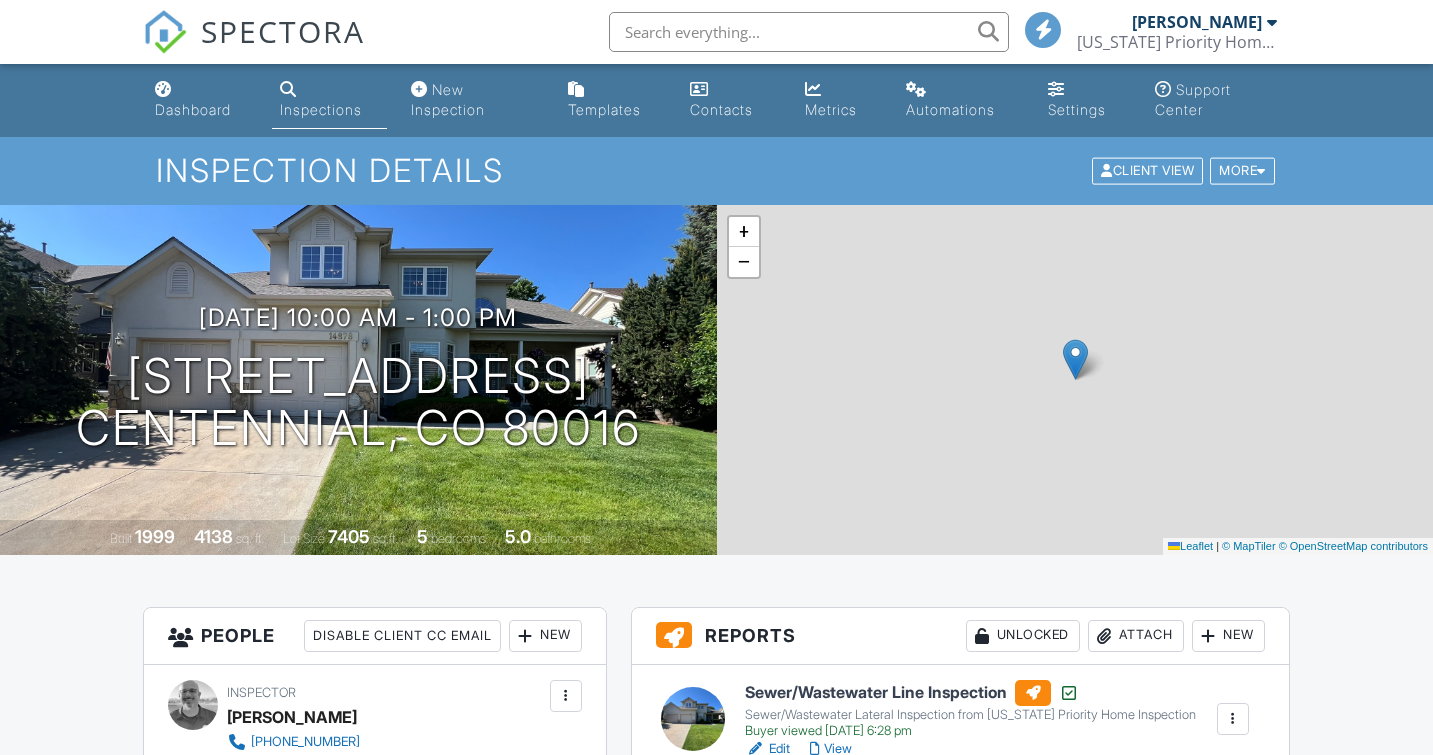scroll, scrollTop: 604, scrollLeft: 0, axis: vertical 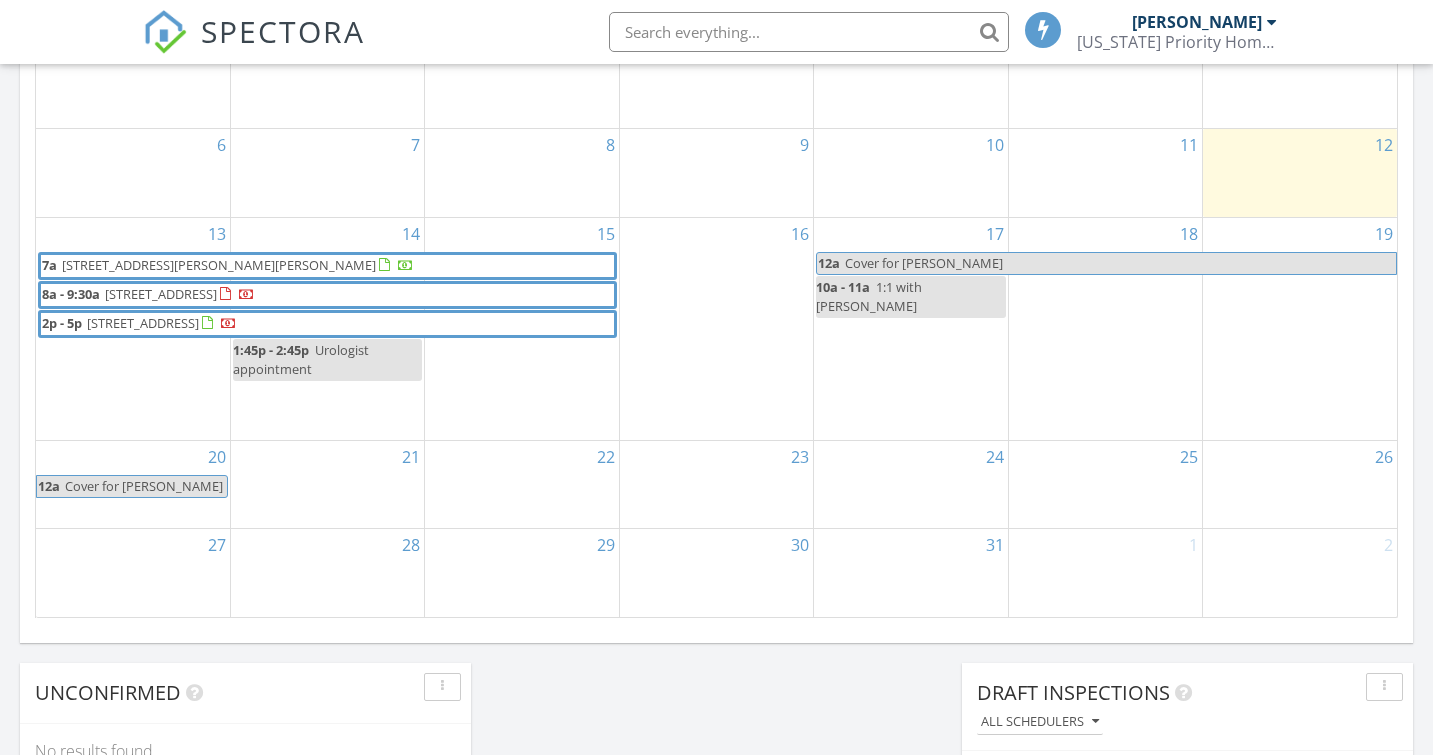 click on "19" at bounding box center [1300, 329] 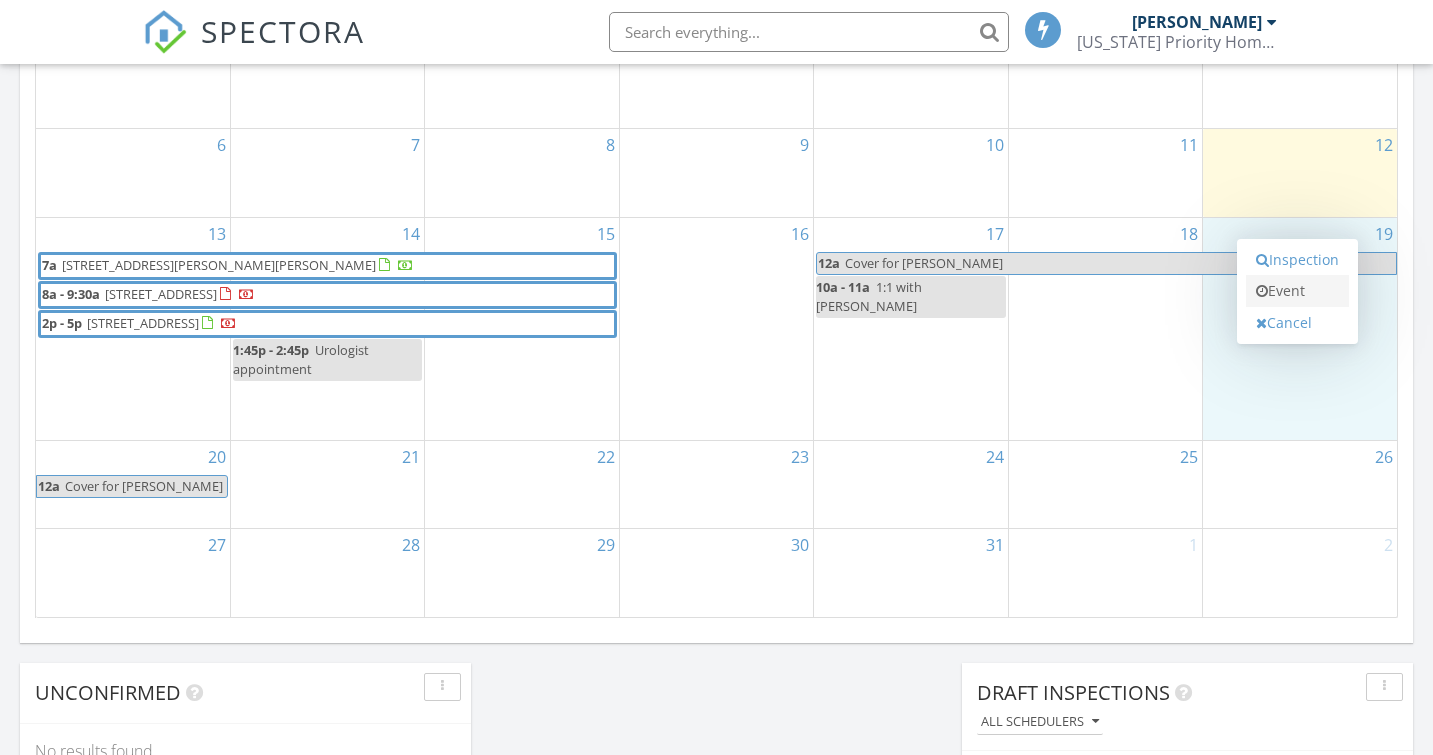 click on "Event" at bounding box center (1297, 291) 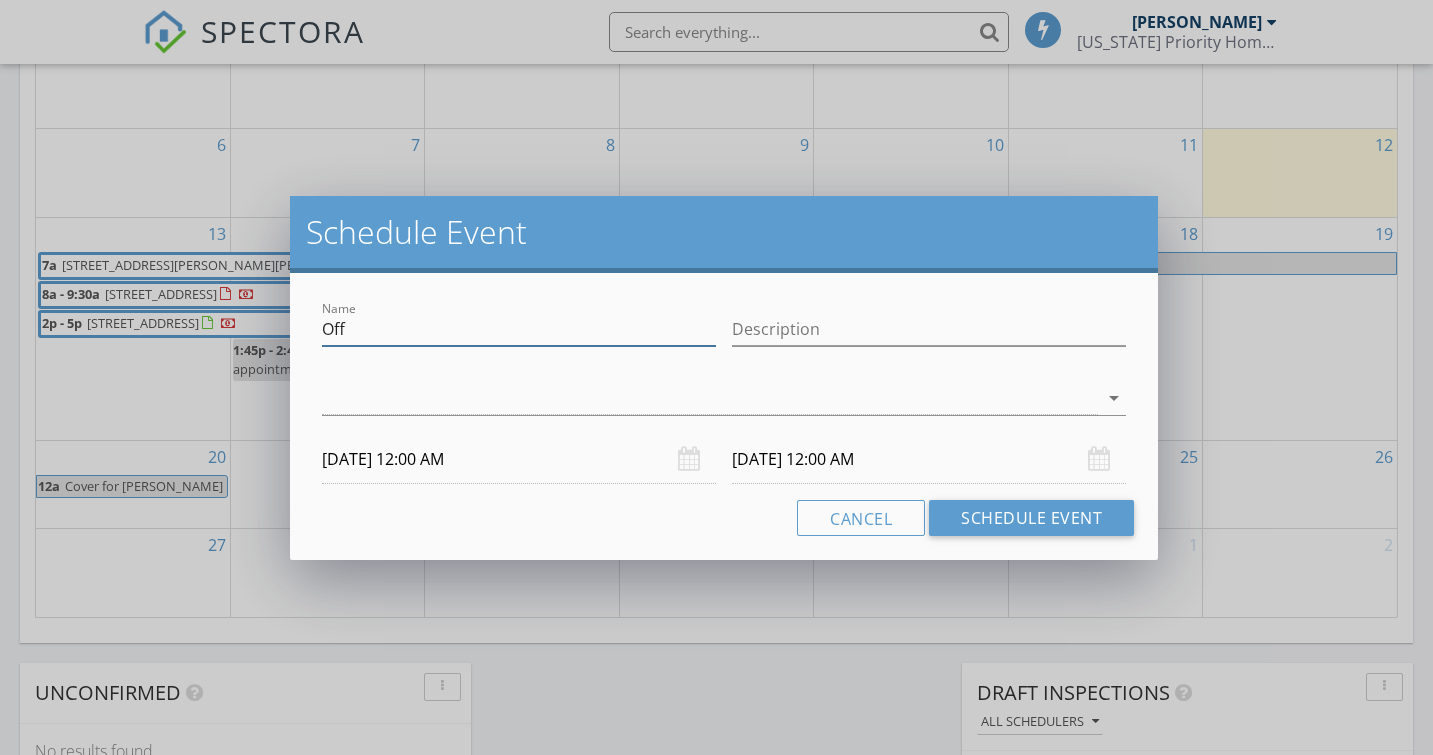click on "Off" at bounding box center (519, 329) 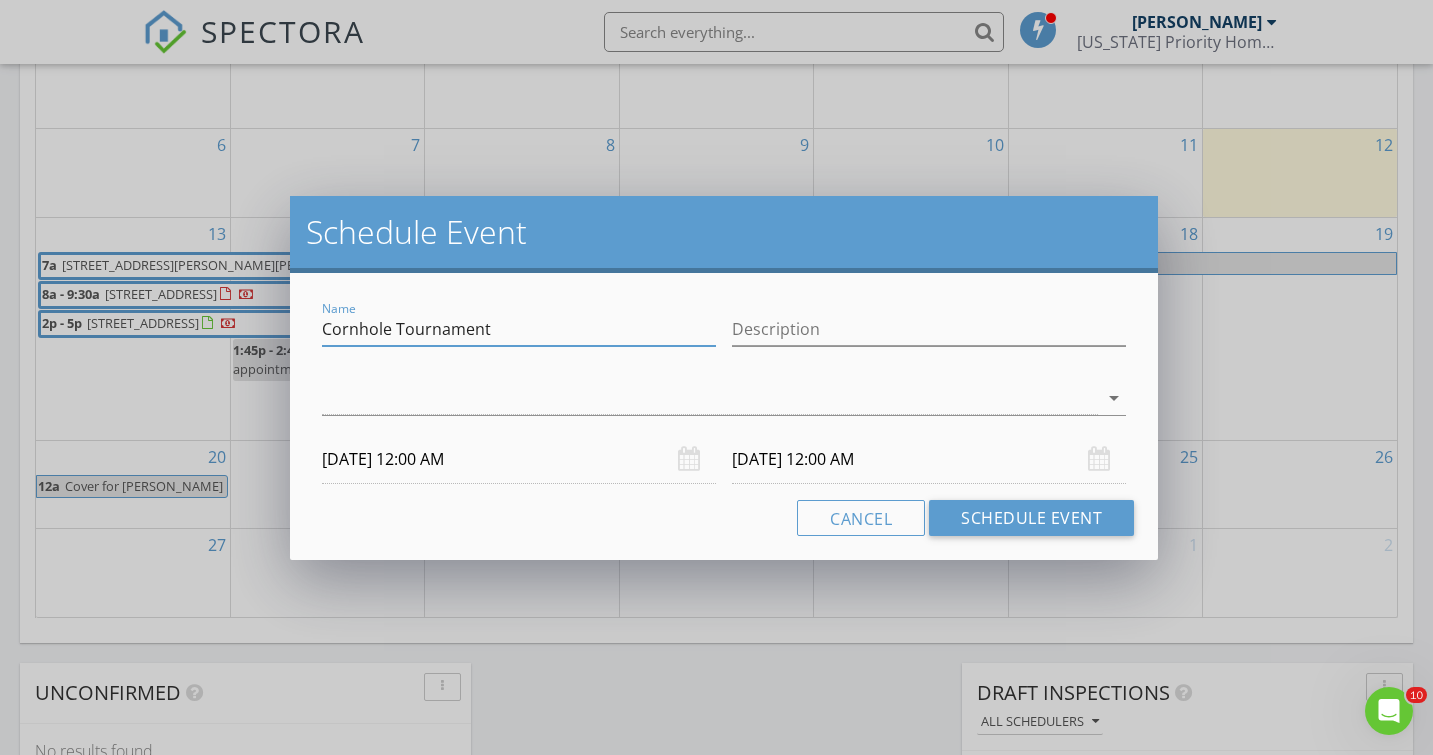scroll, scrollTop: 0, scrollLeft: 0, axis: both 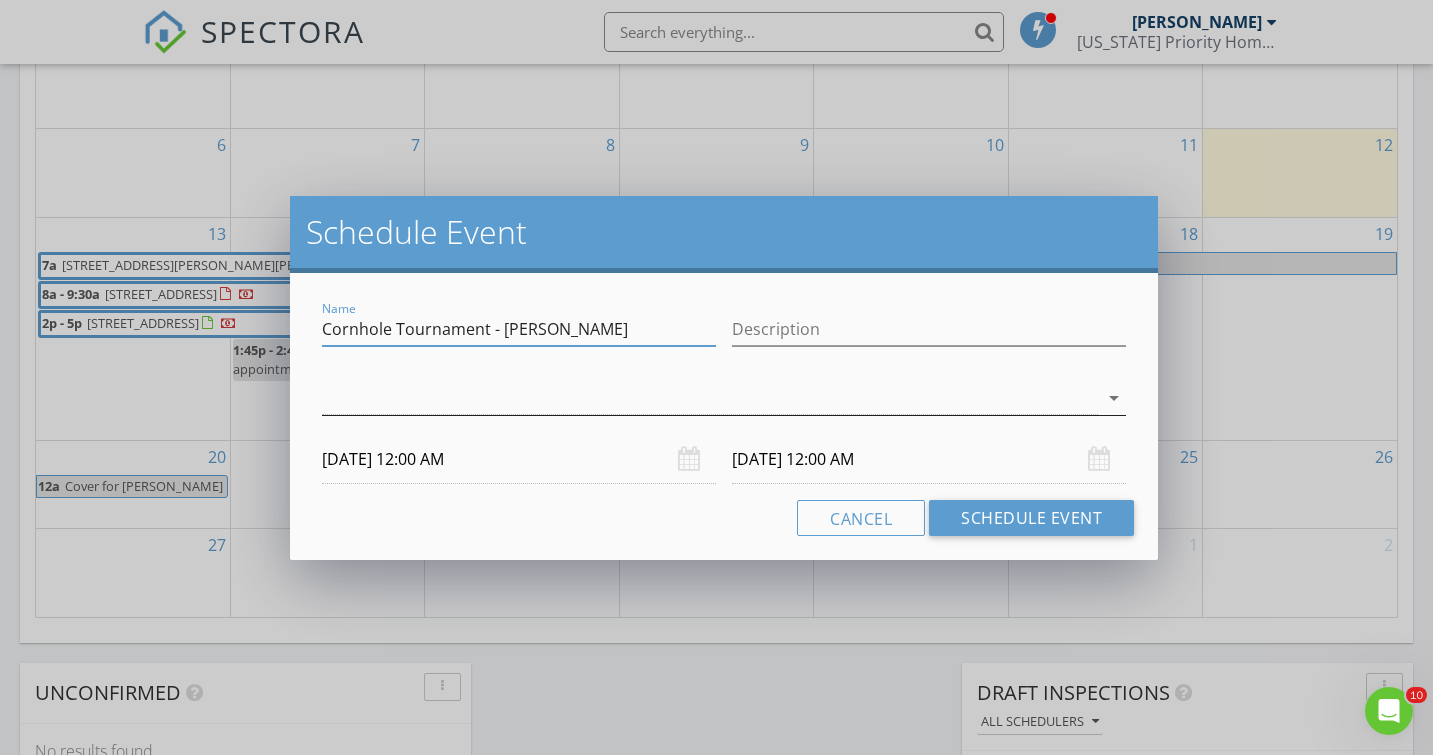 type on "Cornhole Tournament - [PERSON_NAME]" 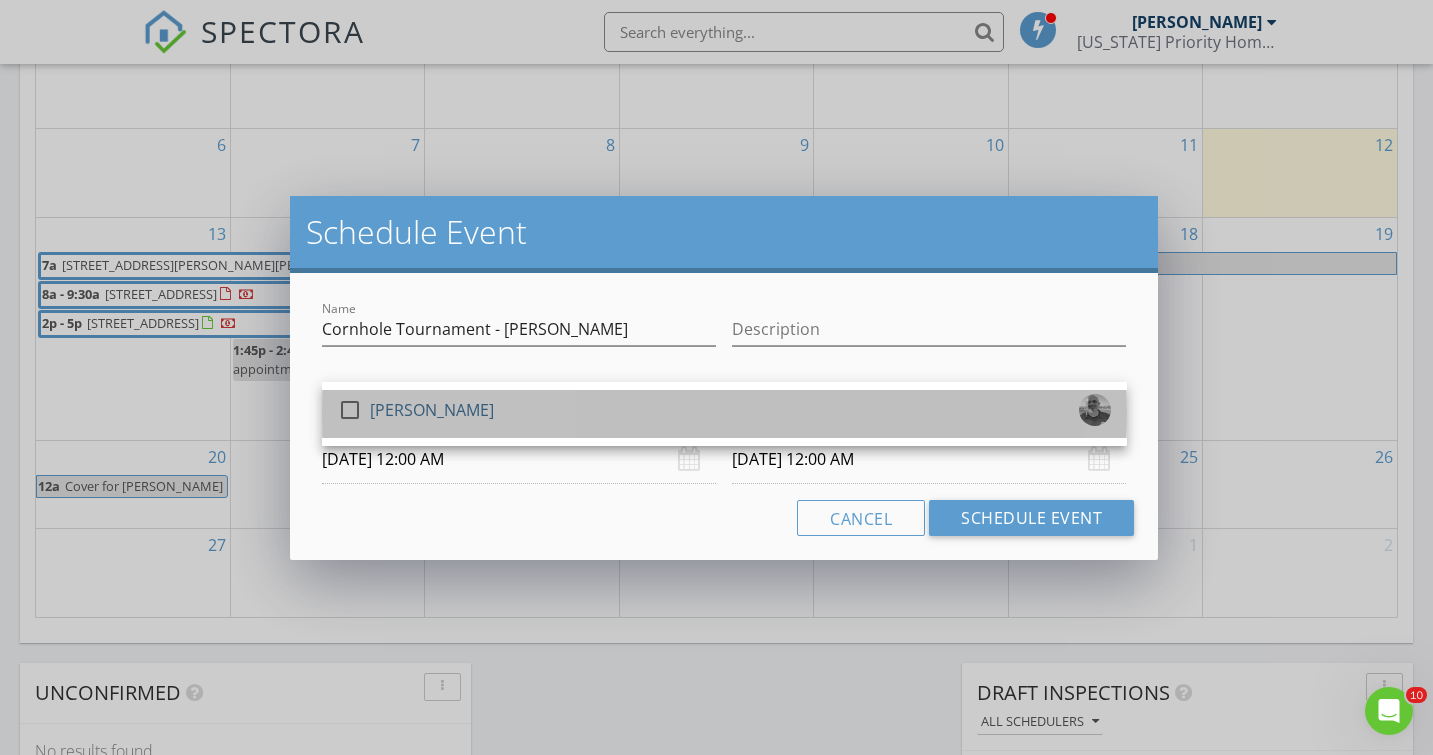 click on "[PERSON_NAME]" at bounding box center [432, 410] 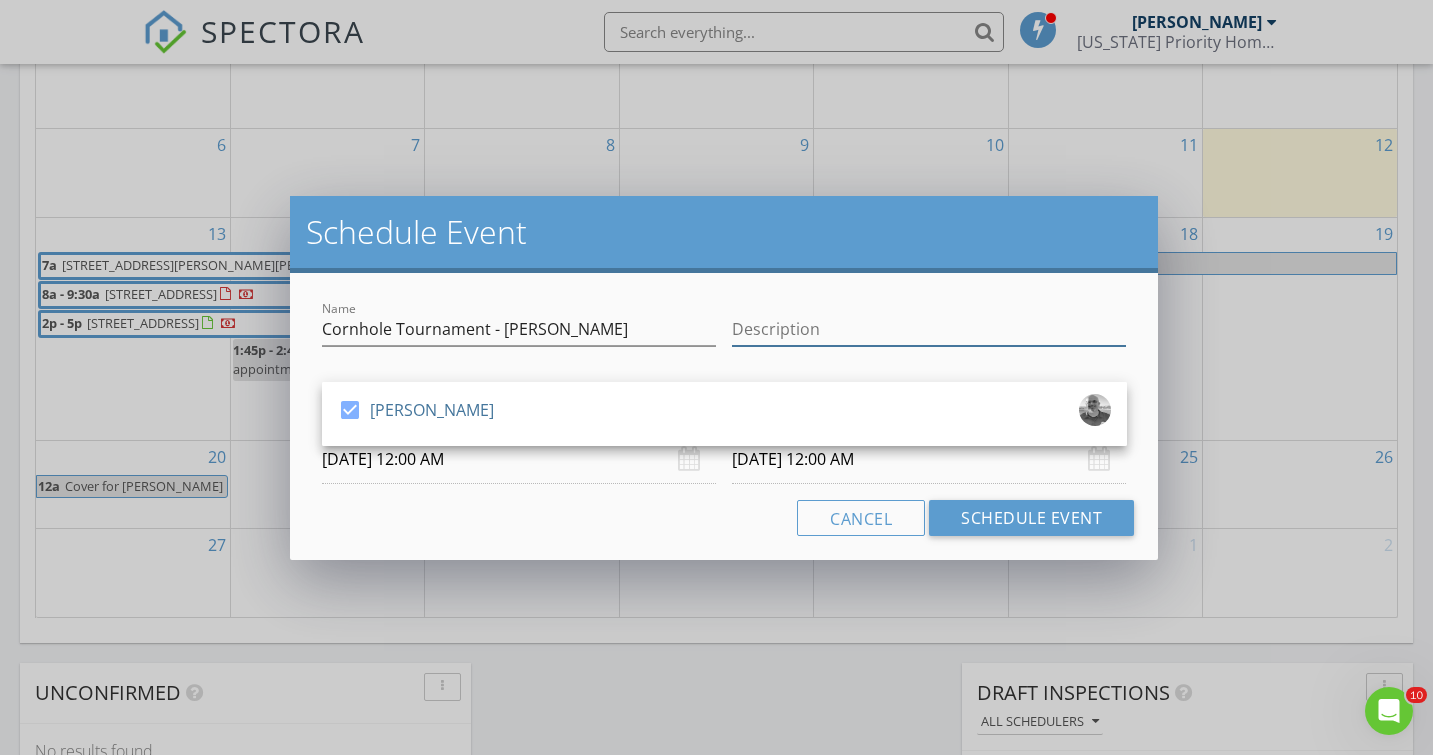 click on "Description" at bounding box center (929, 329) 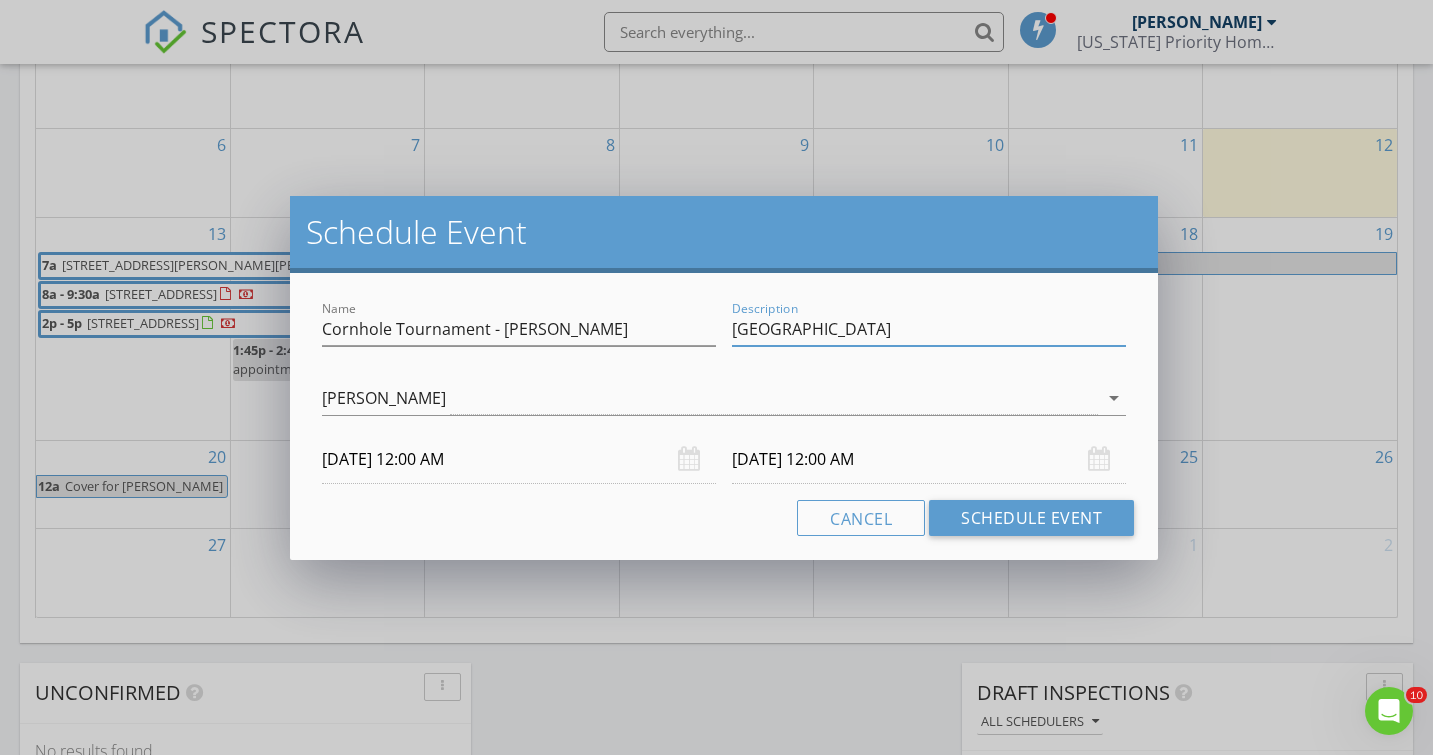 type on "[GEOGRAPHIC_DATA]" 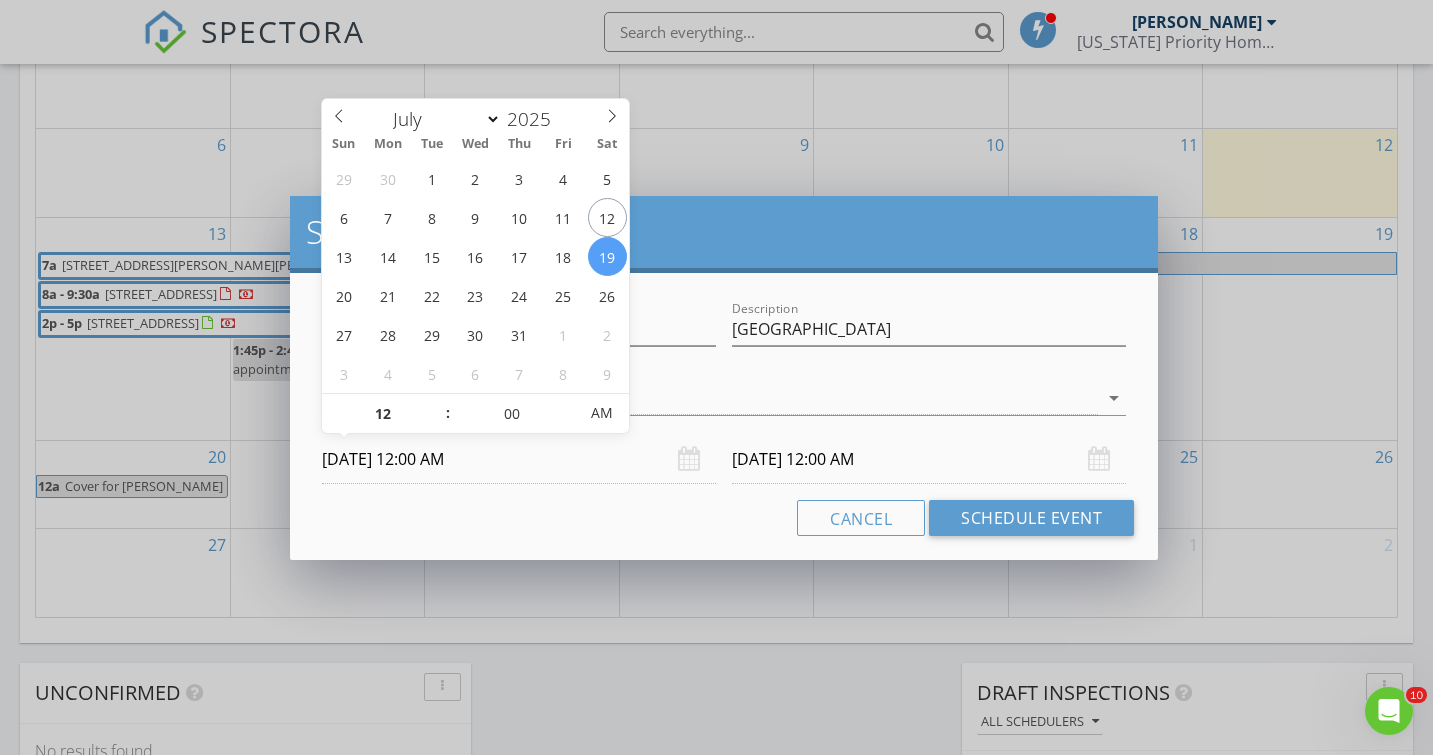 click on "[DATE] 12:00 AM" at bounding box center [519, 459] 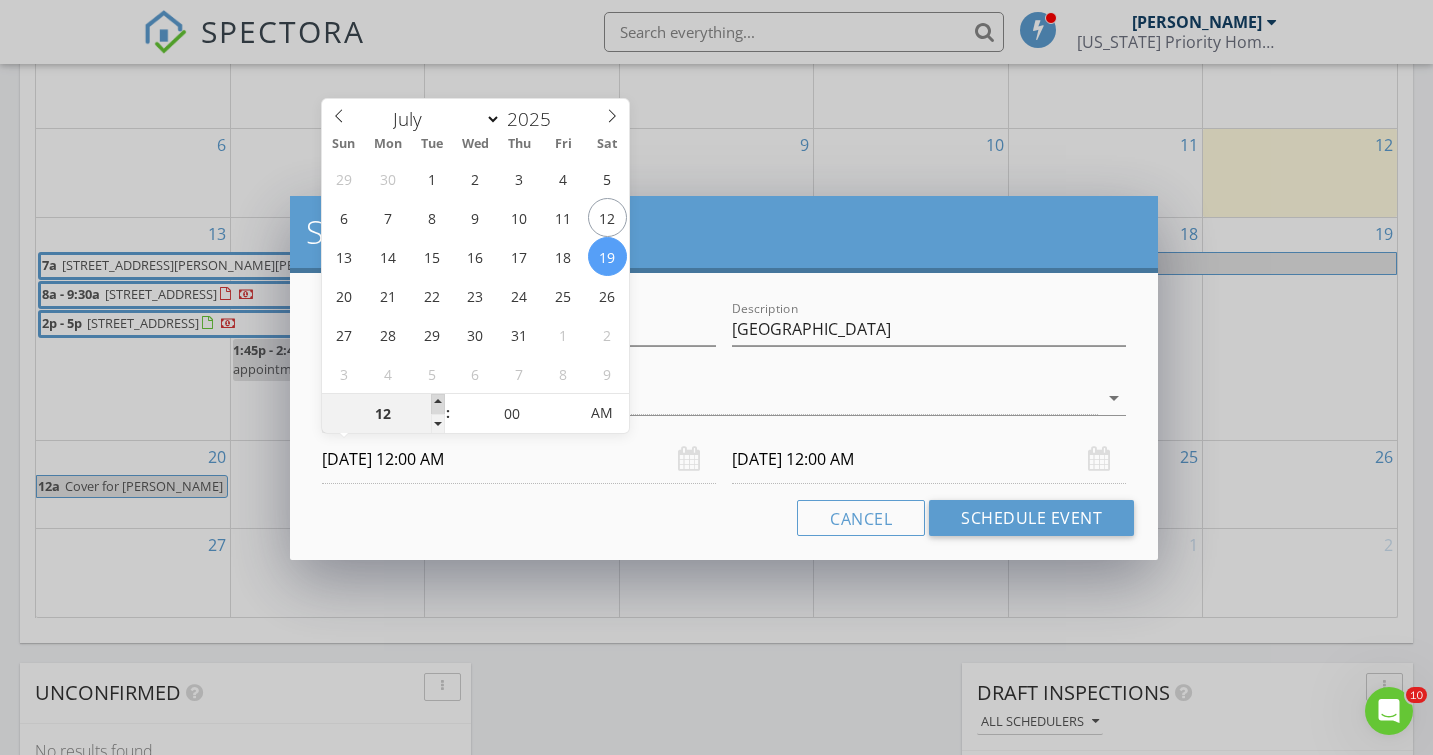 type on "01" 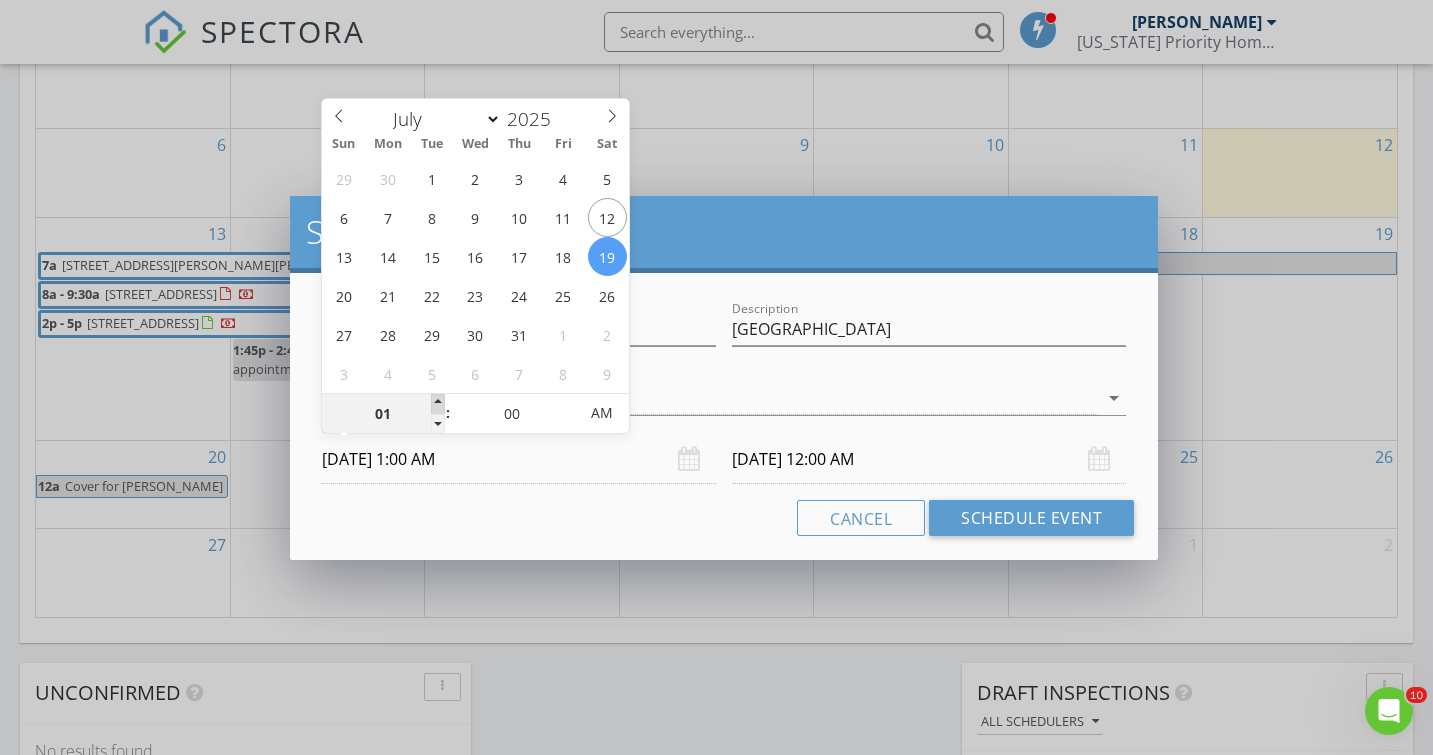 click at bounding box center [438, 404] 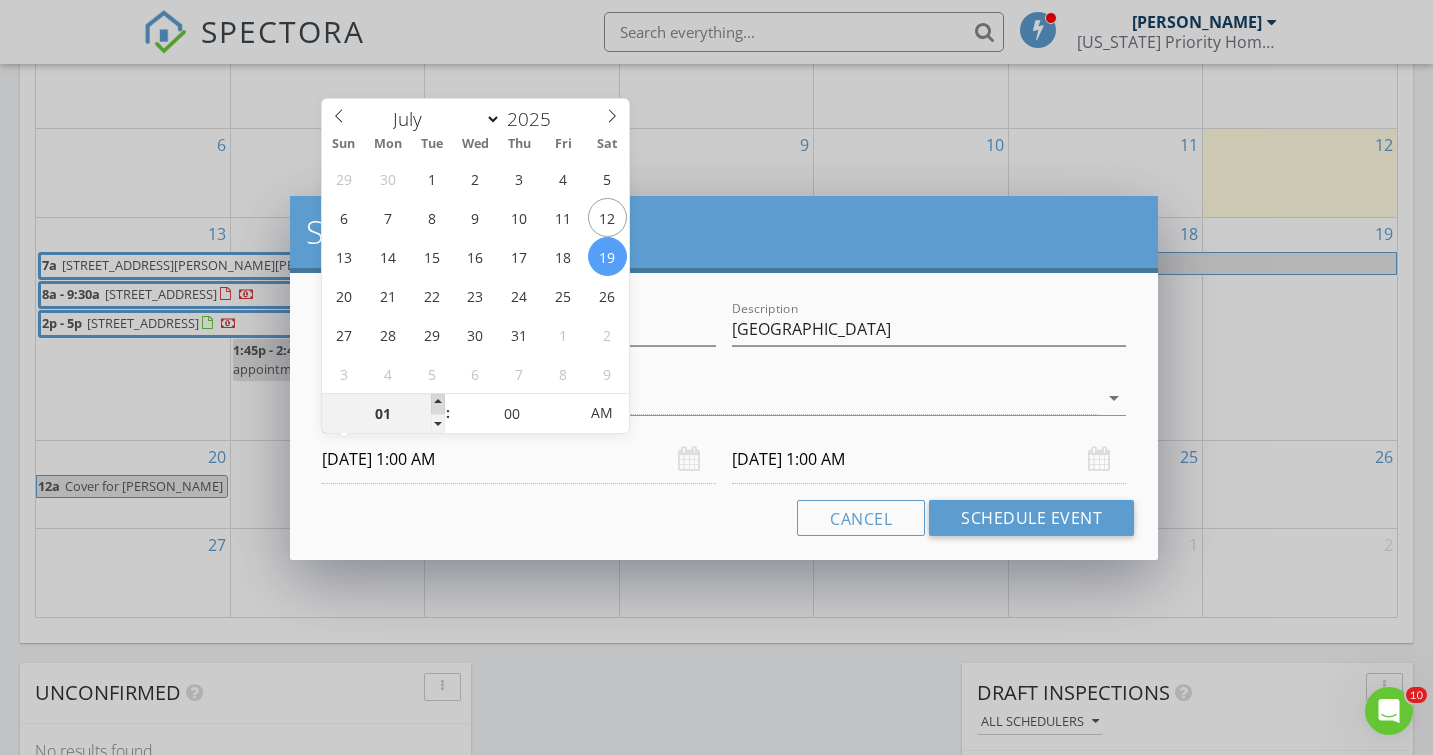 type on "02" 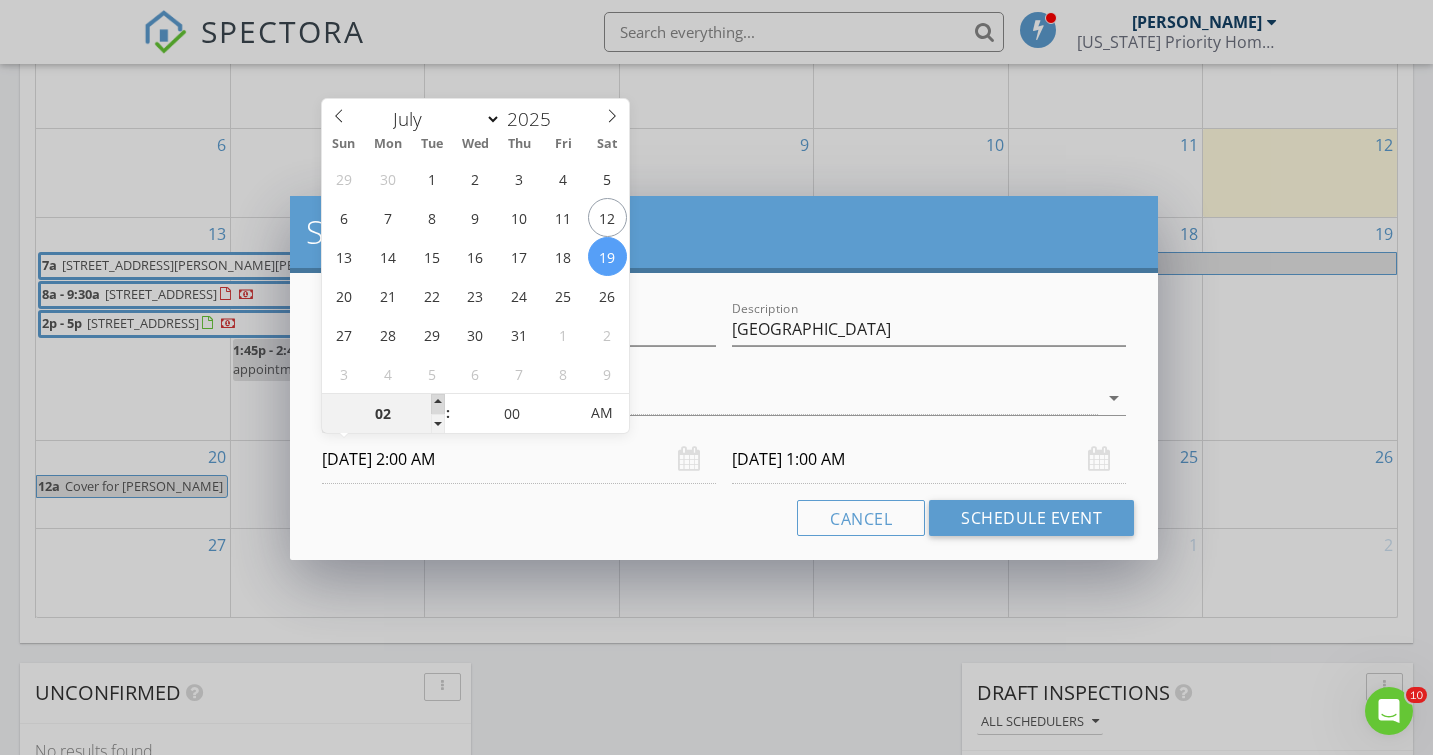 click at bounding box center (438, 404) 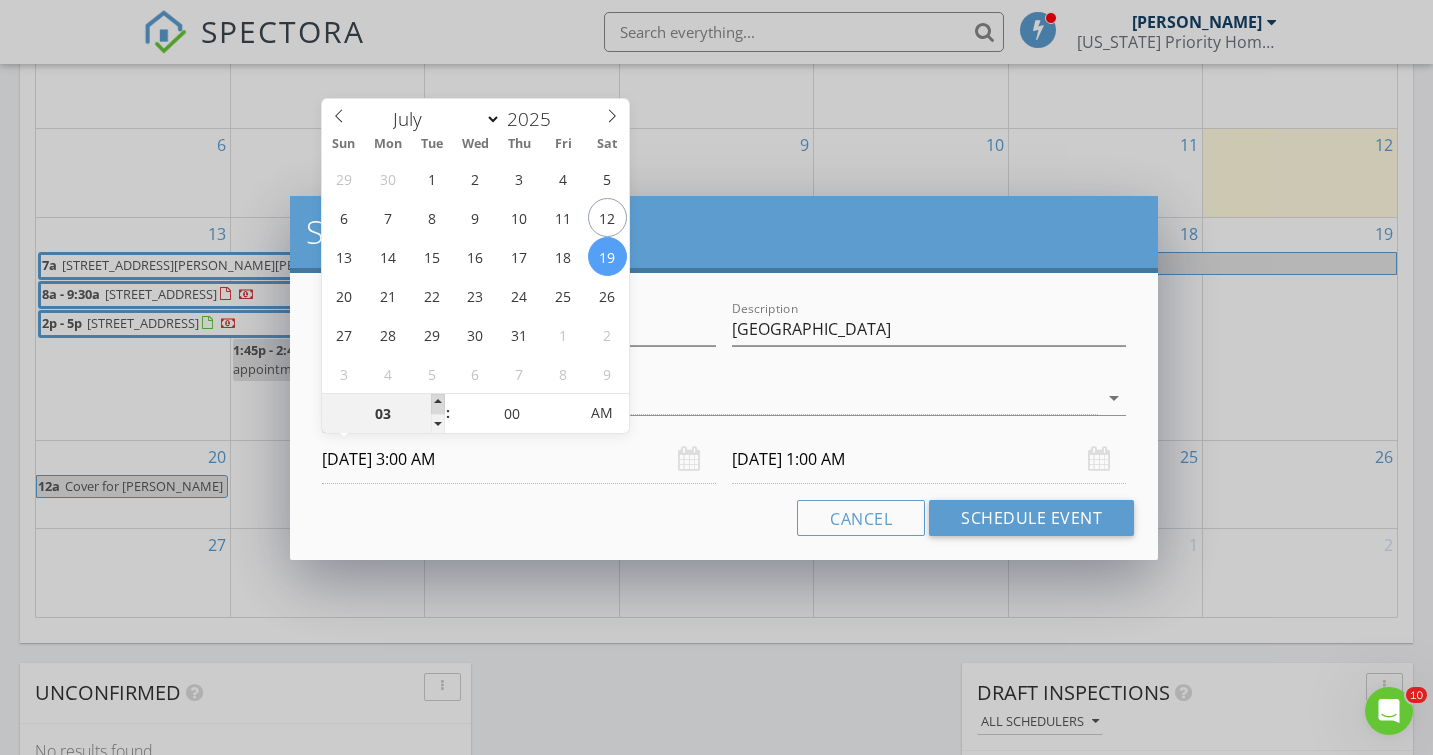 click at bounding box center [438, 404] 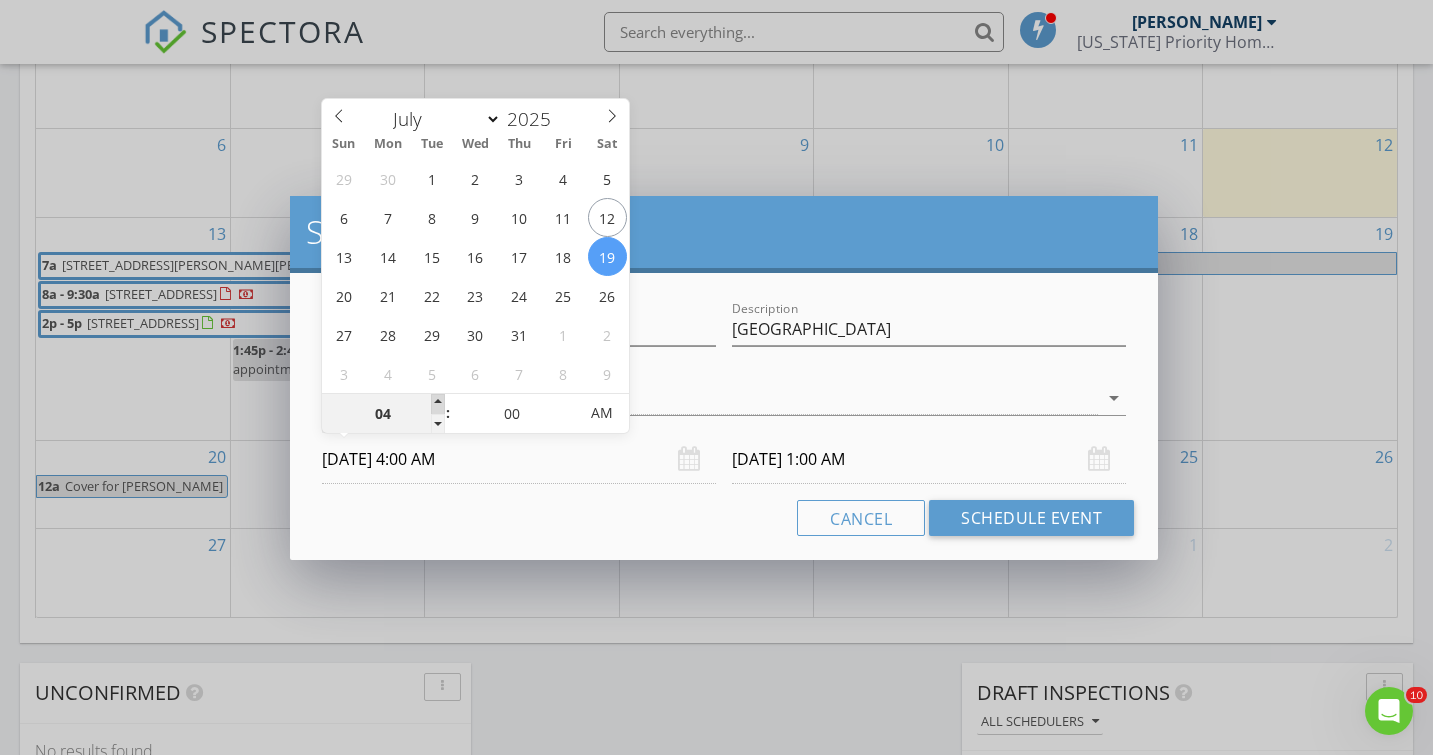 click at bounding box center (438, 404) 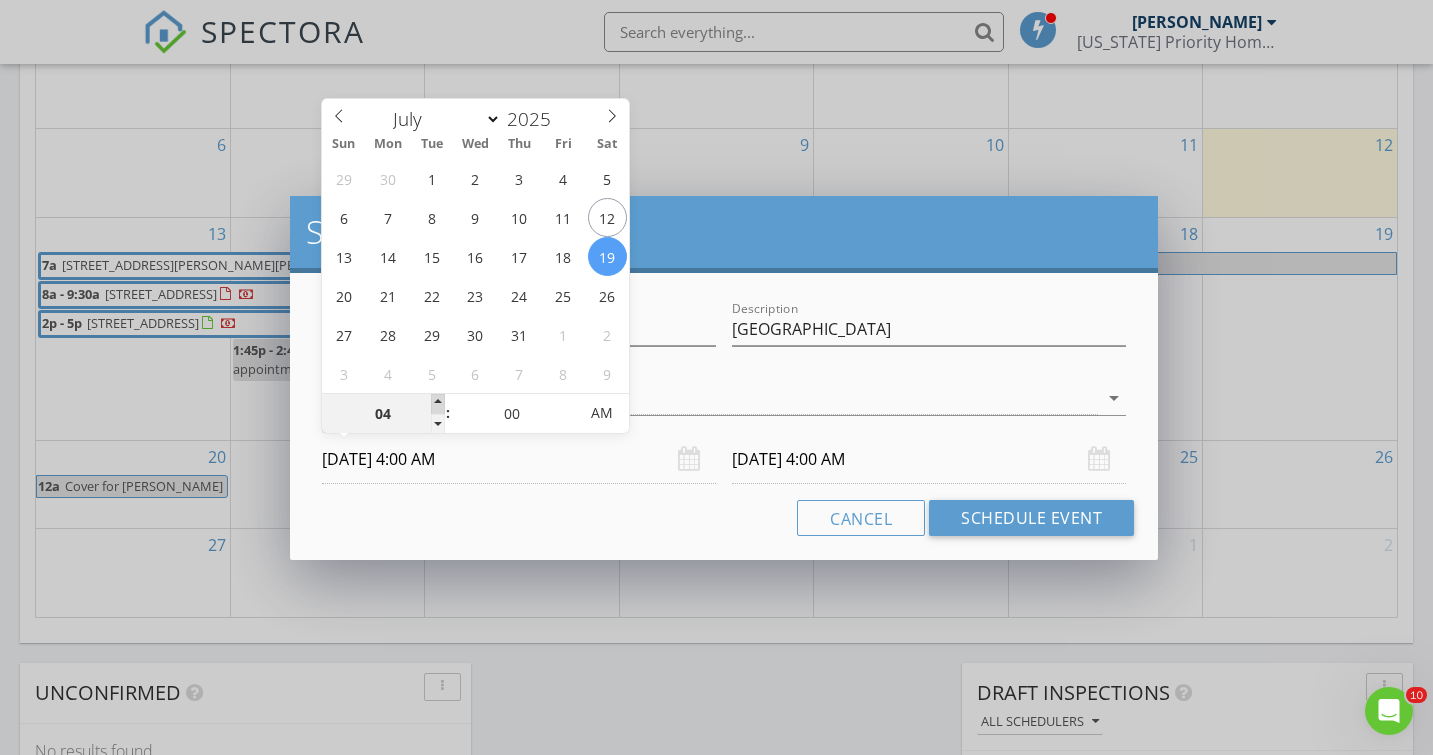 type on "05" 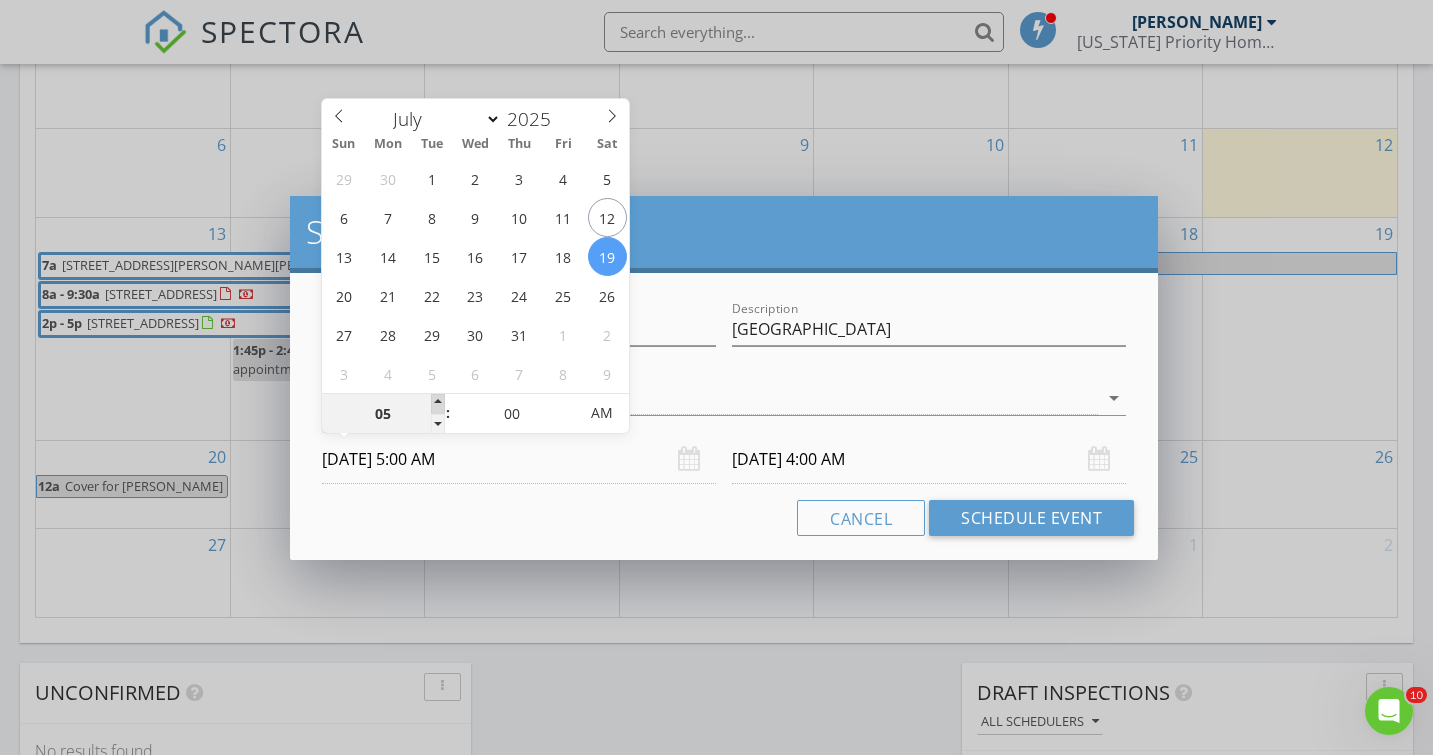 click at bounding box center [438, 404] 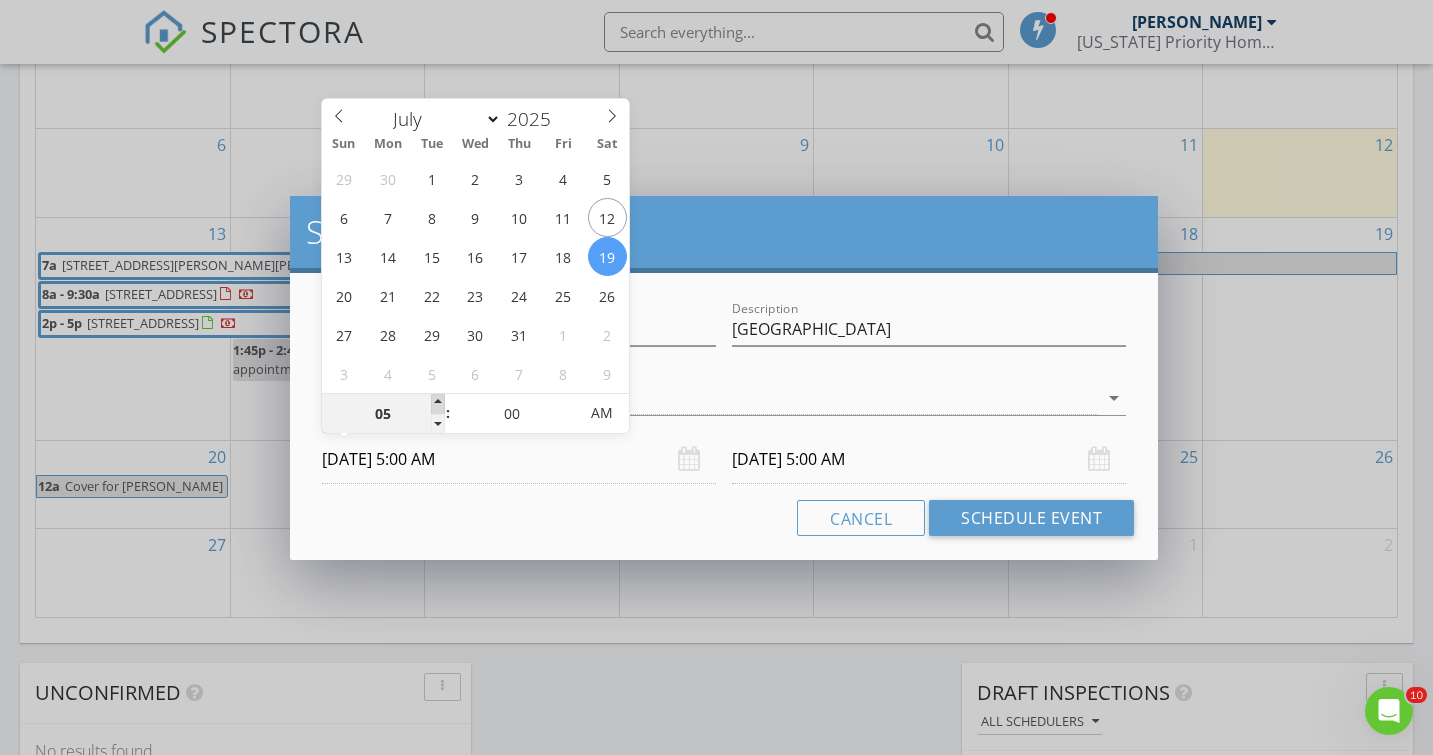 type on "06" 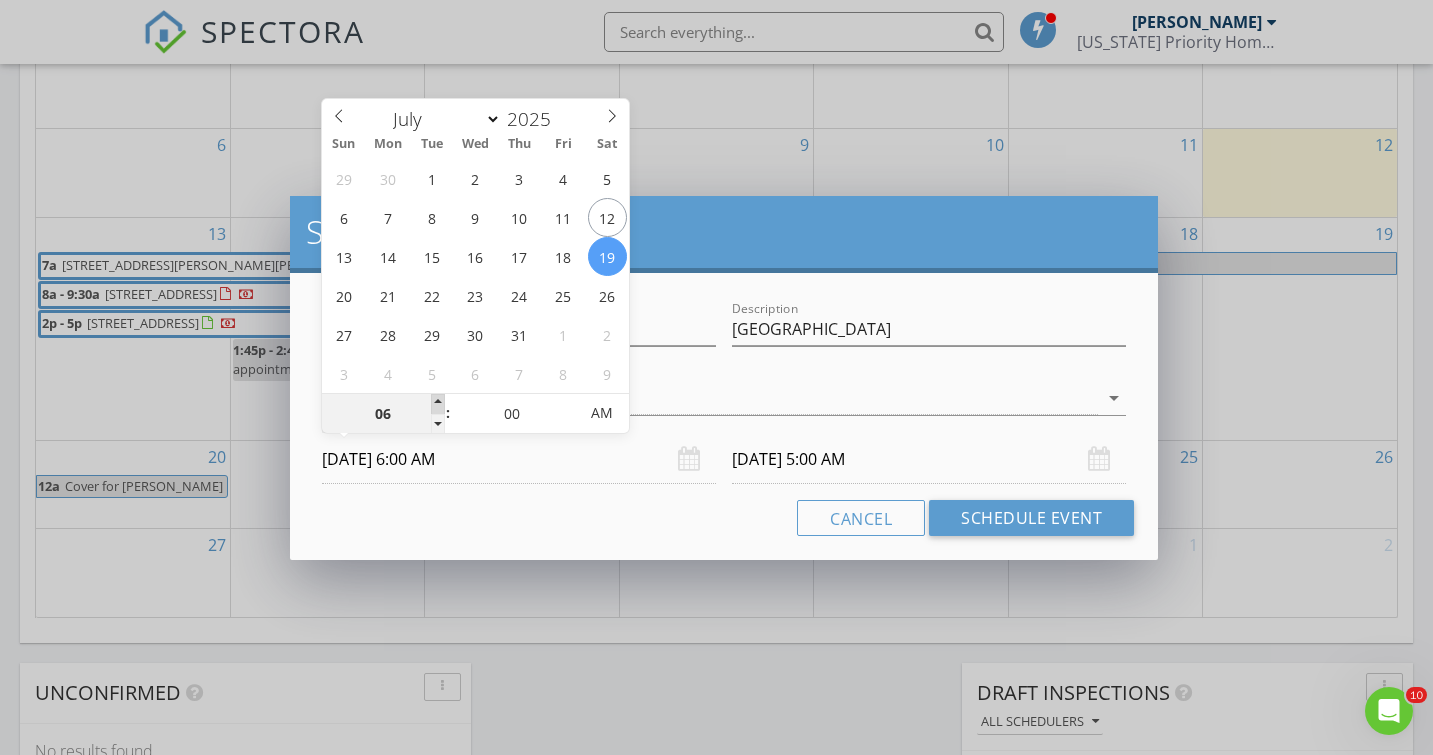 click at bounding box center (438, 404) 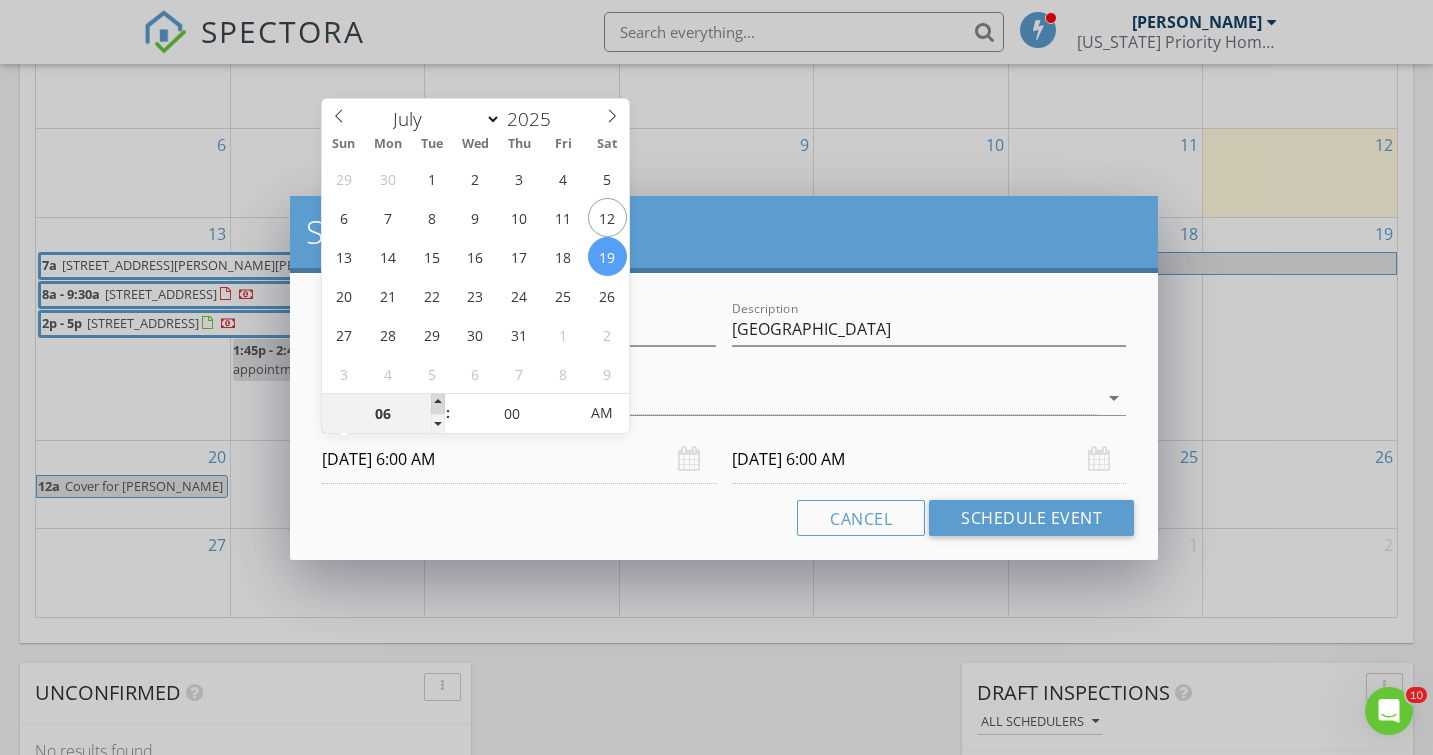 type on "07" 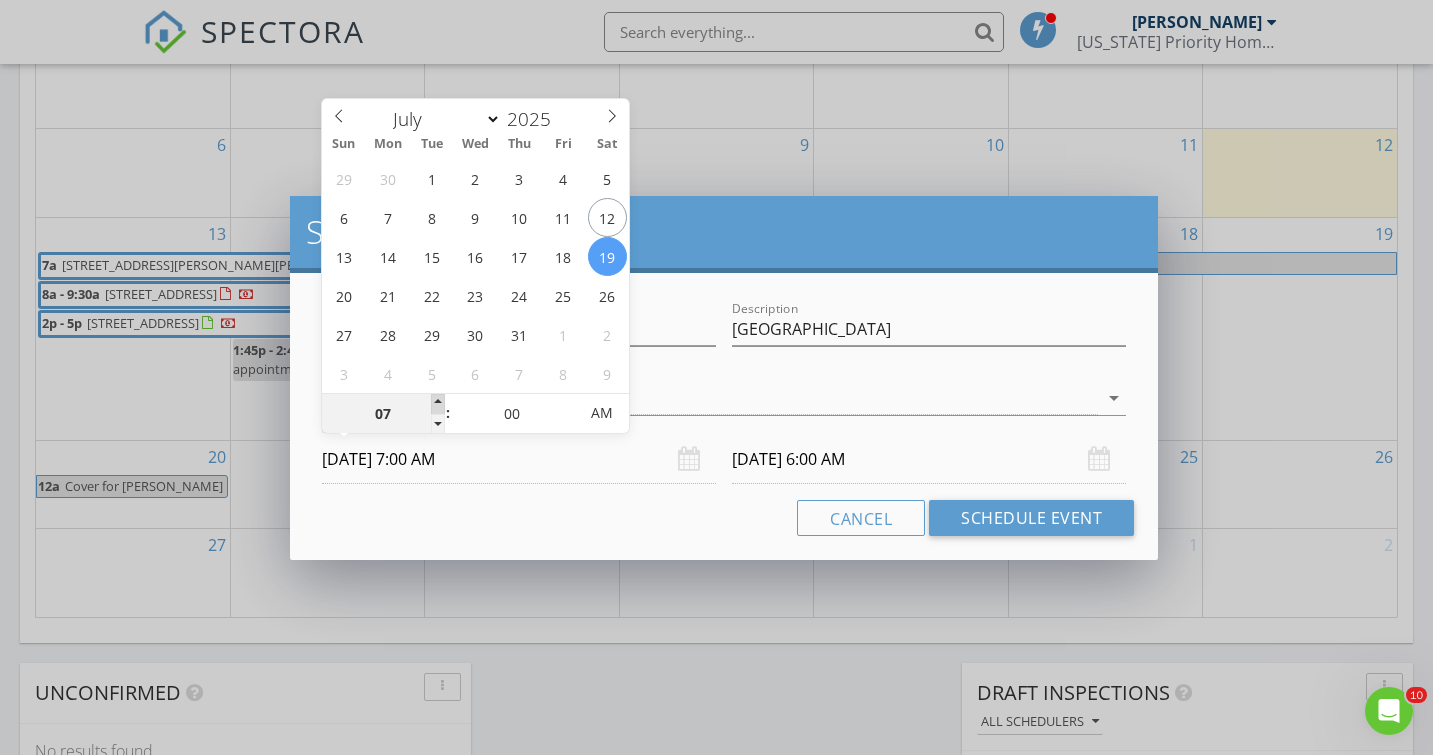 click at bounding box center [438, 404] 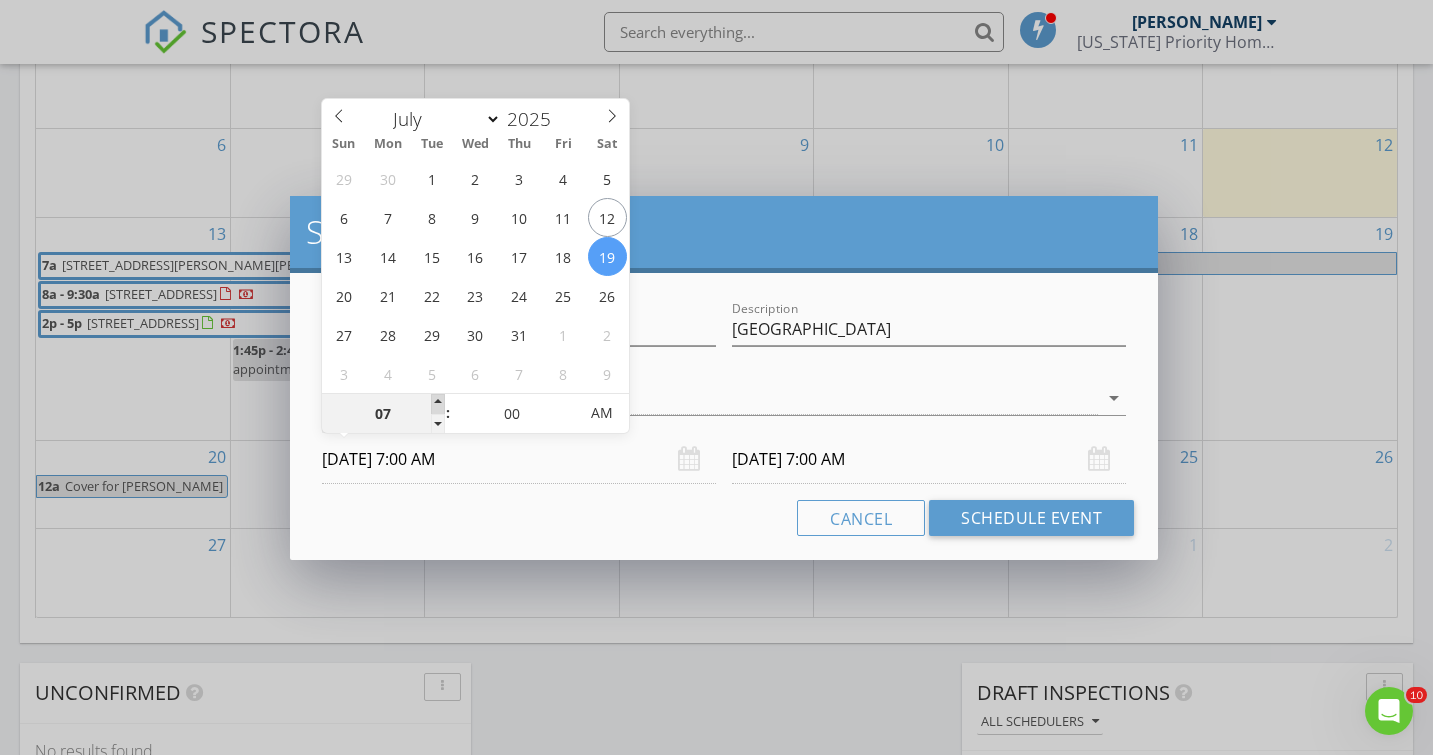 type on "08" 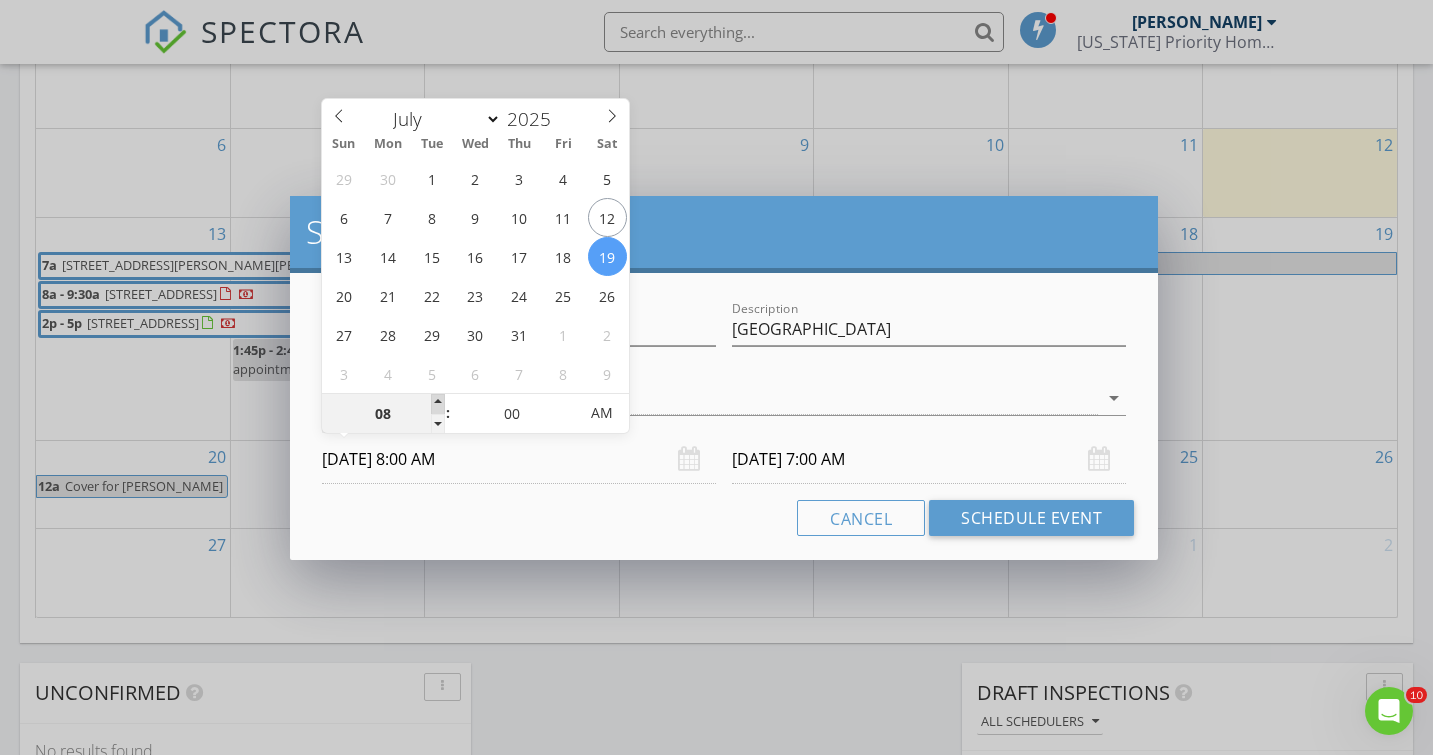 click at bounding box center (438, 404) 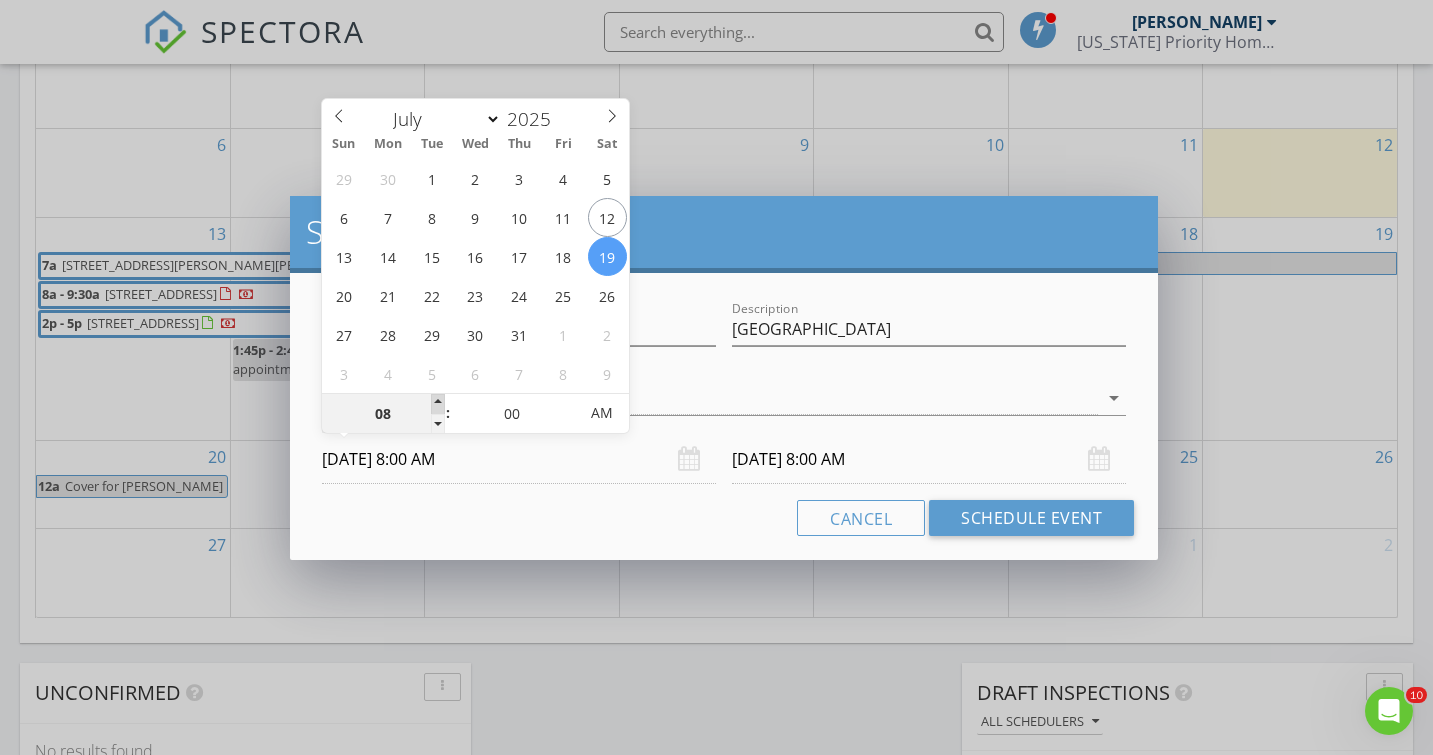 type on "09" 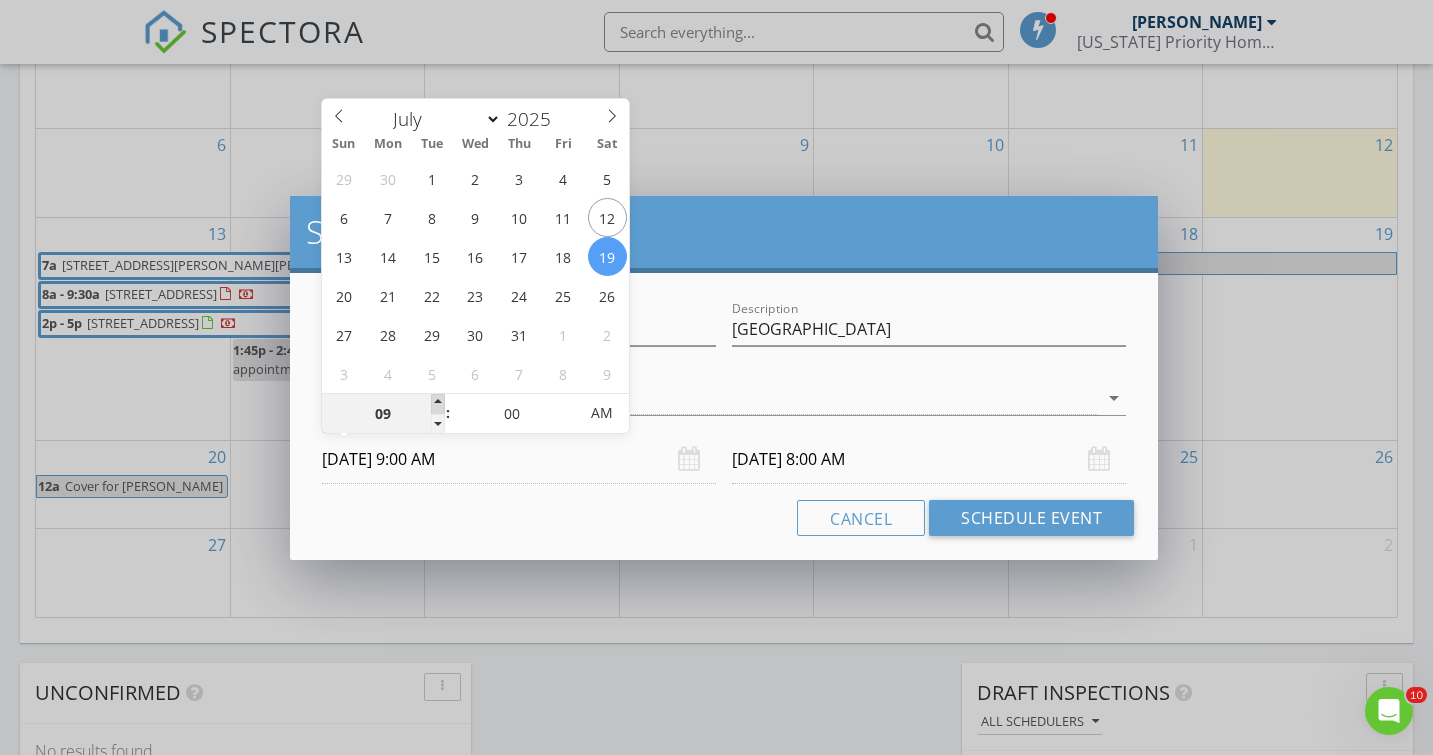 click at bounding box center [438, 404] 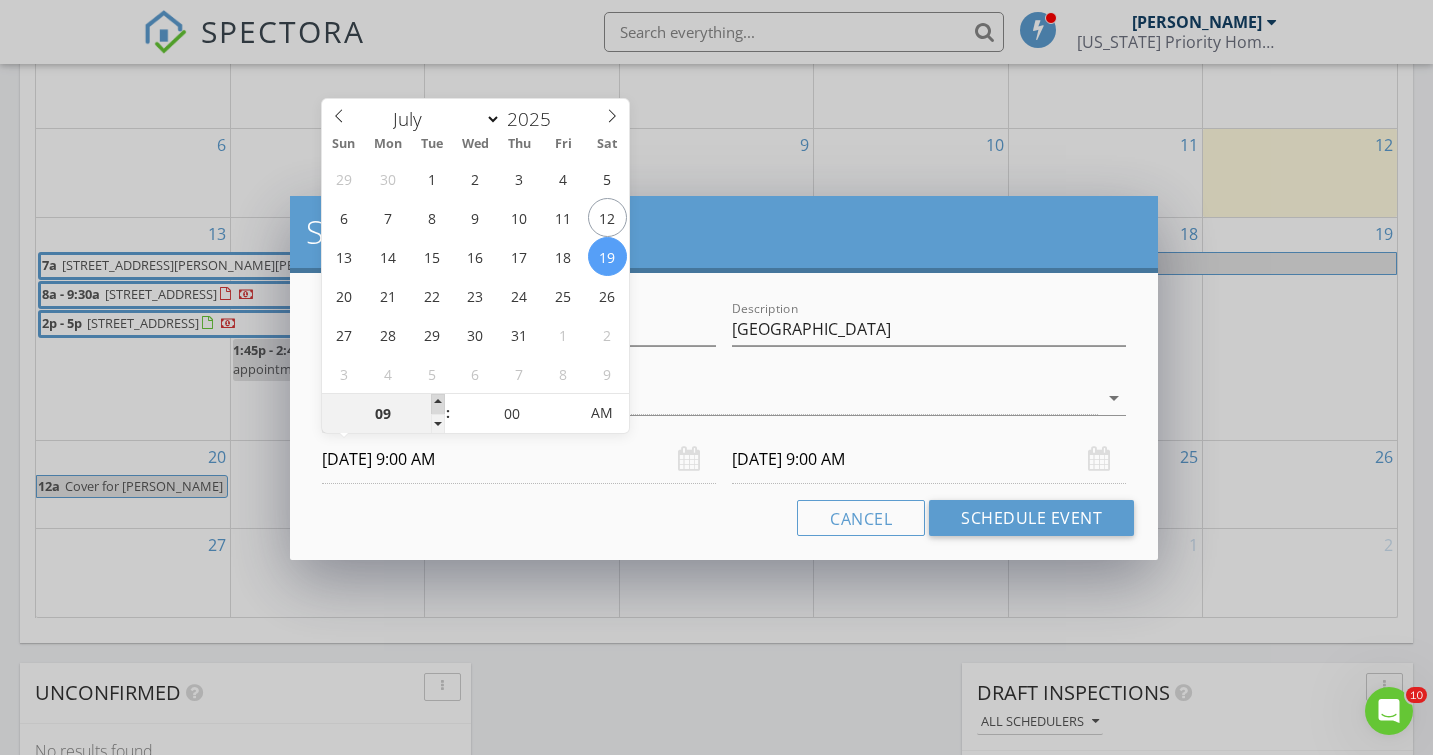 type on "10" 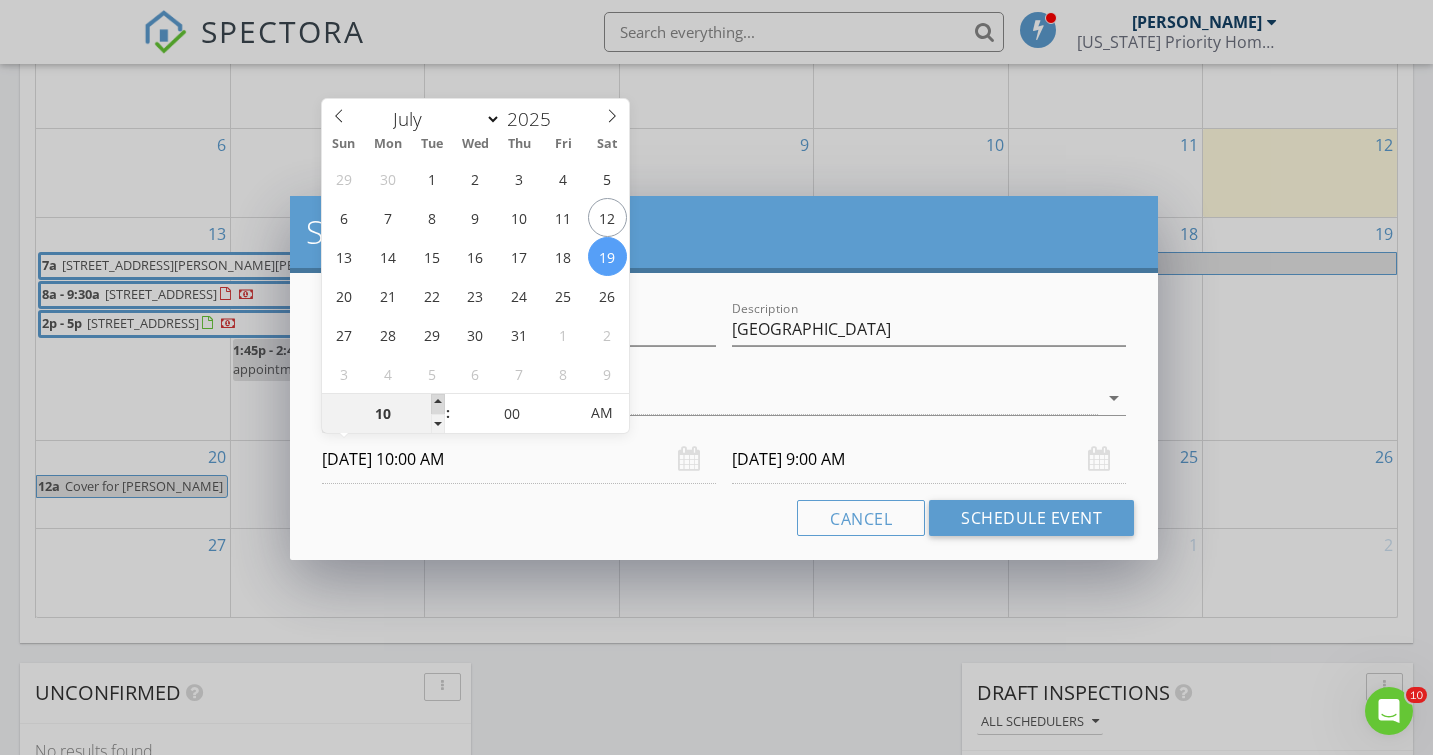 click at bounding box center [438, 404] 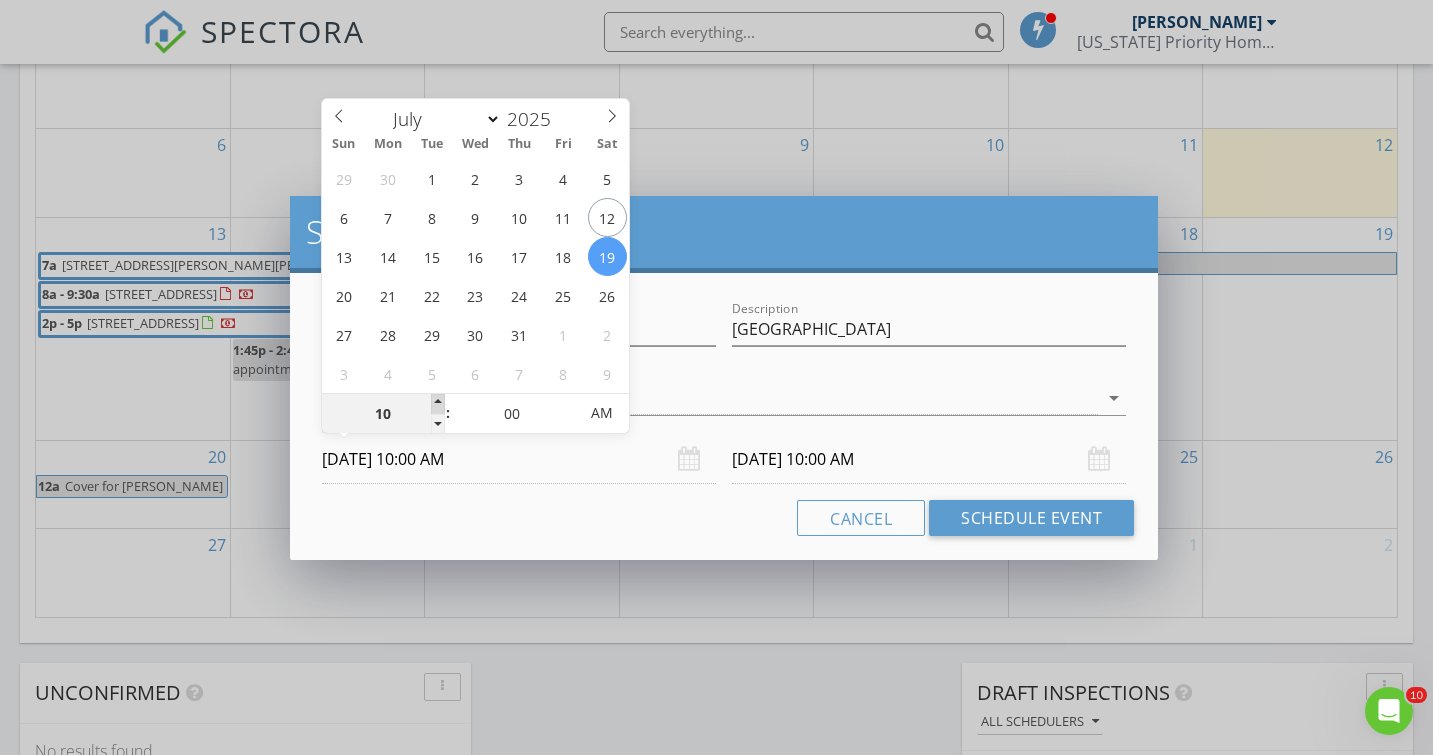 type on "11" 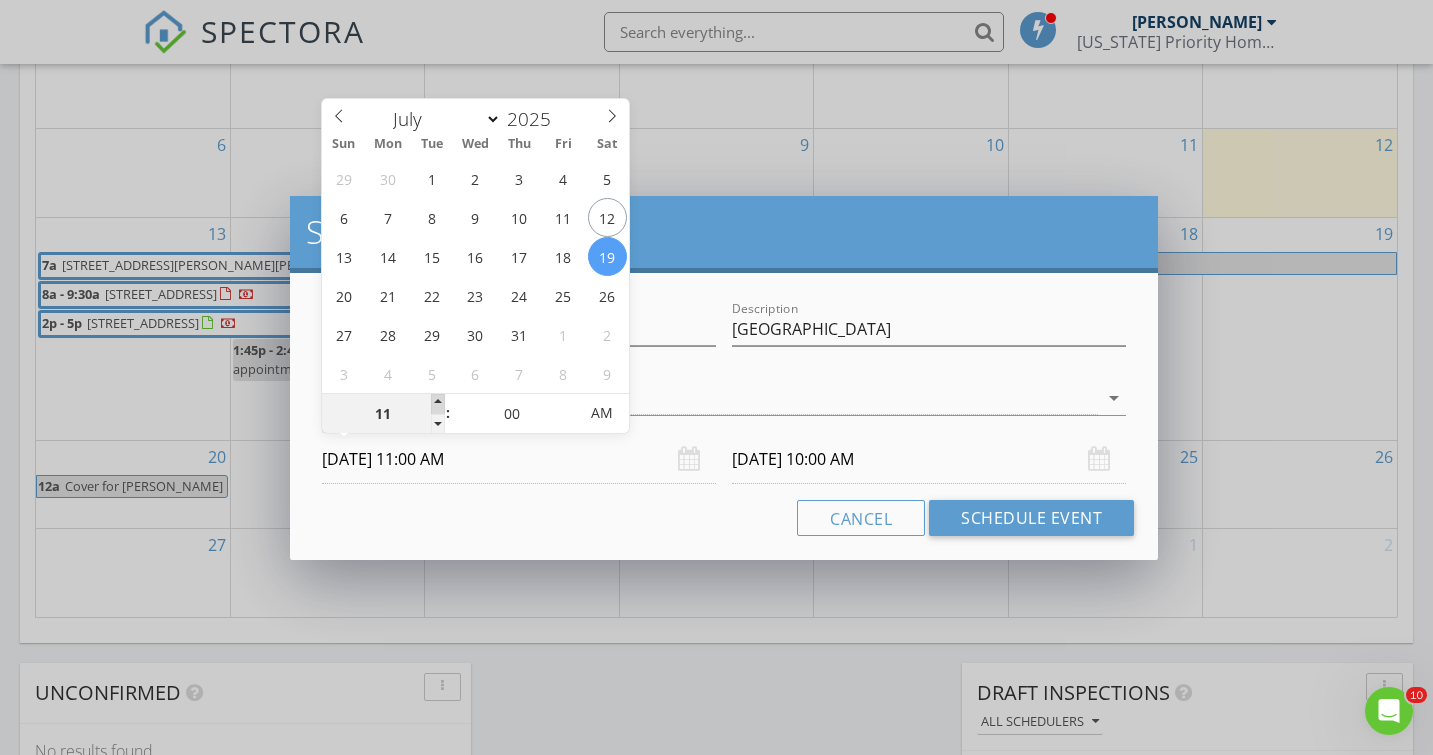 click at bounding box center (438, 404) 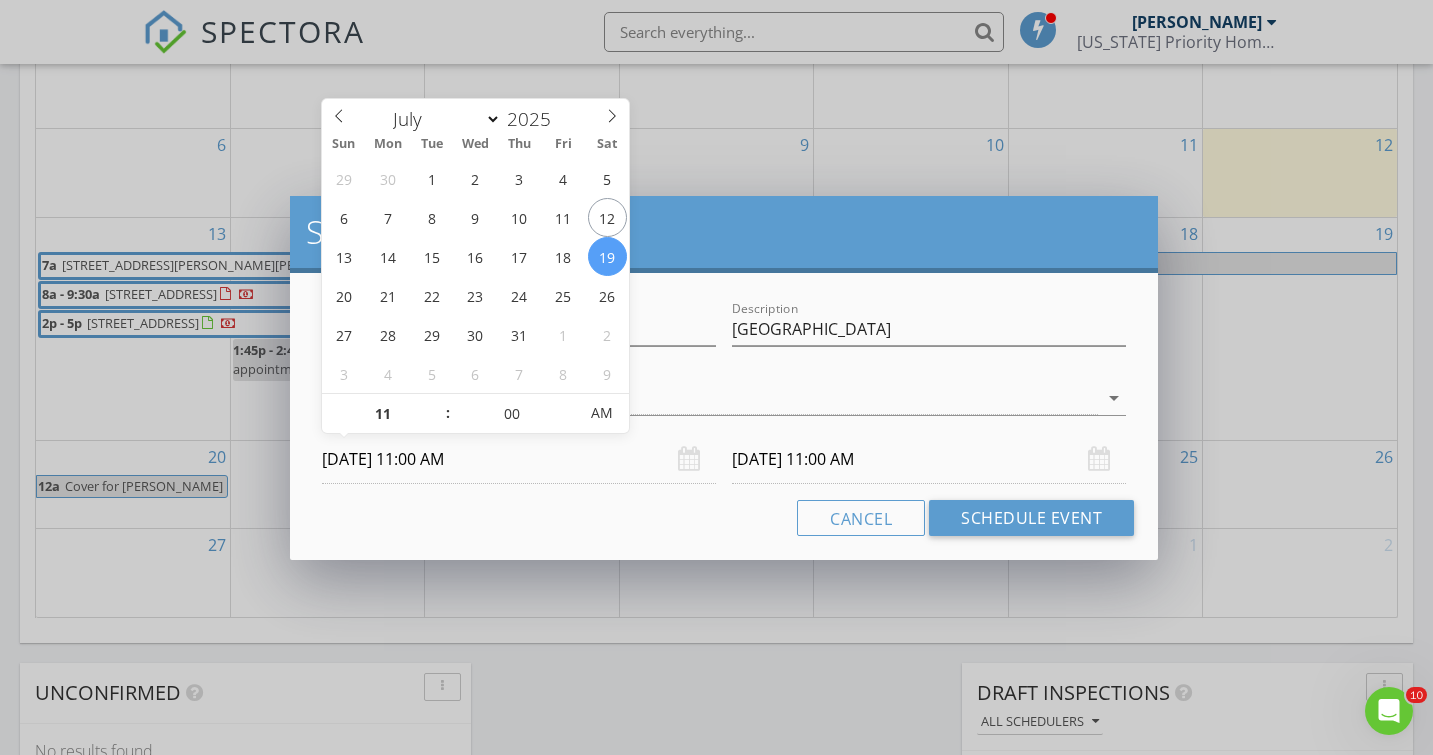 click on "Cancel   Schedule Event" at bounding box center [724, 518] 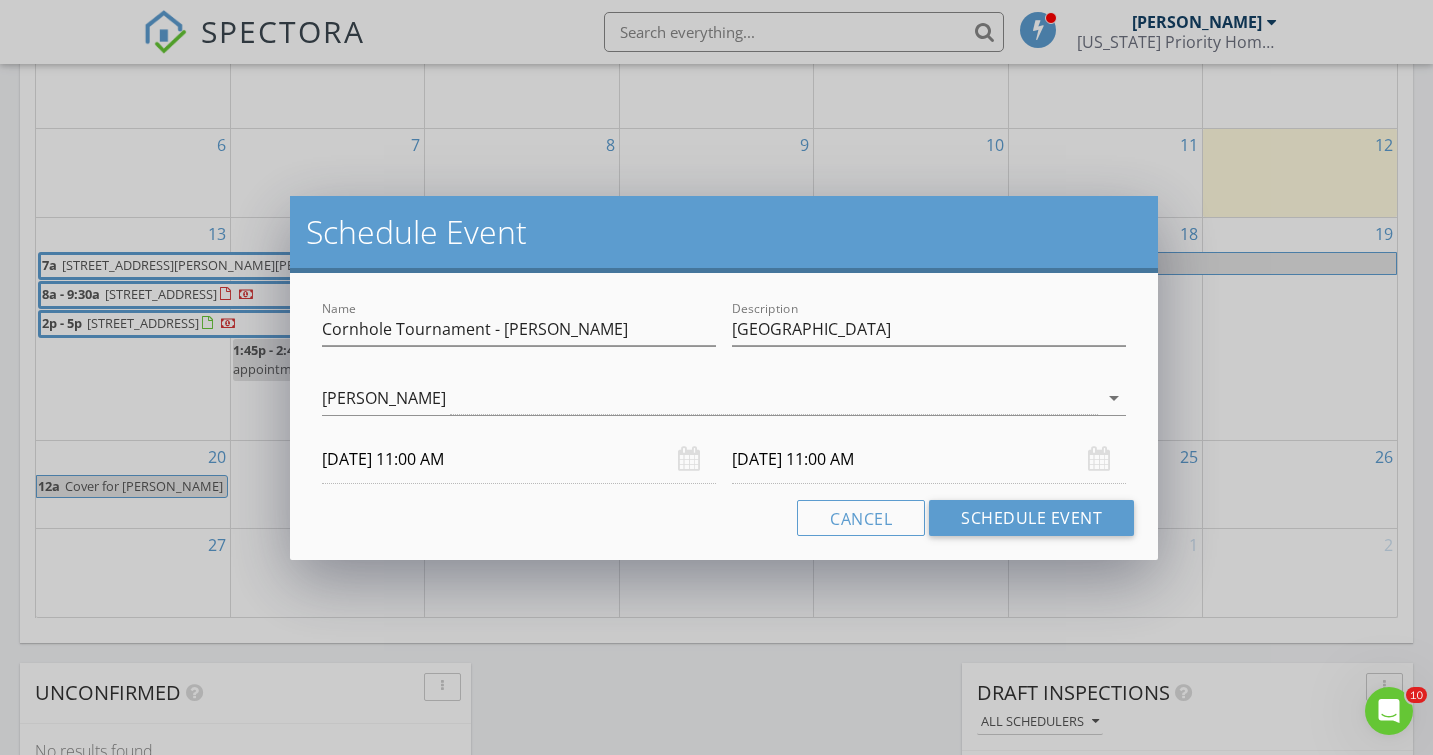 click on "07/20/2025 11:00 AM" at bounding box center [929, 459] 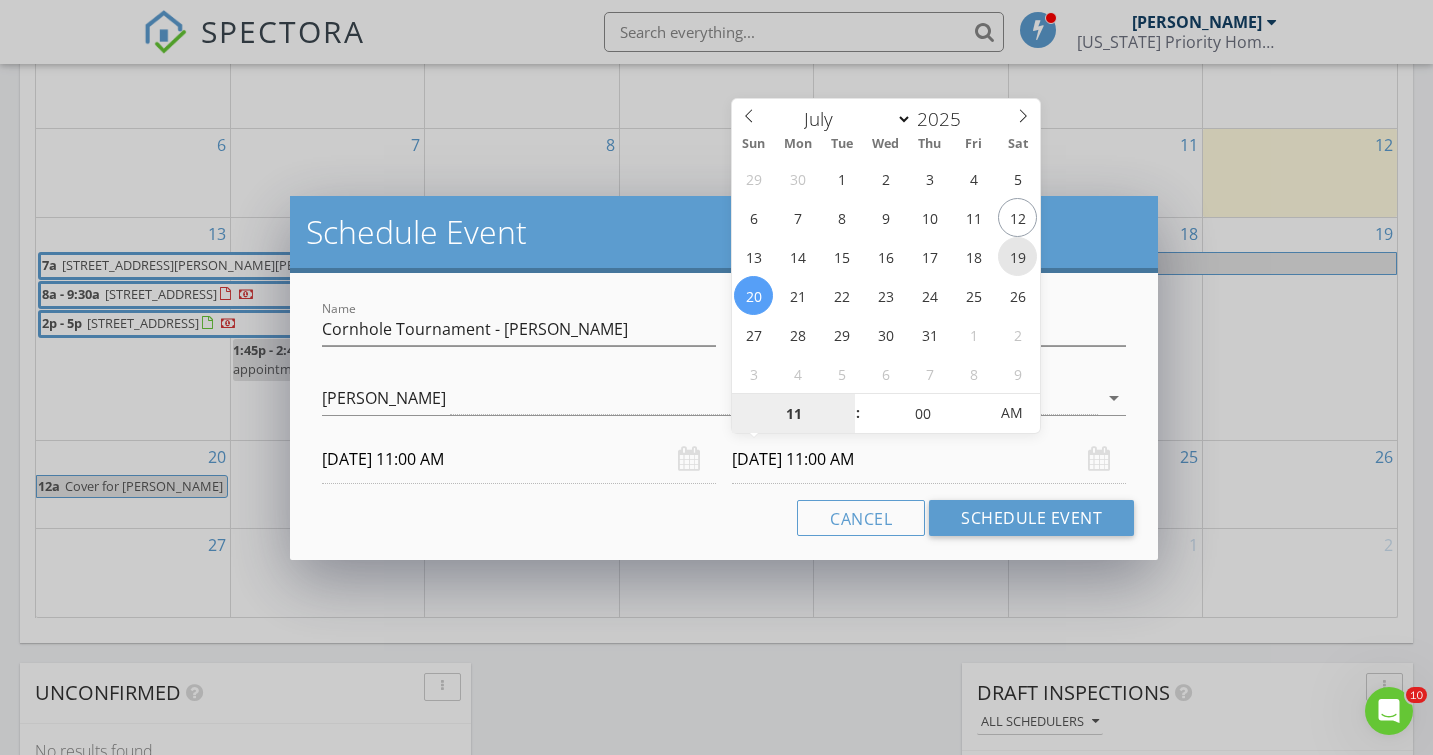 type on "07/19/2025 11:00 AM" 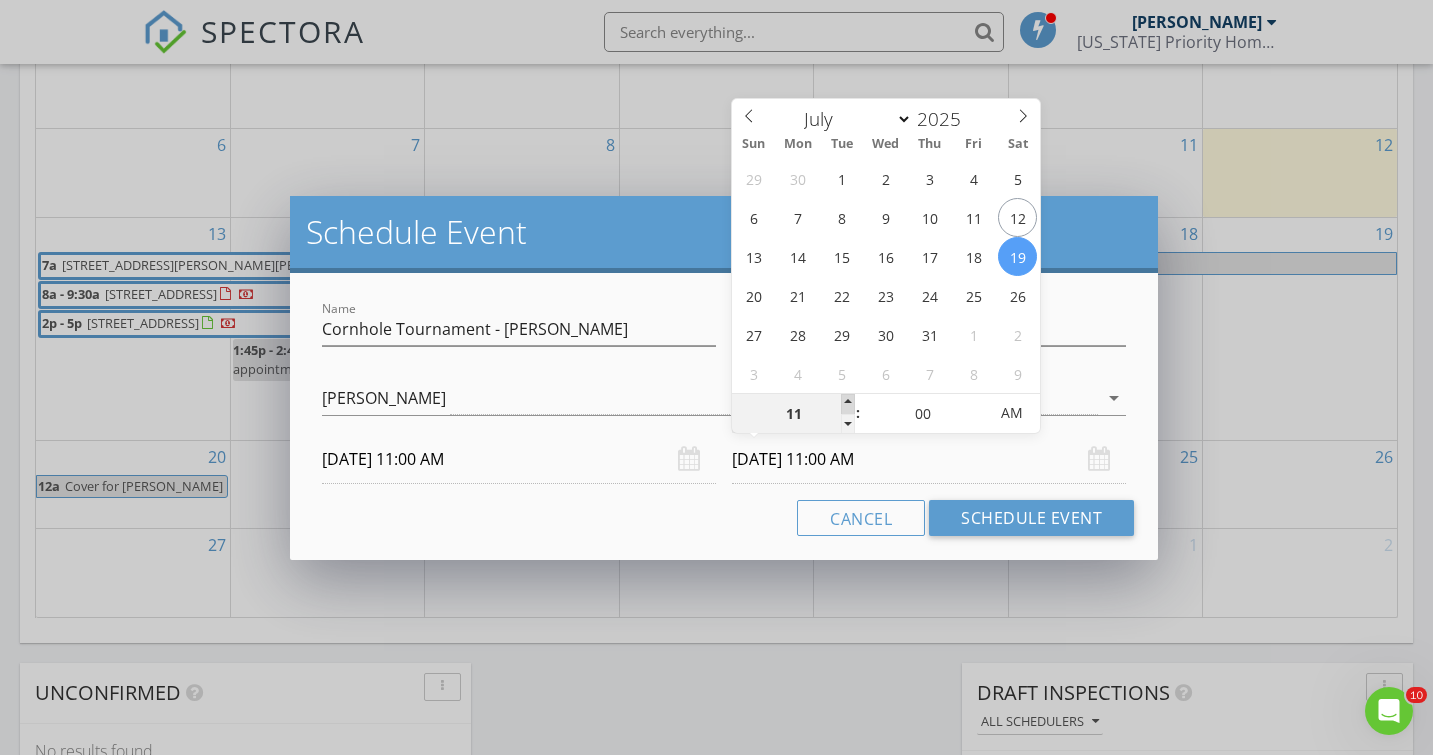 type on "12" 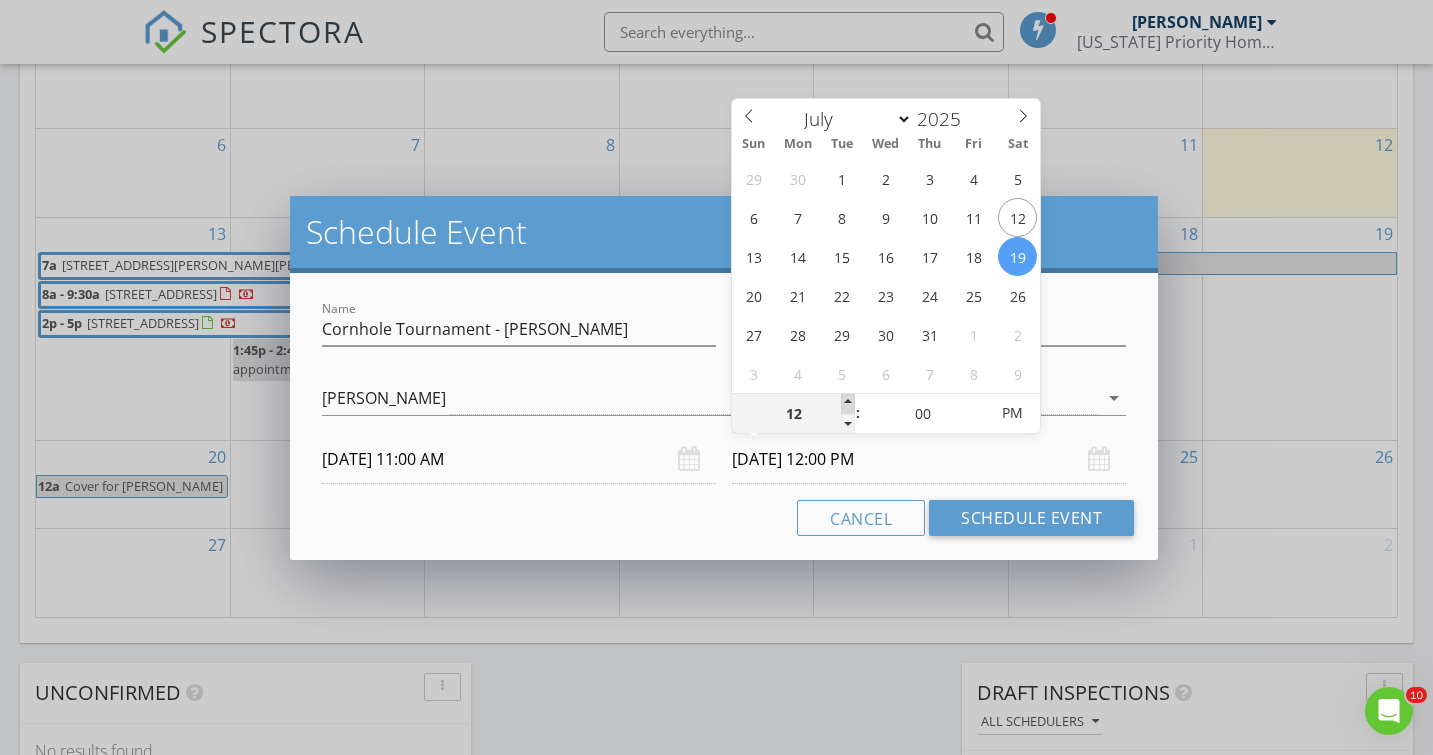 click at bounding box center [848, 404] 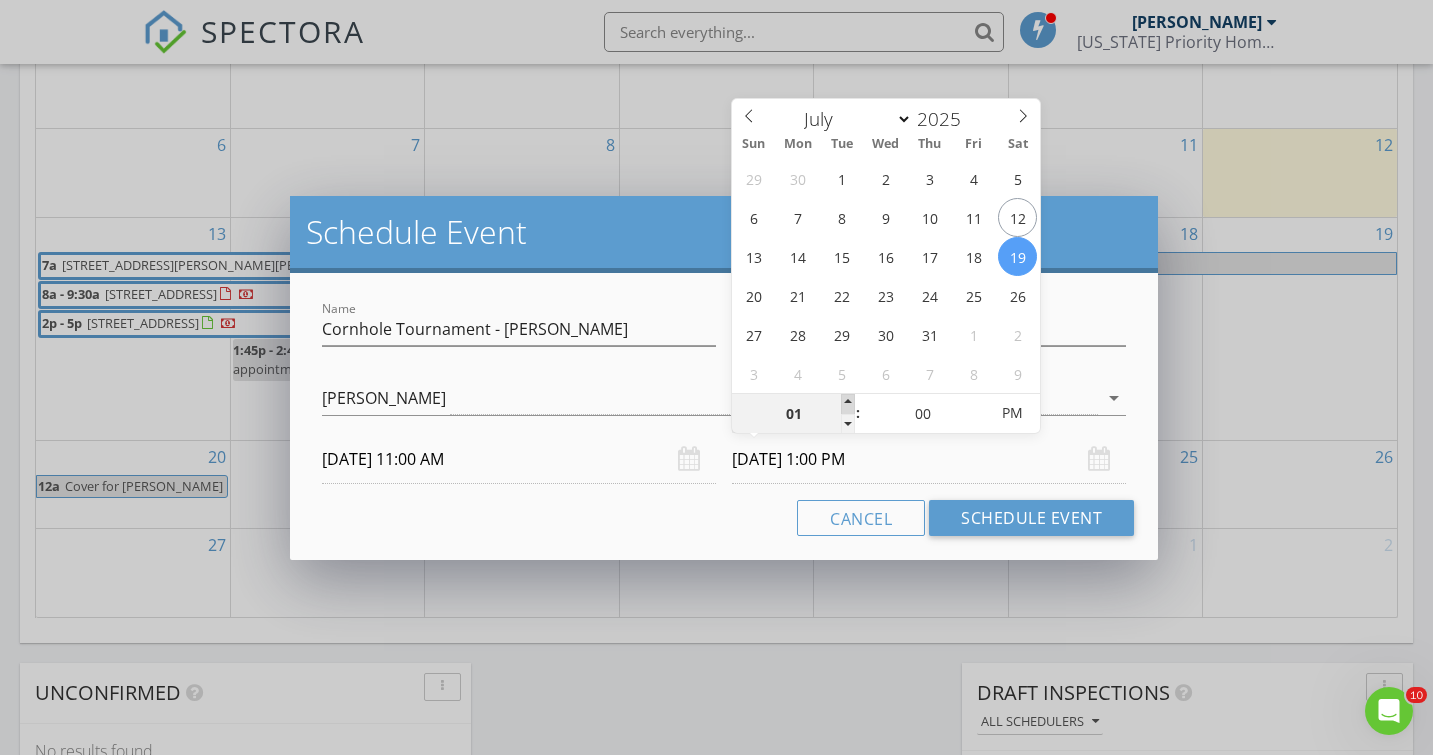 click at bounding box center (848, 404) 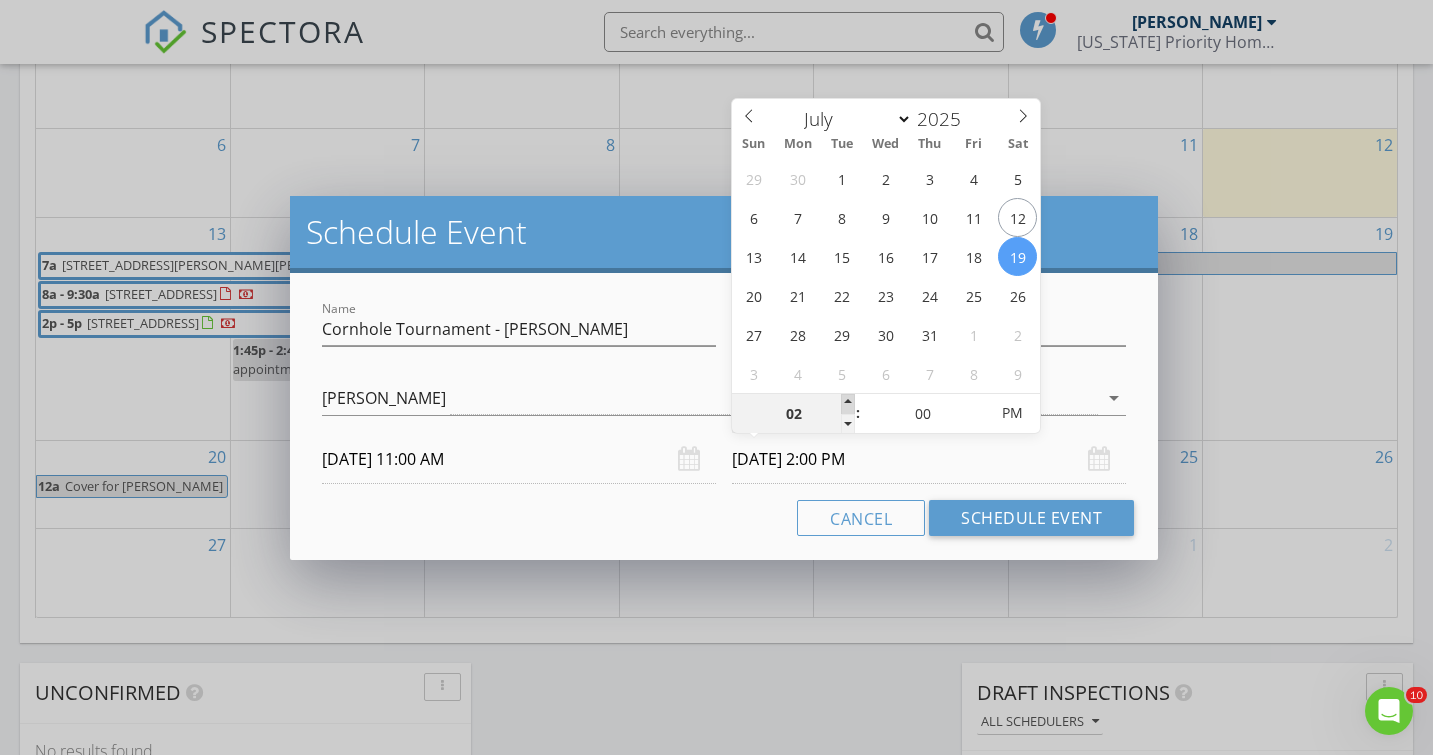 click at bounding box center (848, 404) 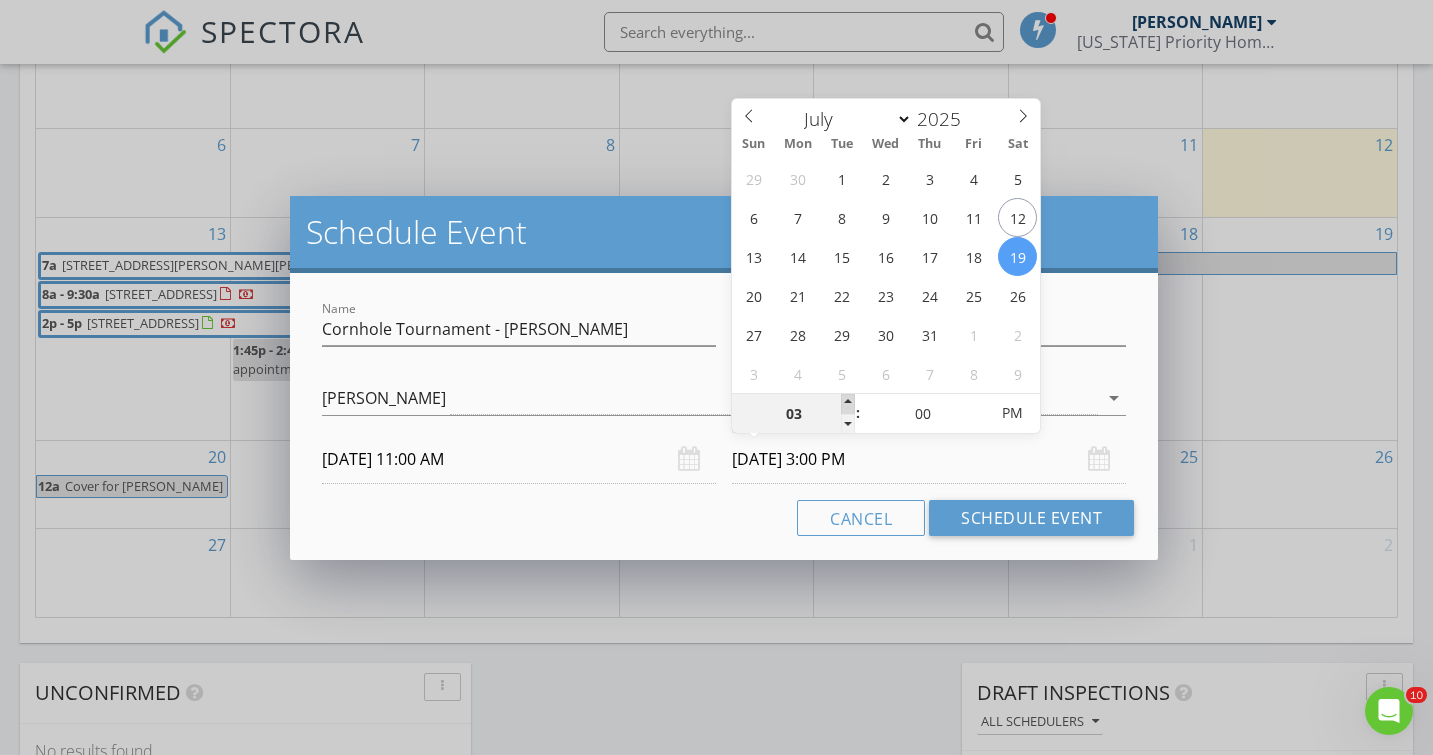 click at bounding box center [848, 404] 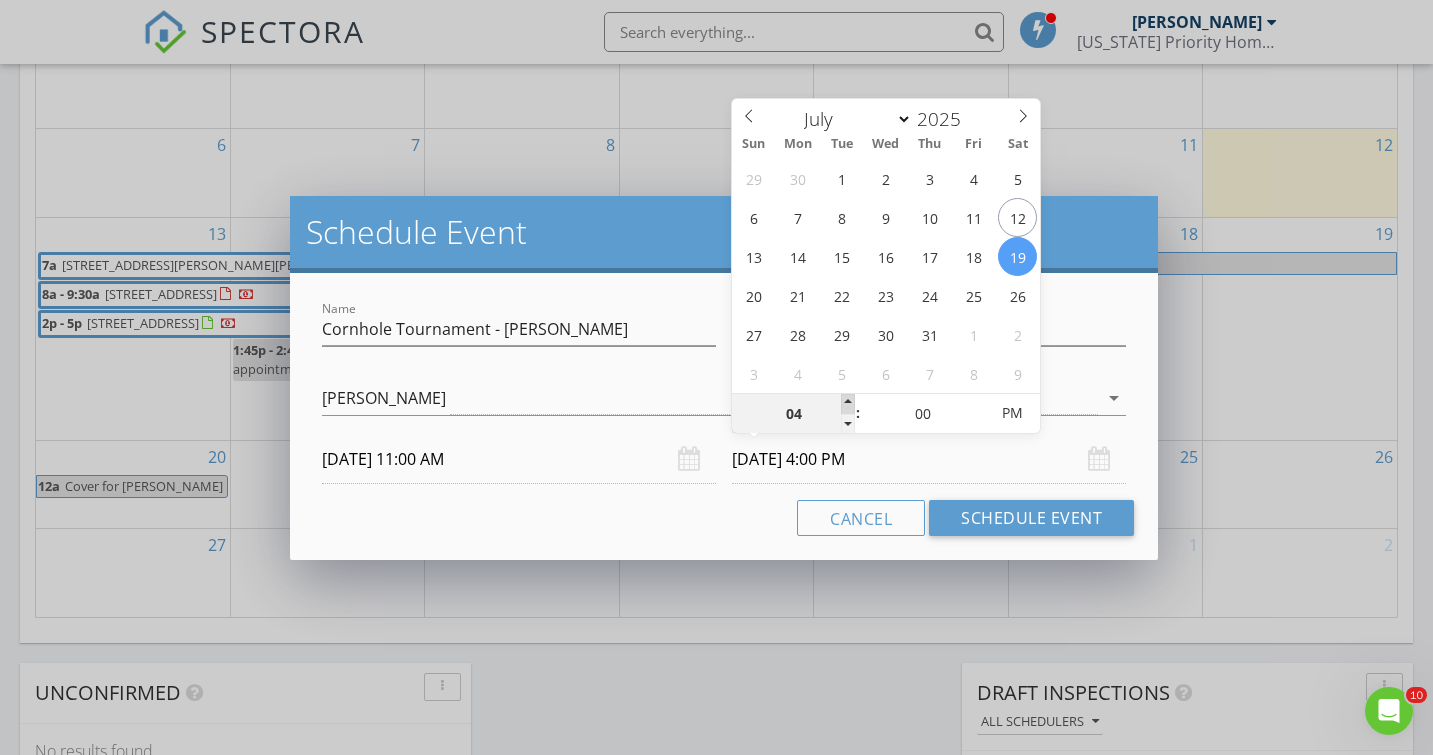 click at bounding box center (848, 404) 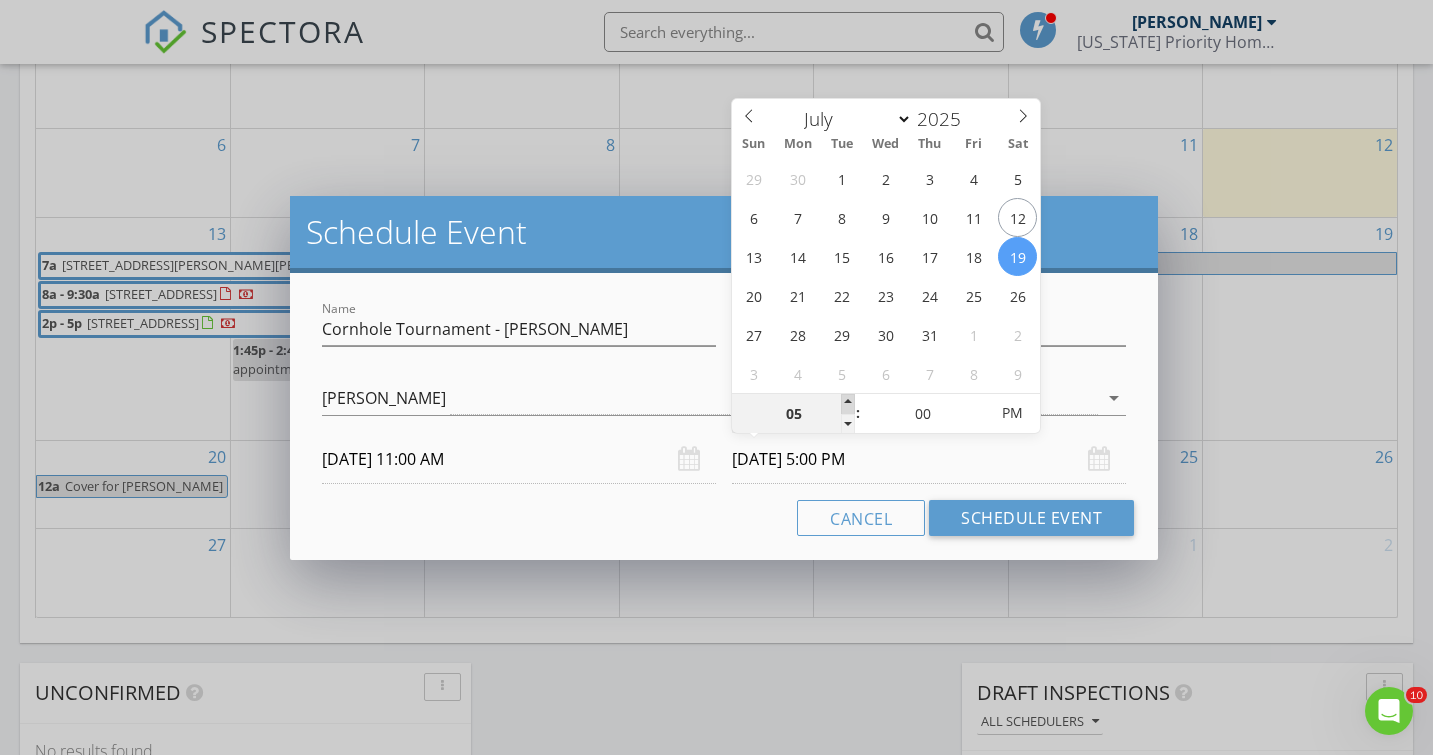 click at bounding box center [848, 404] 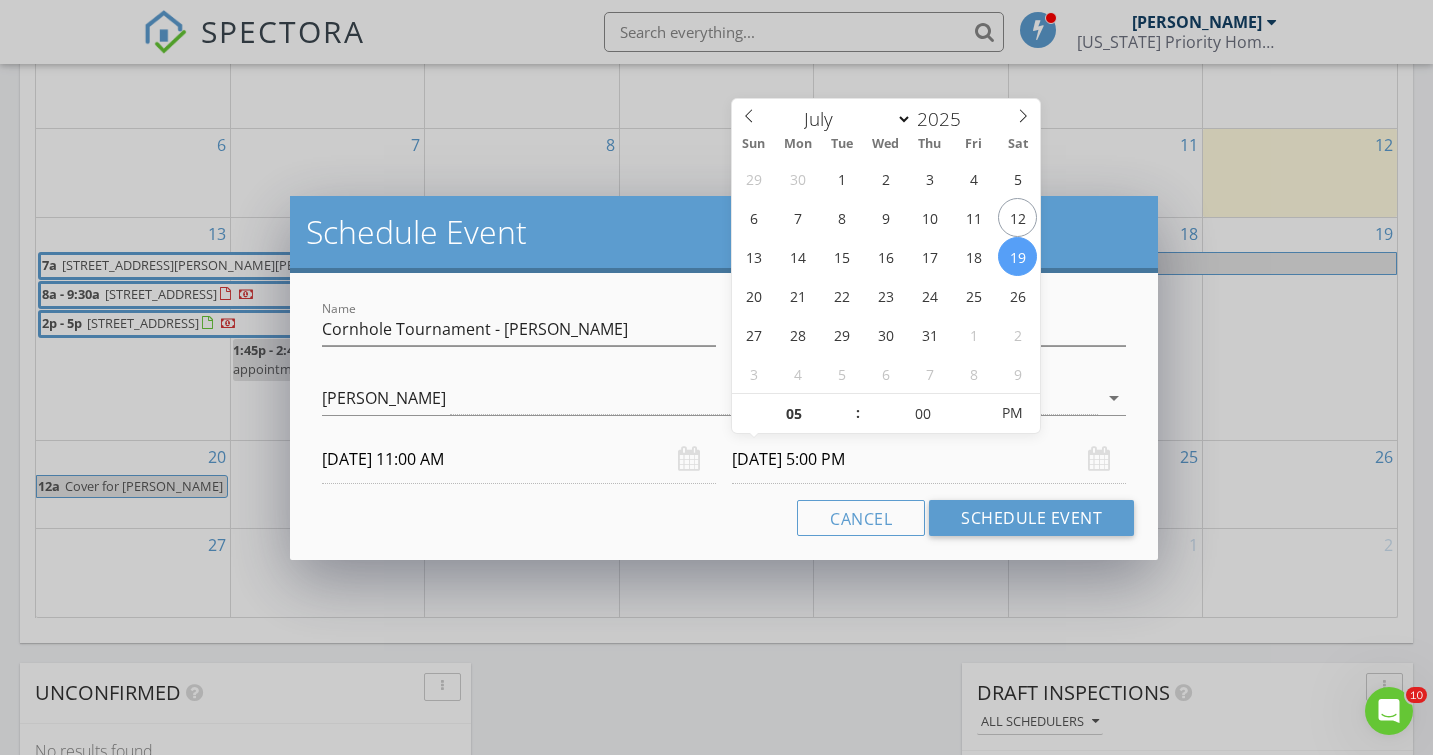 click on "Cancel   Schedule Event" at bounding box center (724, 518) 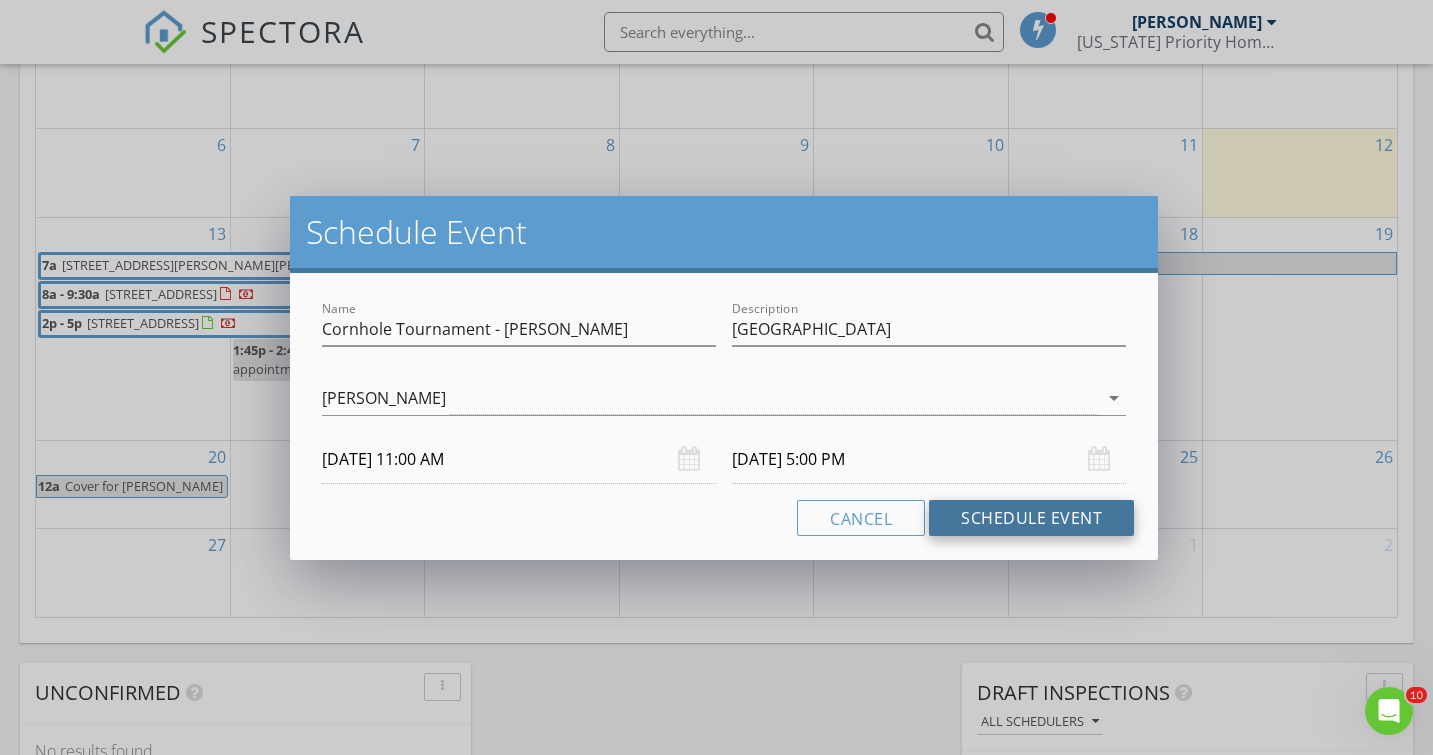 click on "Schedule Event" at bounding box center [1031, 518] 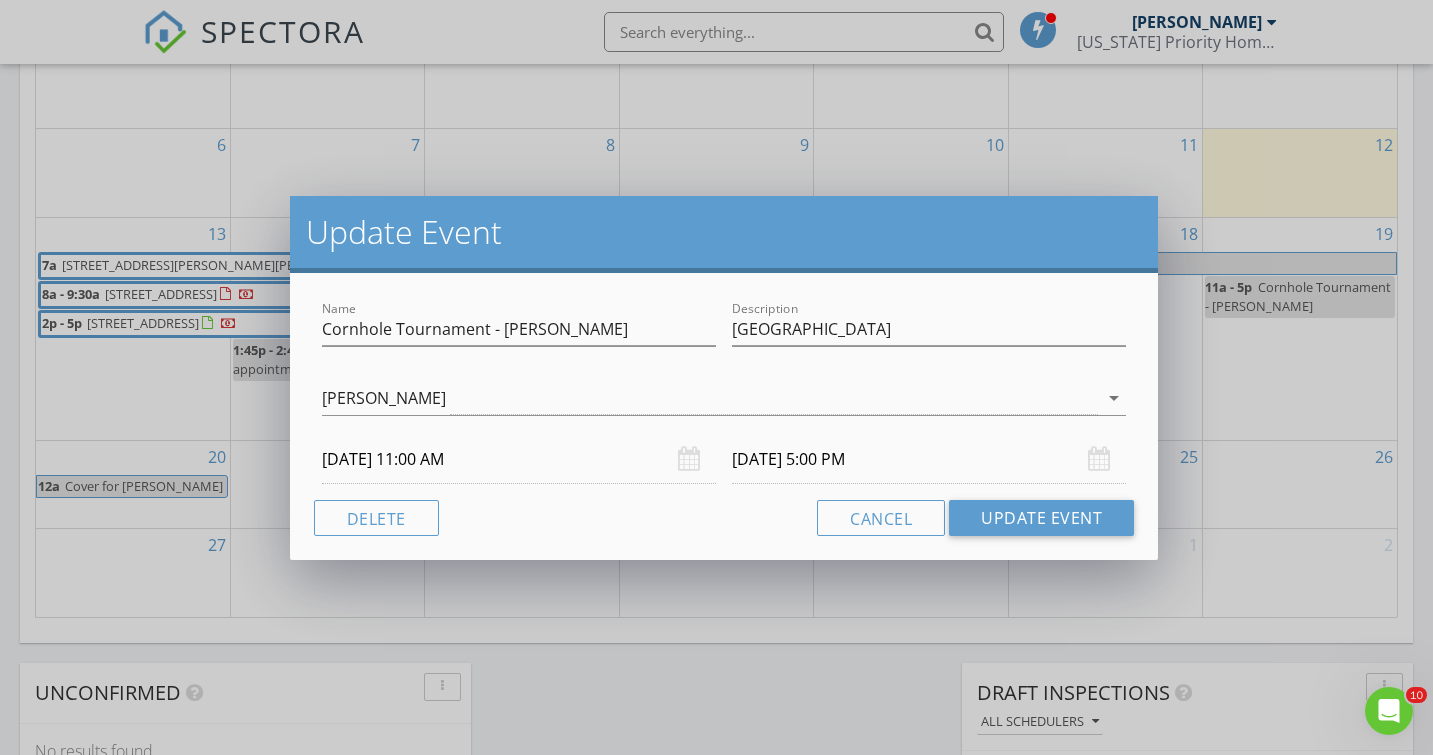 click on "07/19/2025 11:00 AM" at bounding box center [519, 459] 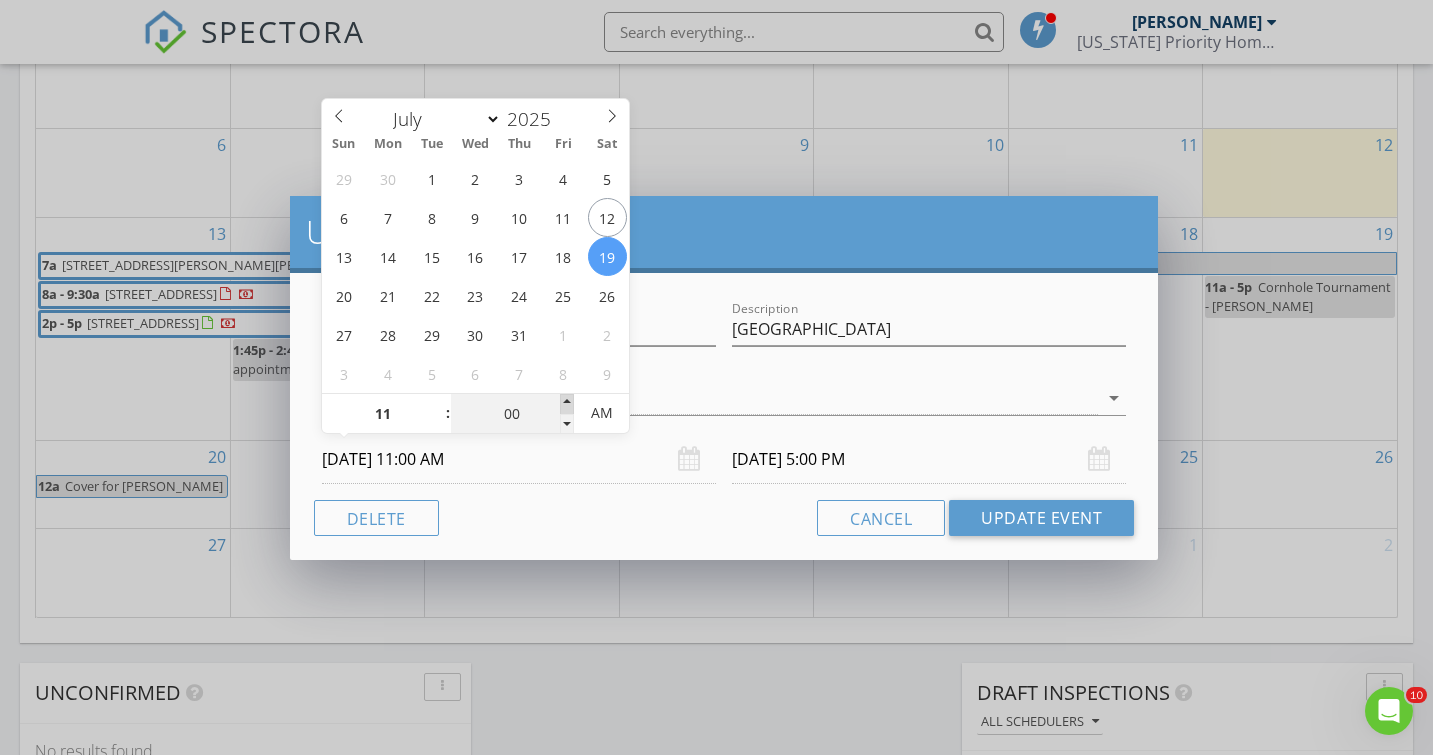 type on "05" 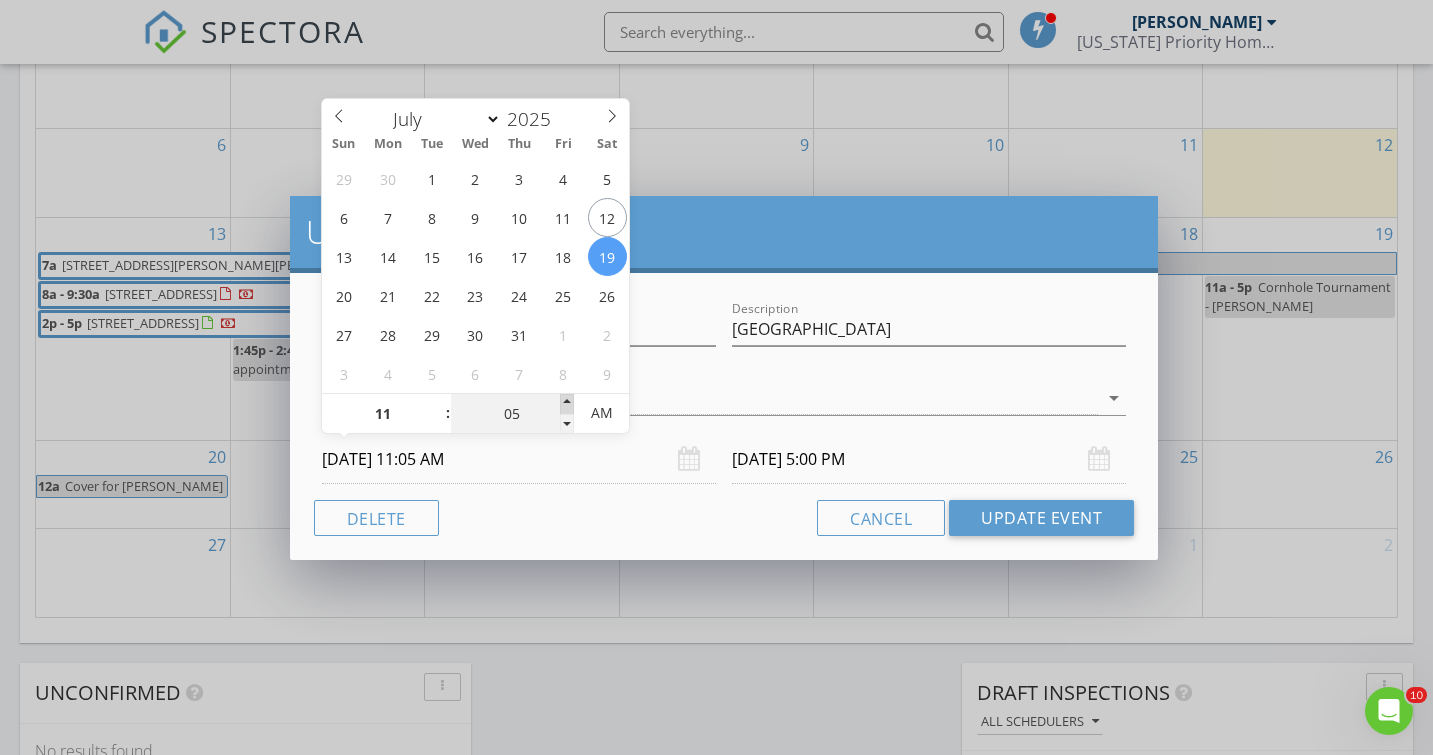 click at bounding box center [567, 404] 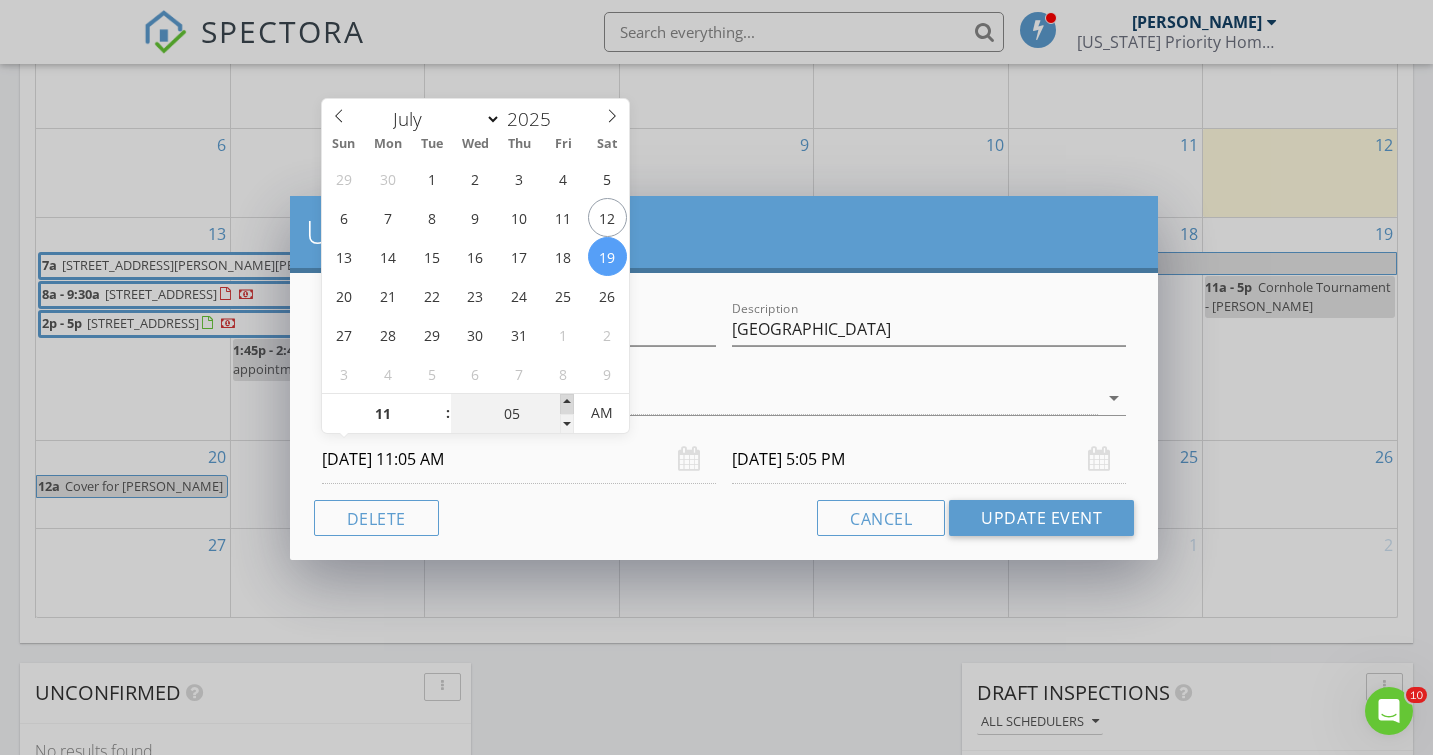 type on "10" 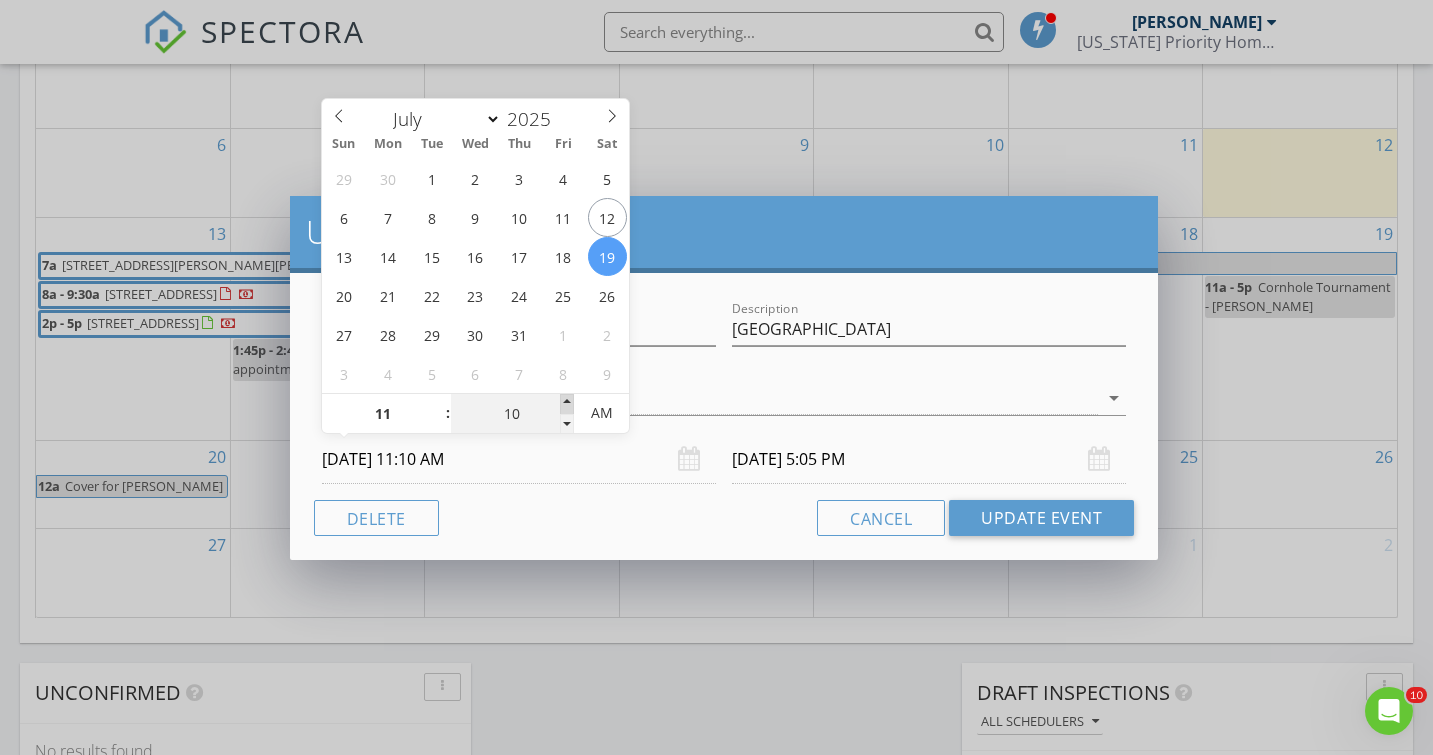 click at bounding box center (567, 404) 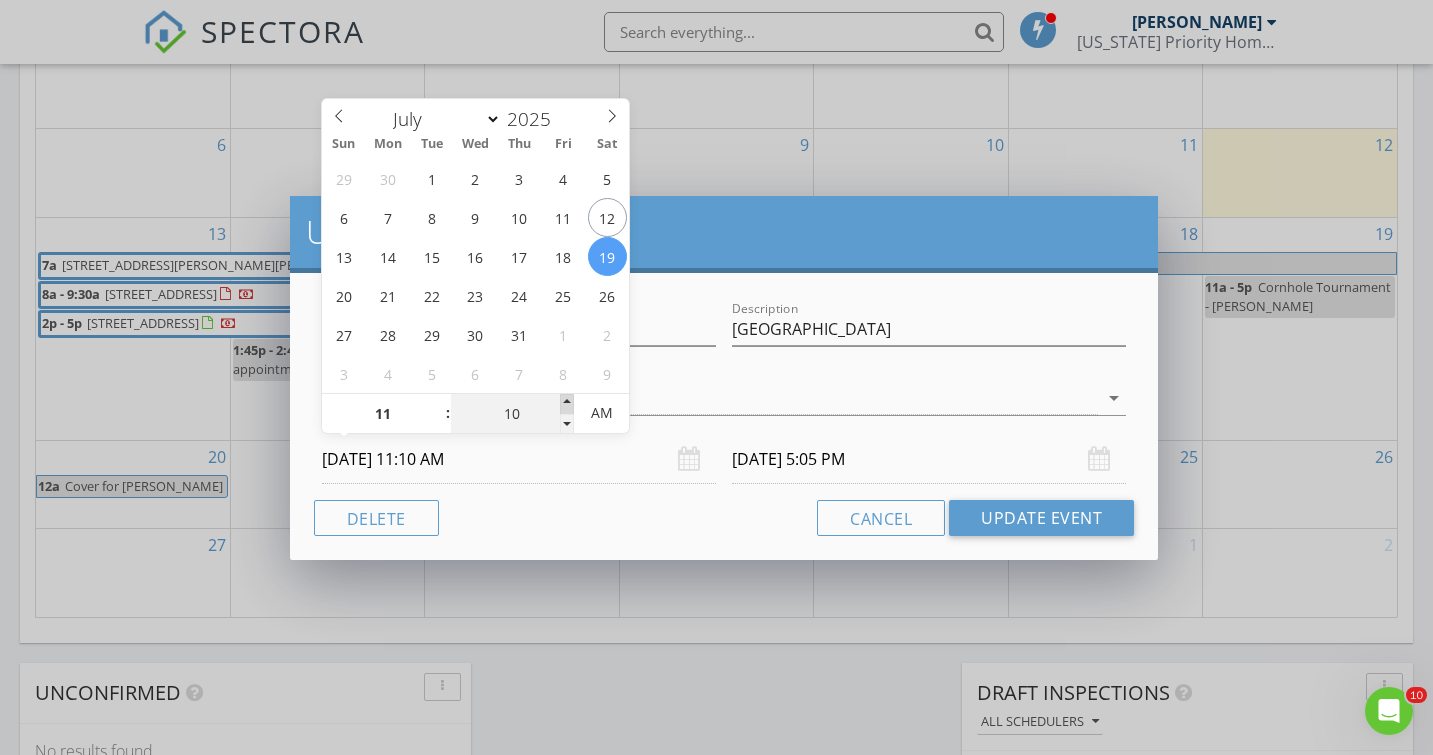 type on "07/19/2025 5:10 PM" 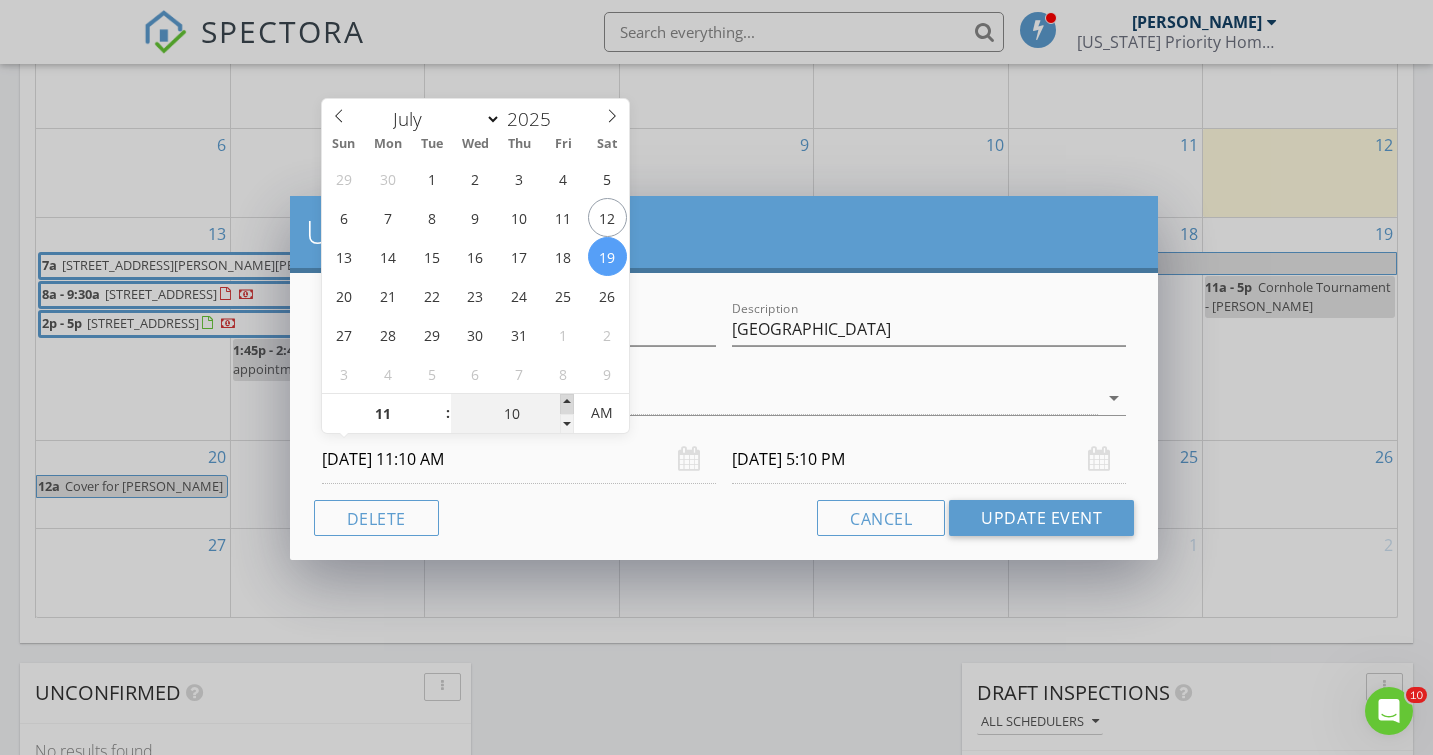 type on "15" 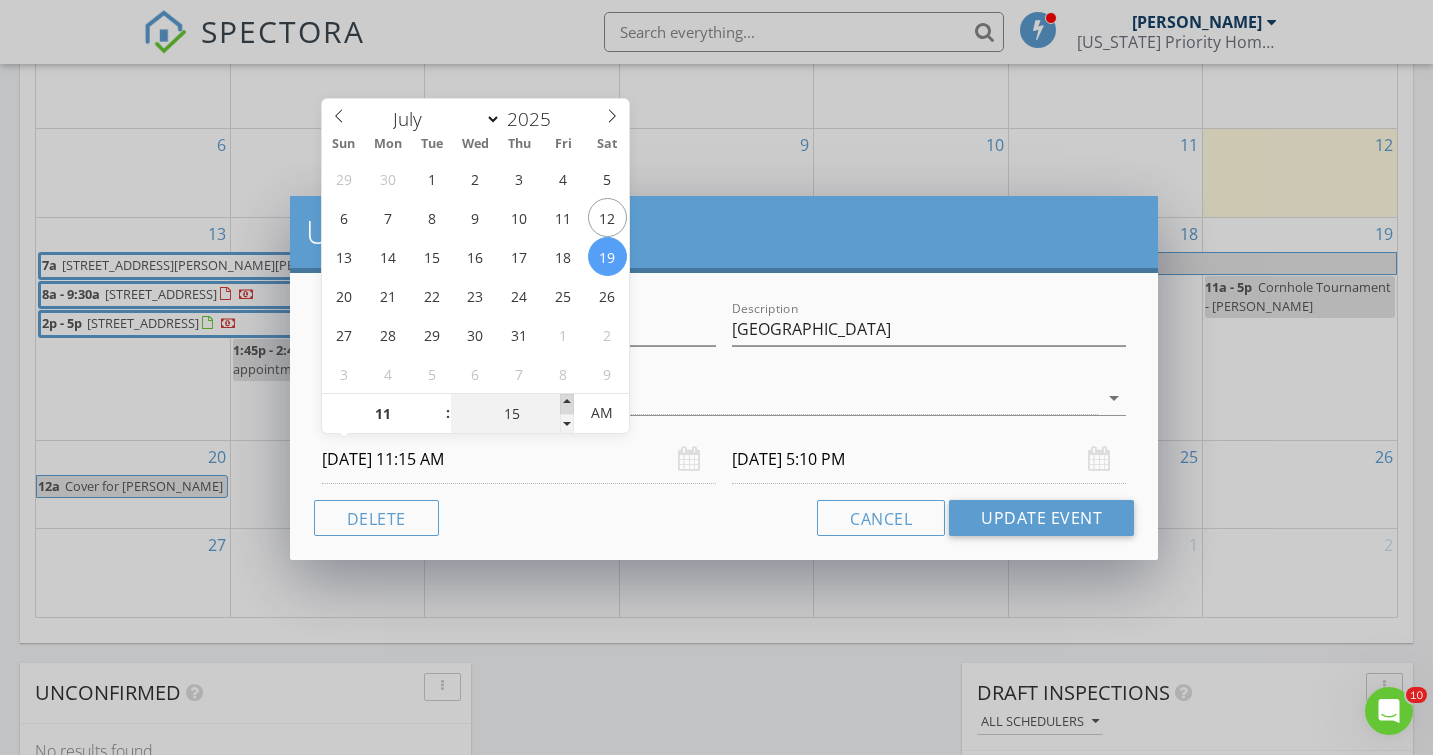 click at bounding box center [567, 404] 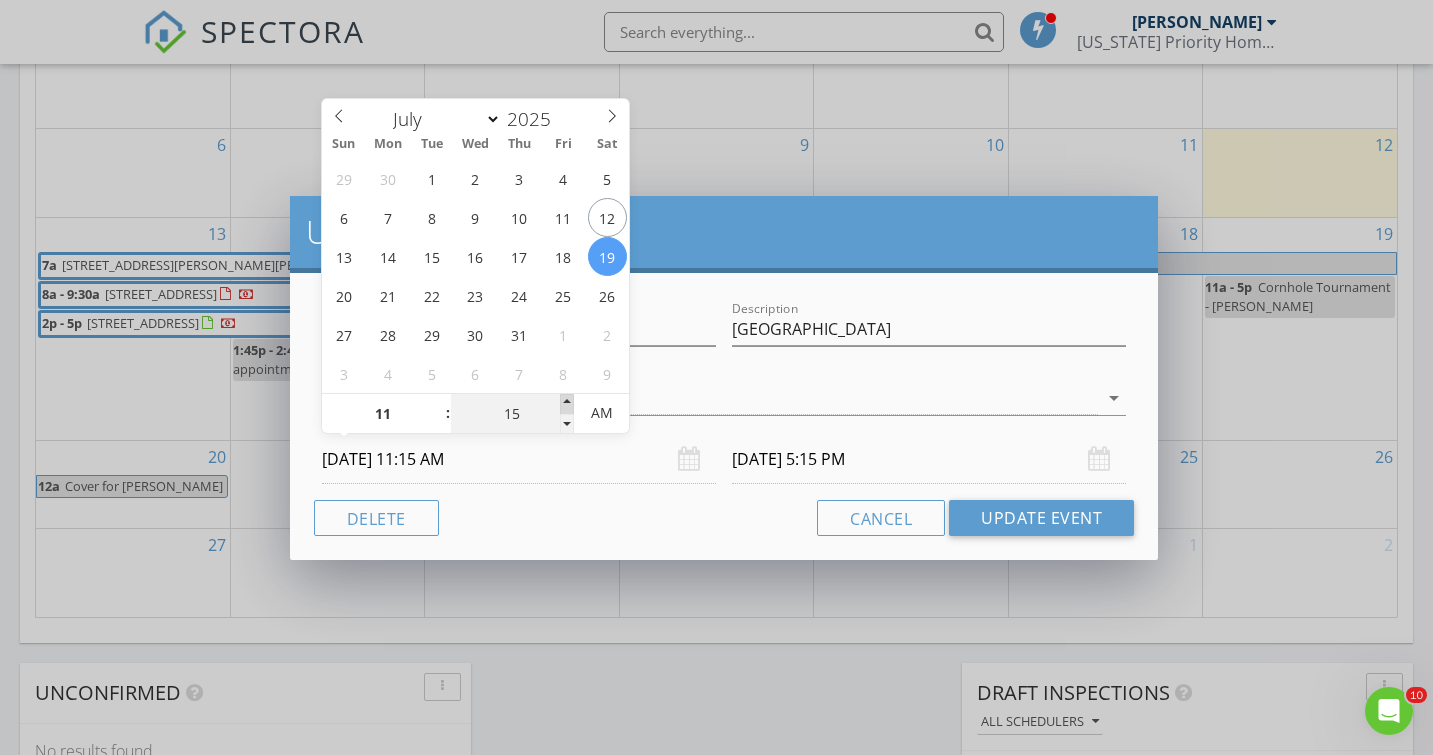 type on "20" 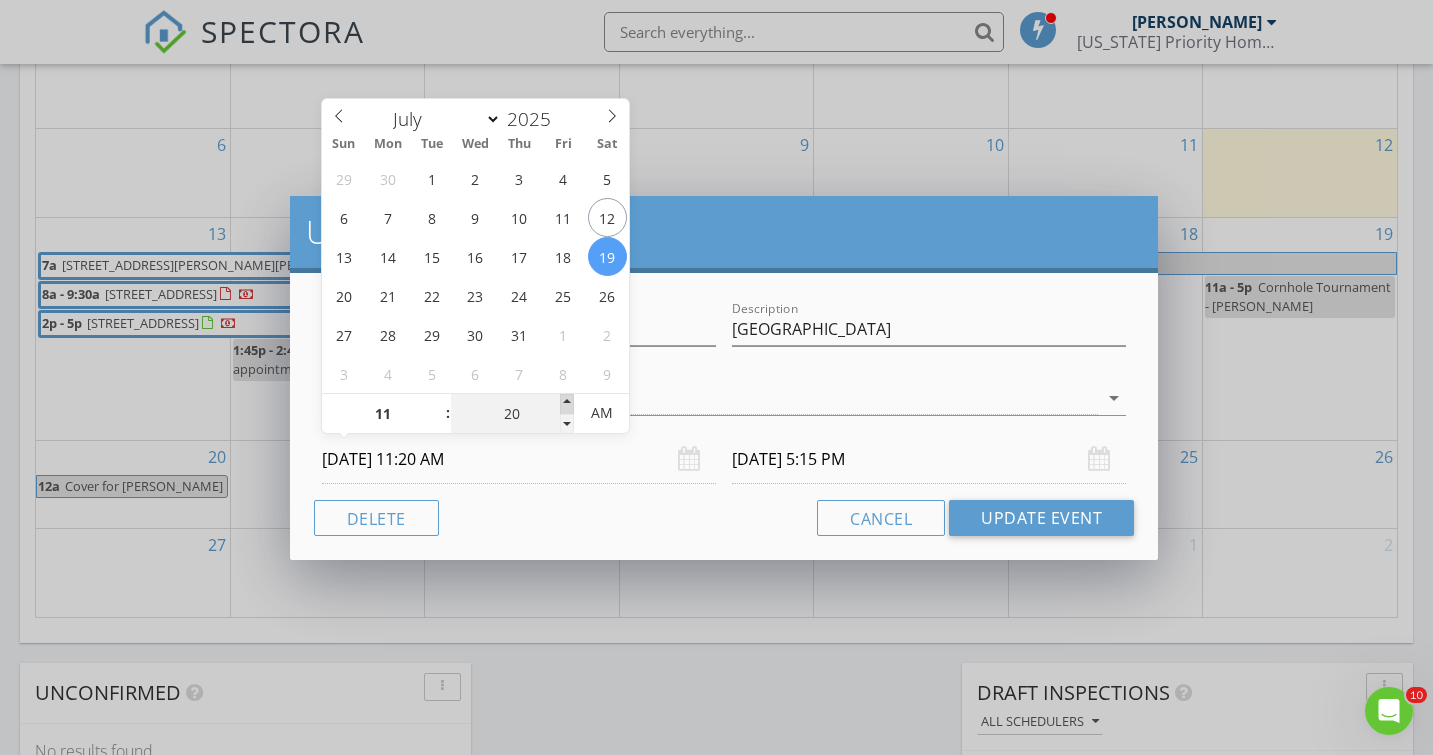 click at bounding box center (567, 404) 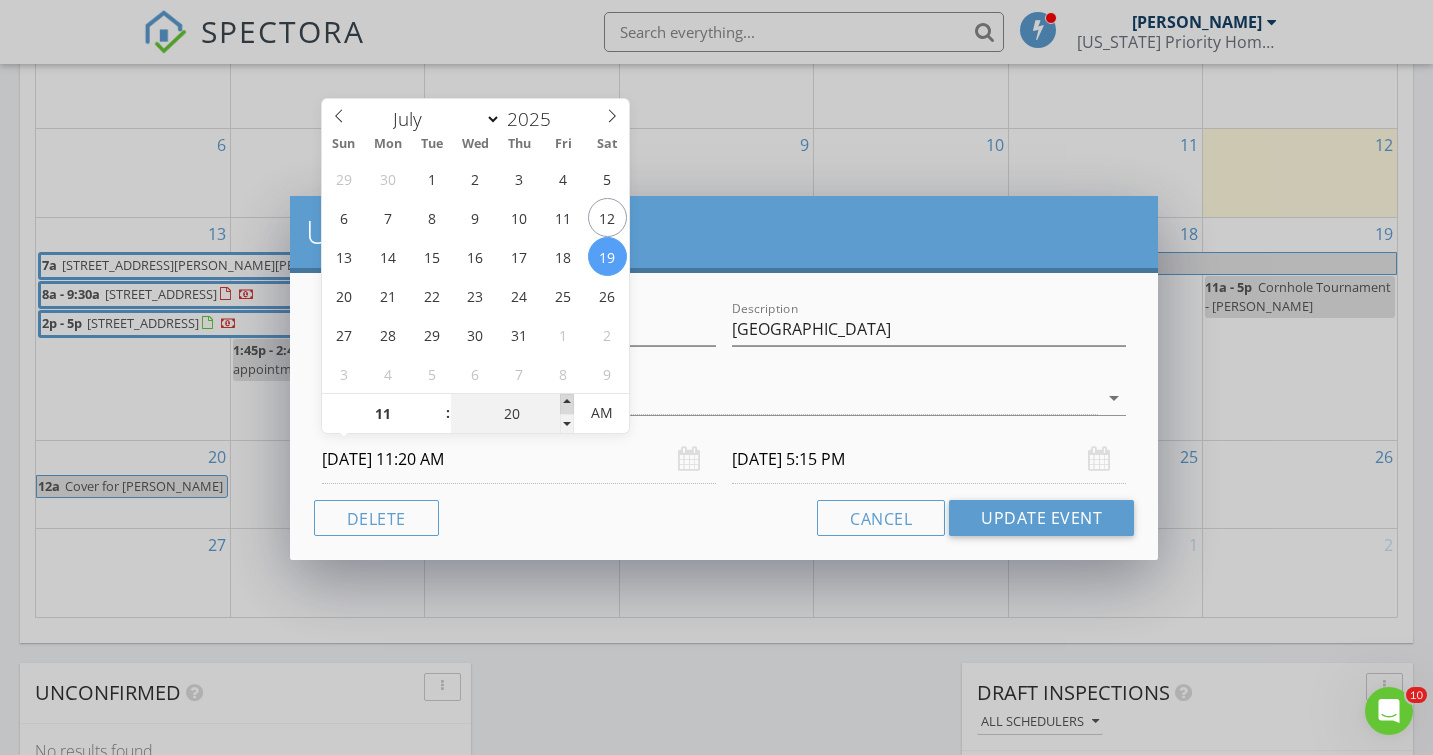 type on "07/19/2025 5:20 PM" 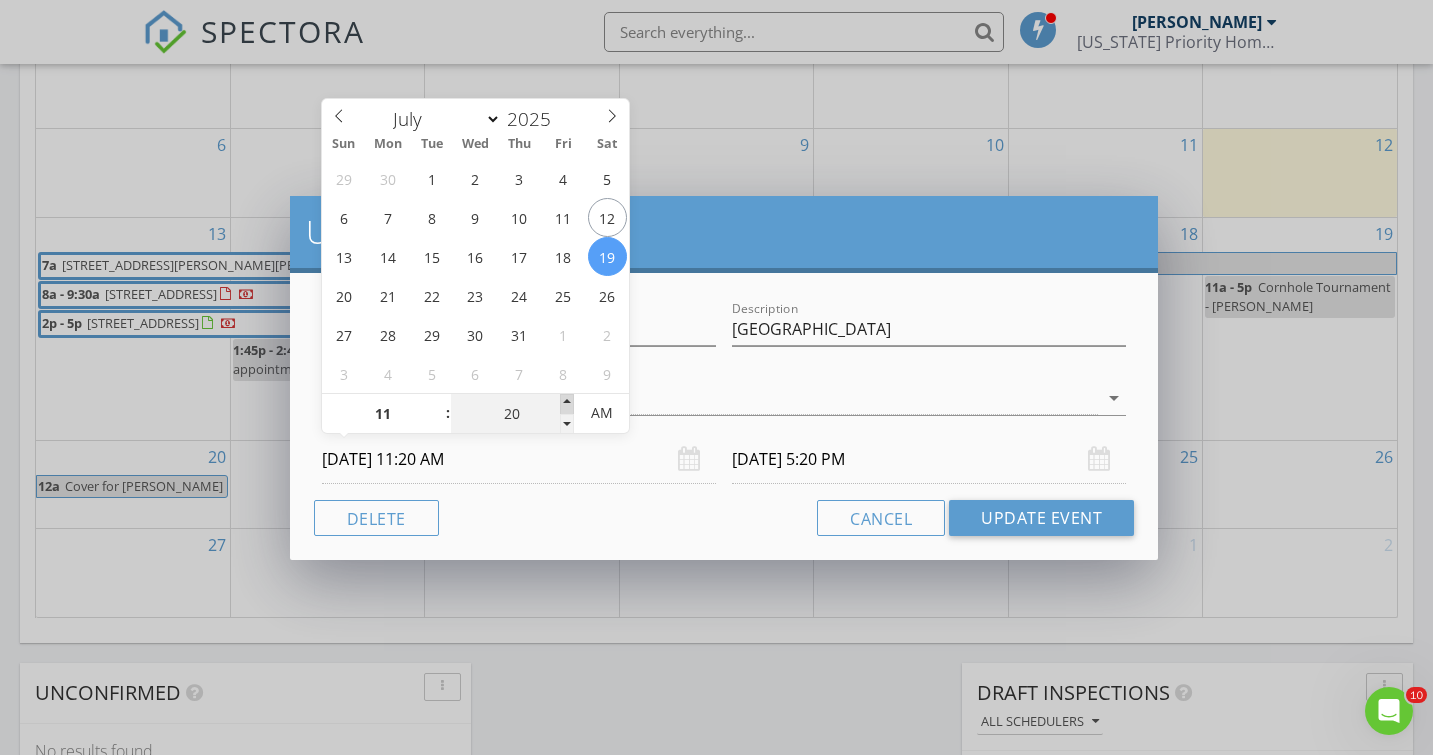 type on "25" 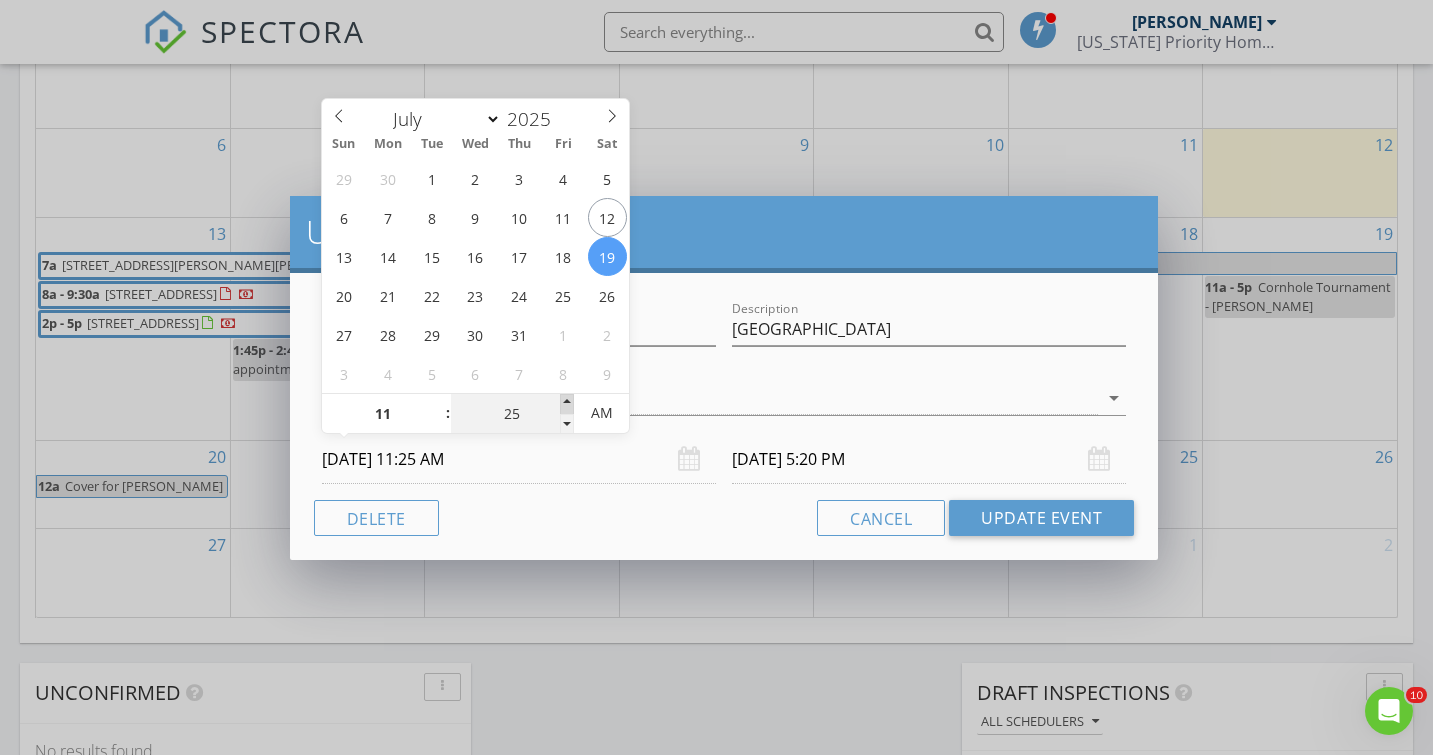 click at bounding box center [567, 404] 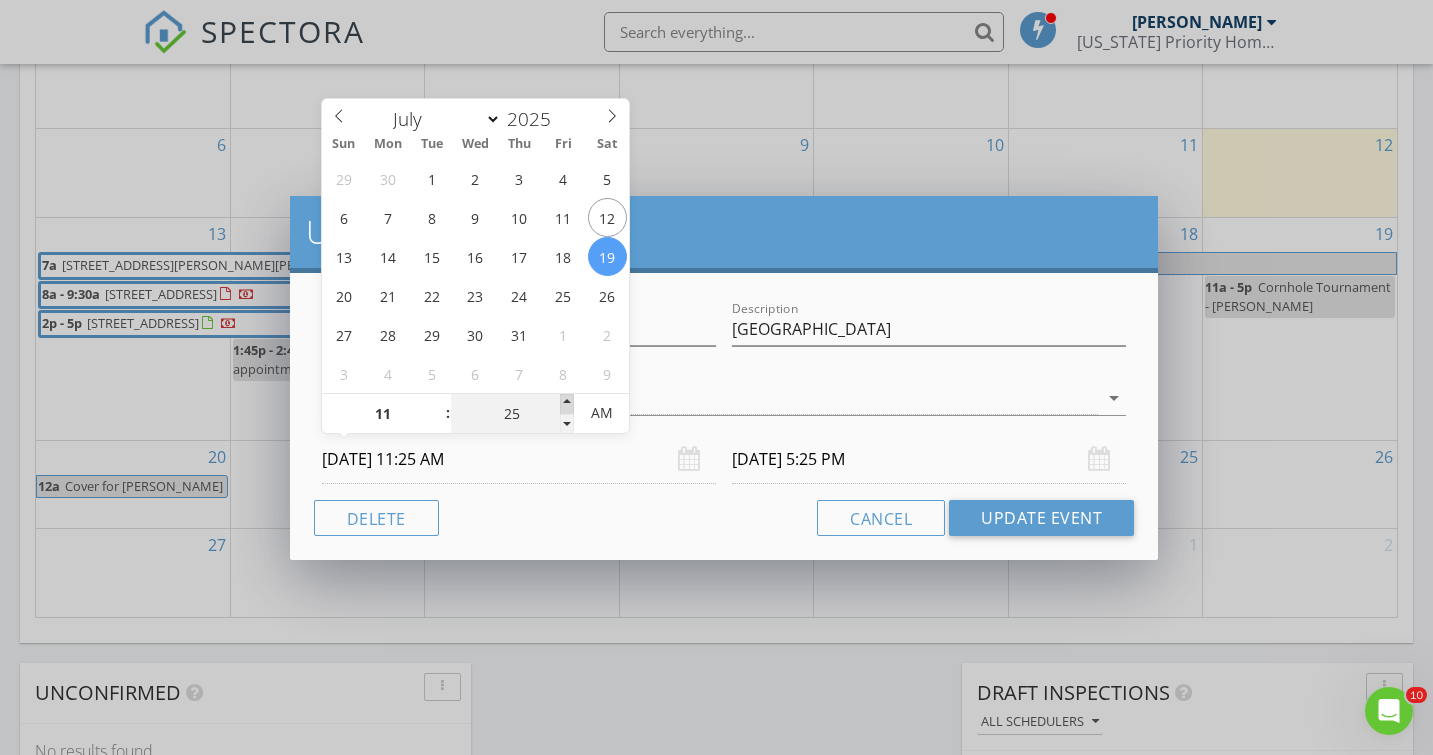 type on "30" 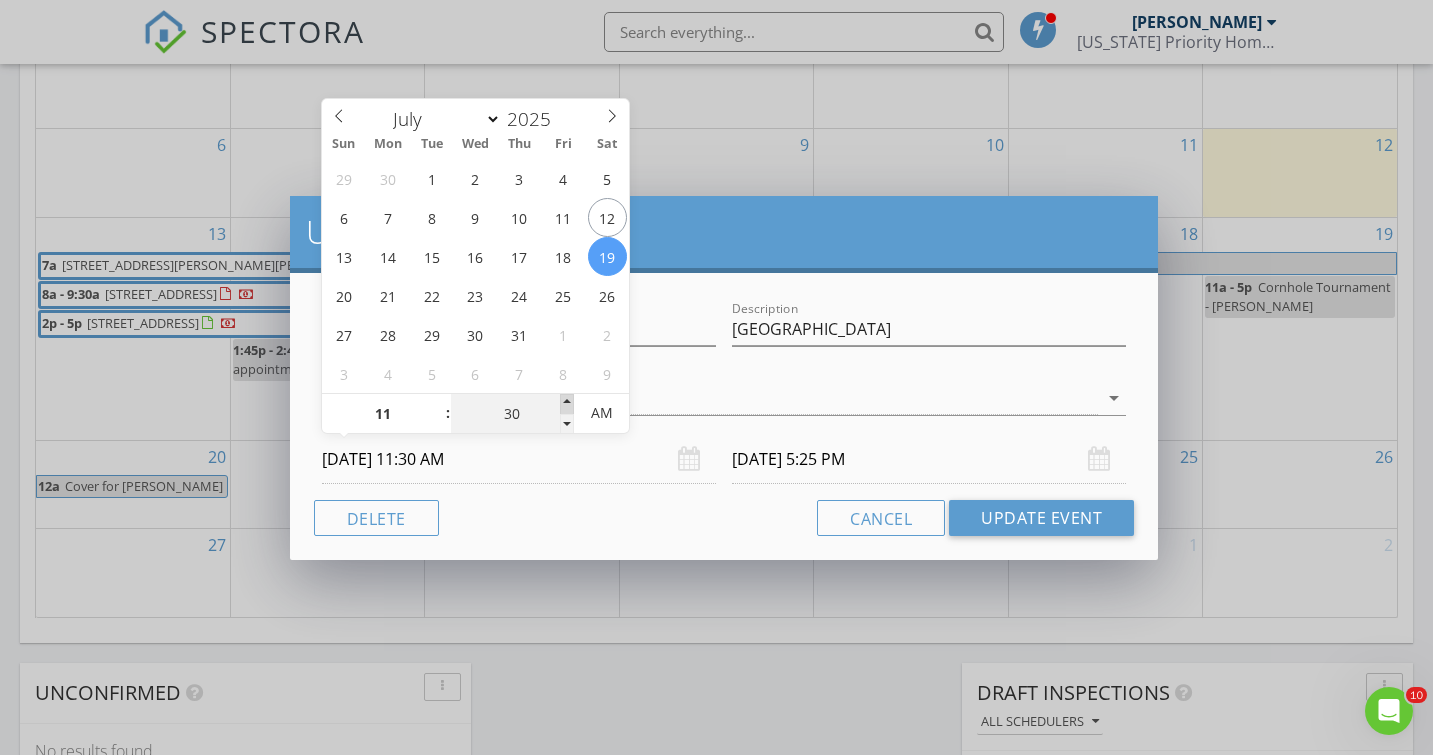 click at bounding box center [567, 404] 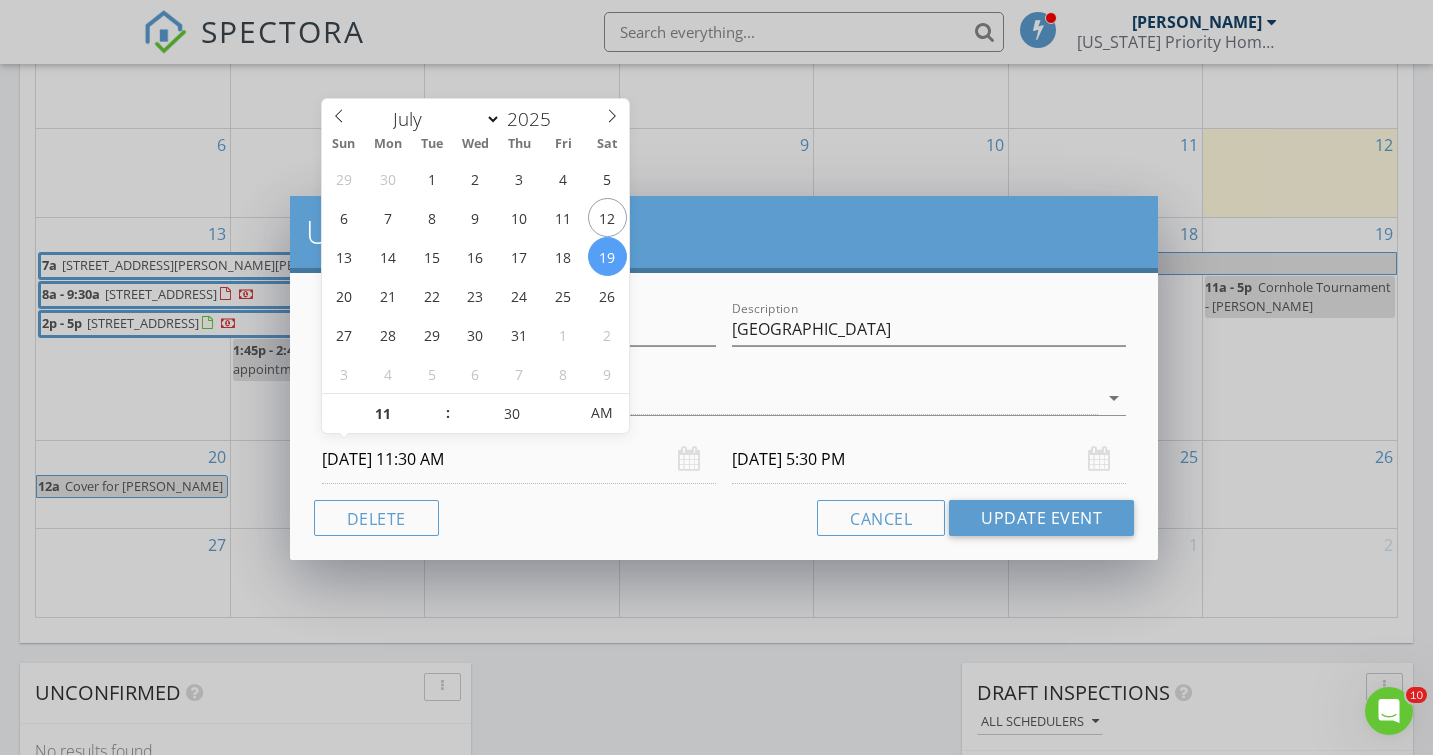 click on "Cancel   Update Event" at bounding box center [724, 518] 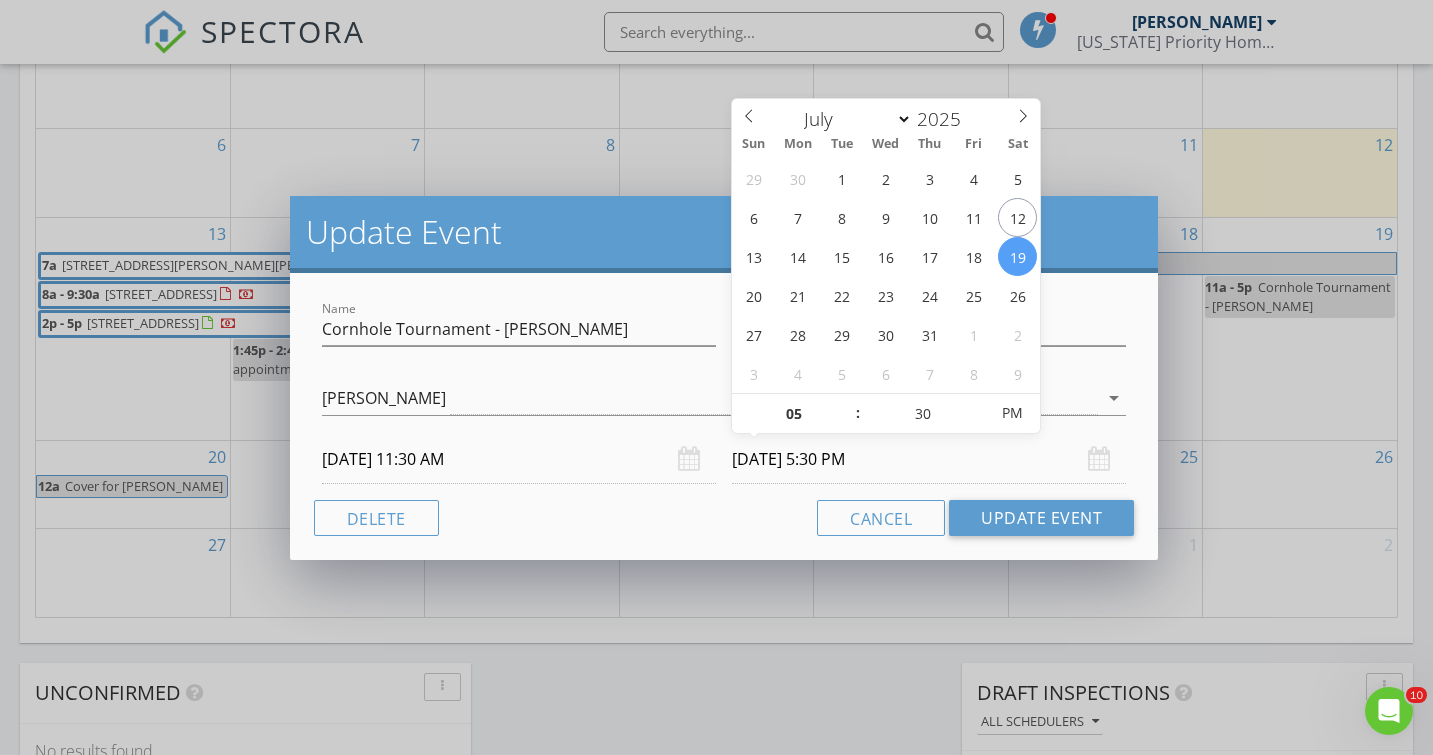 click on "07/19/2025 5:30 PM" at bounding box center (929, 459) 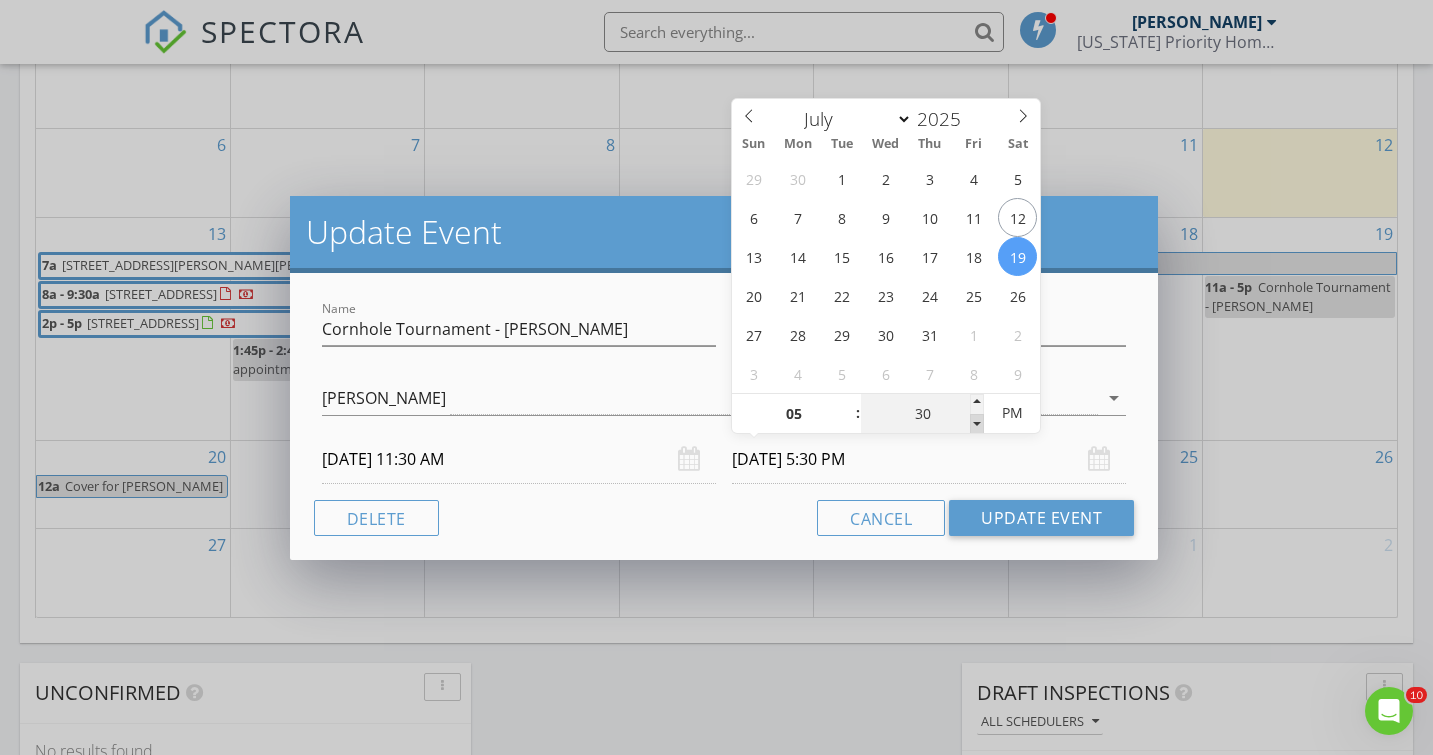 type on "25" 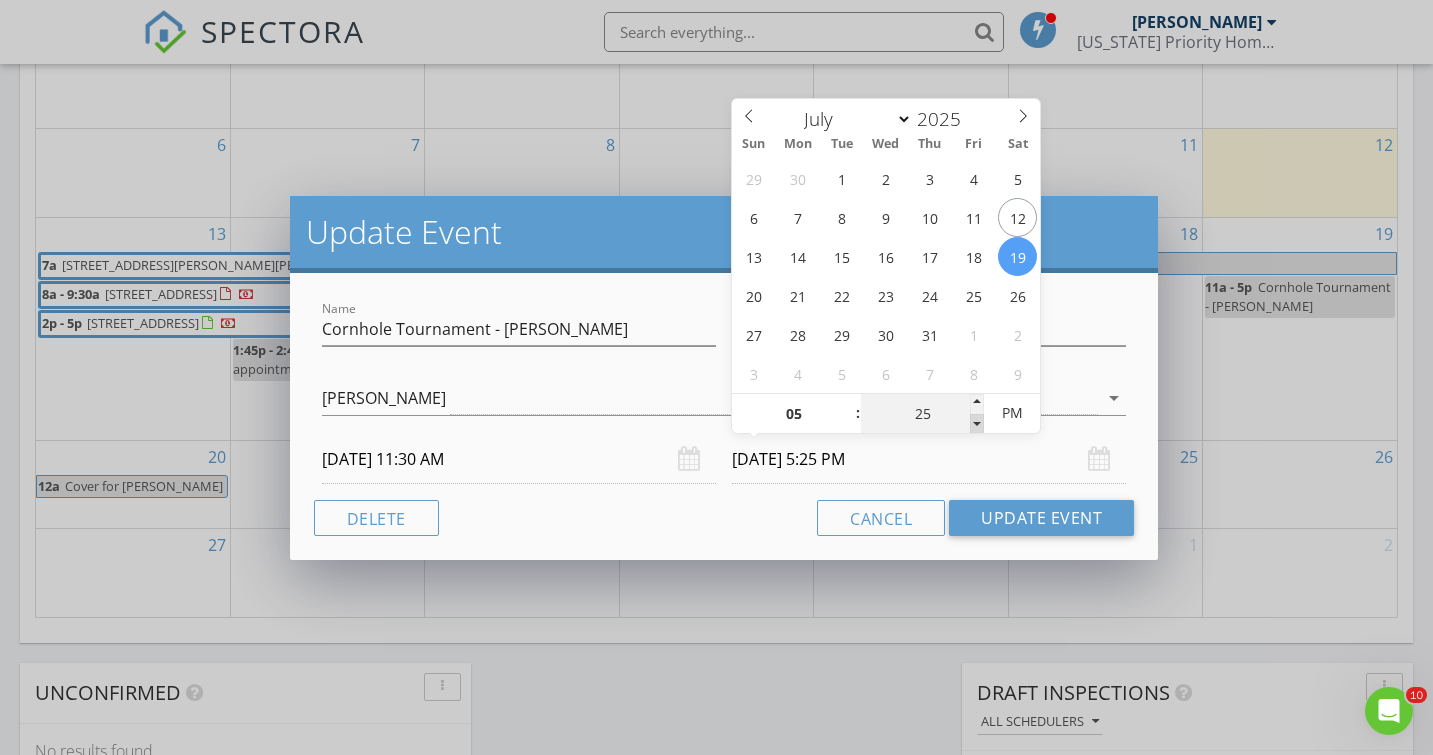 click at bounding box center [977, 424] 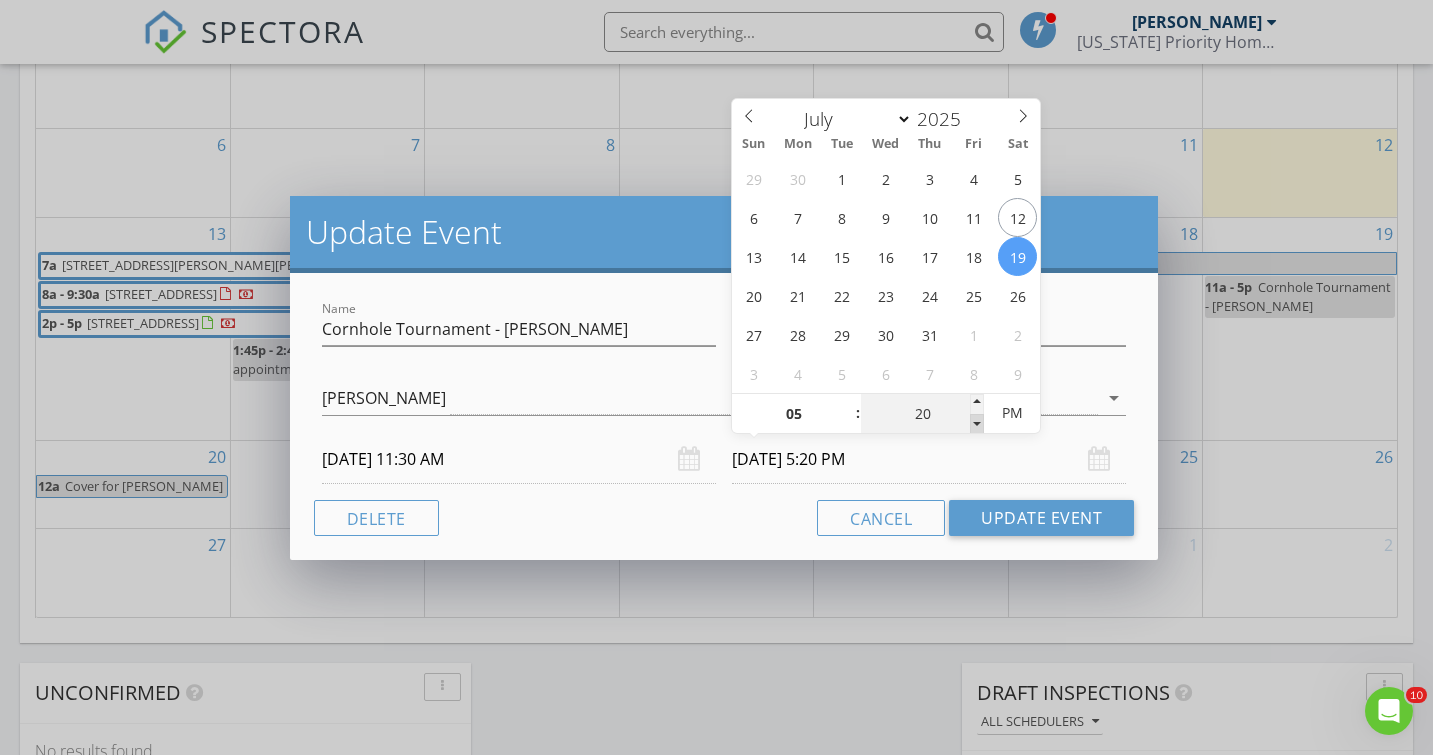 click at bounding box center [977, 424] 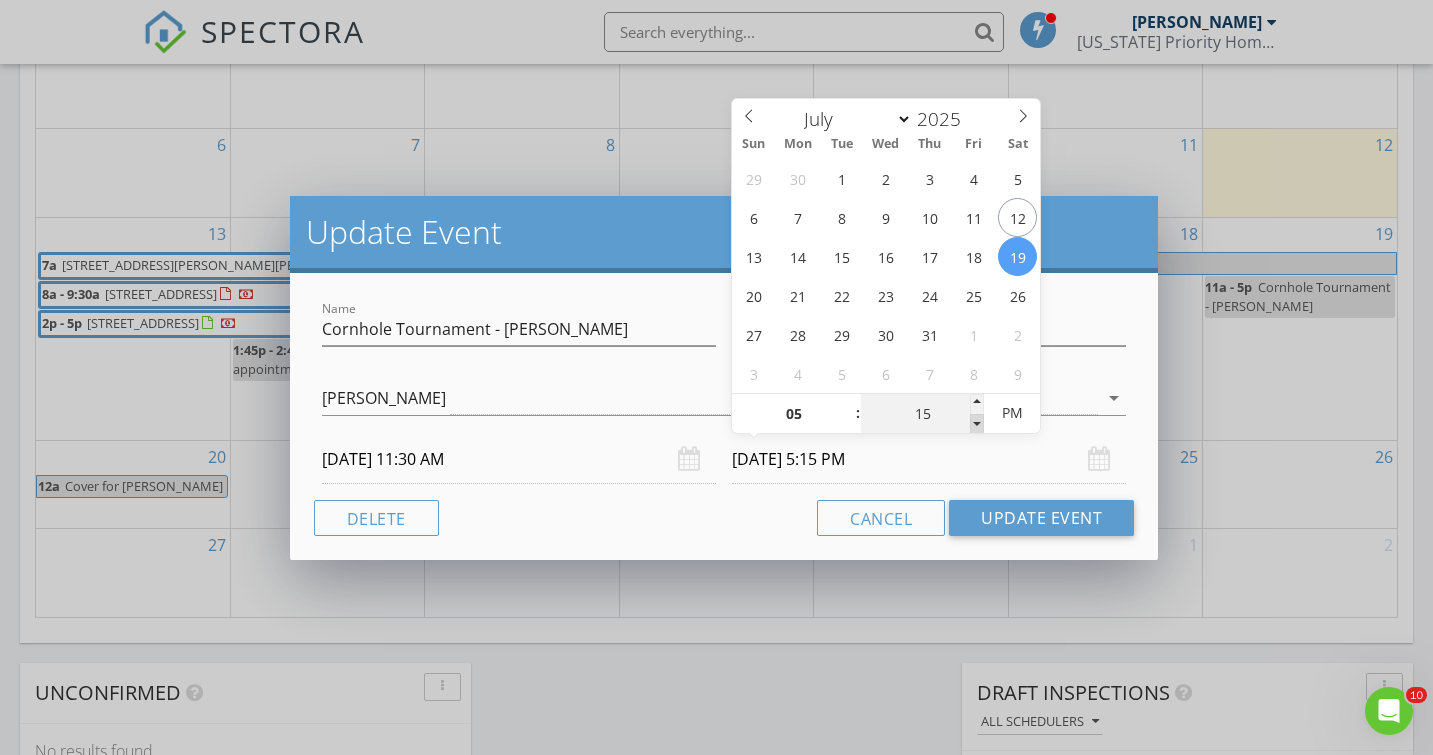 click at bounding box center (977, 424) 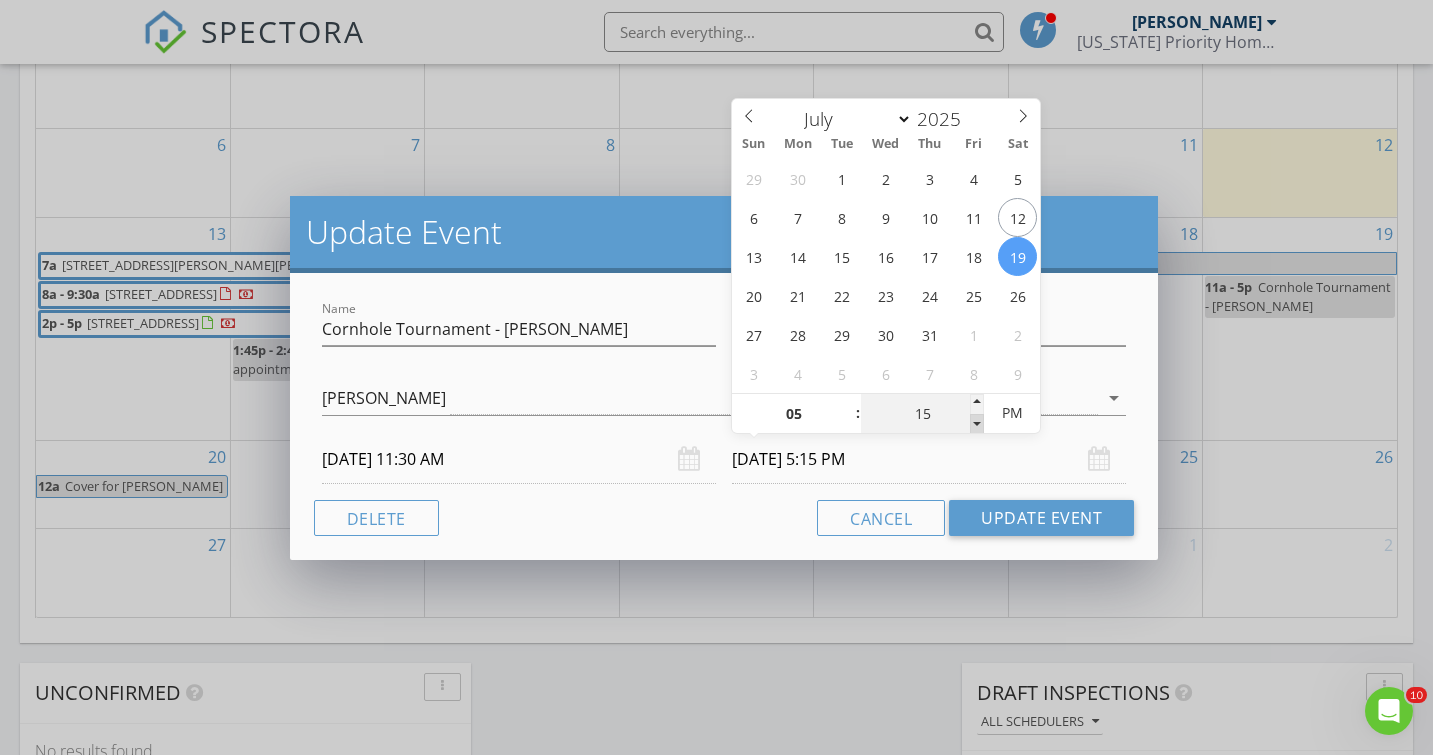 type on "10" 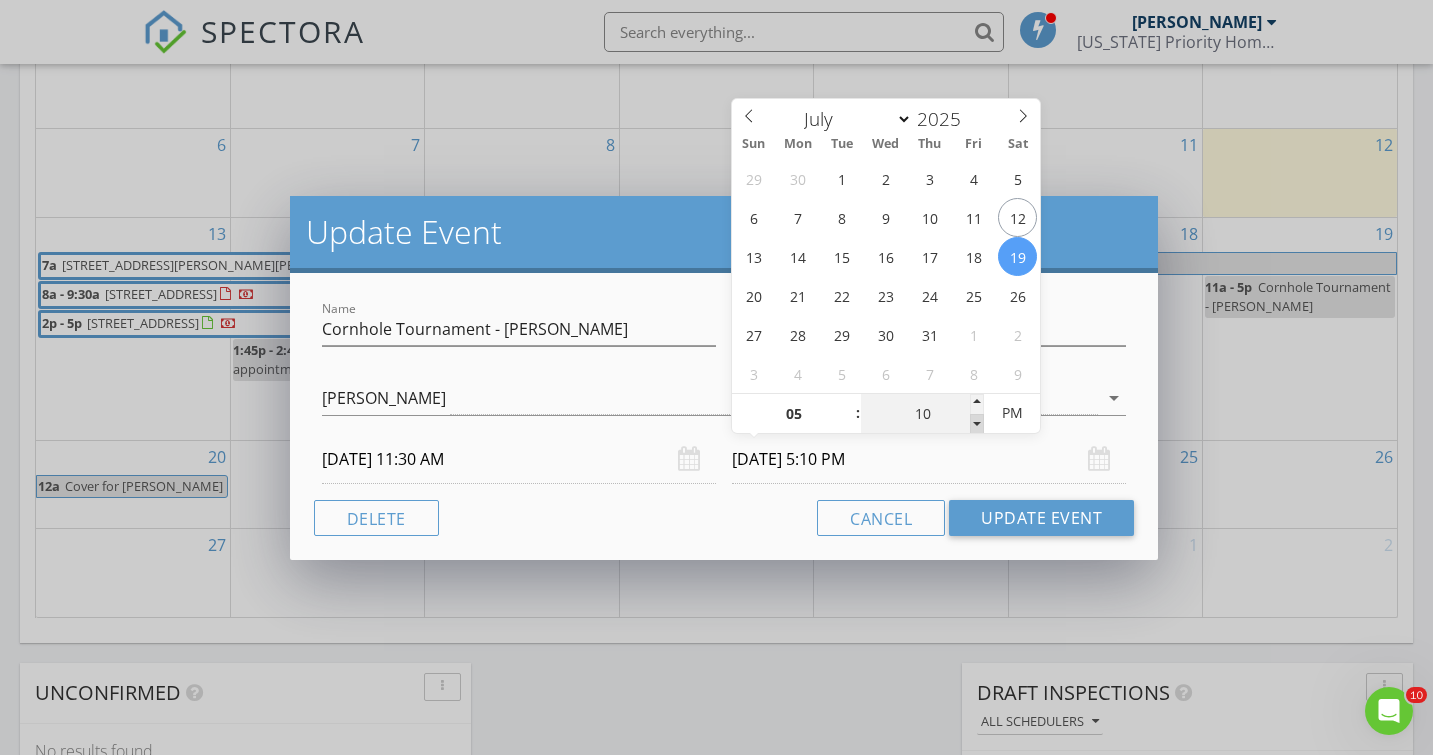 click at bounding box center [977, 424] 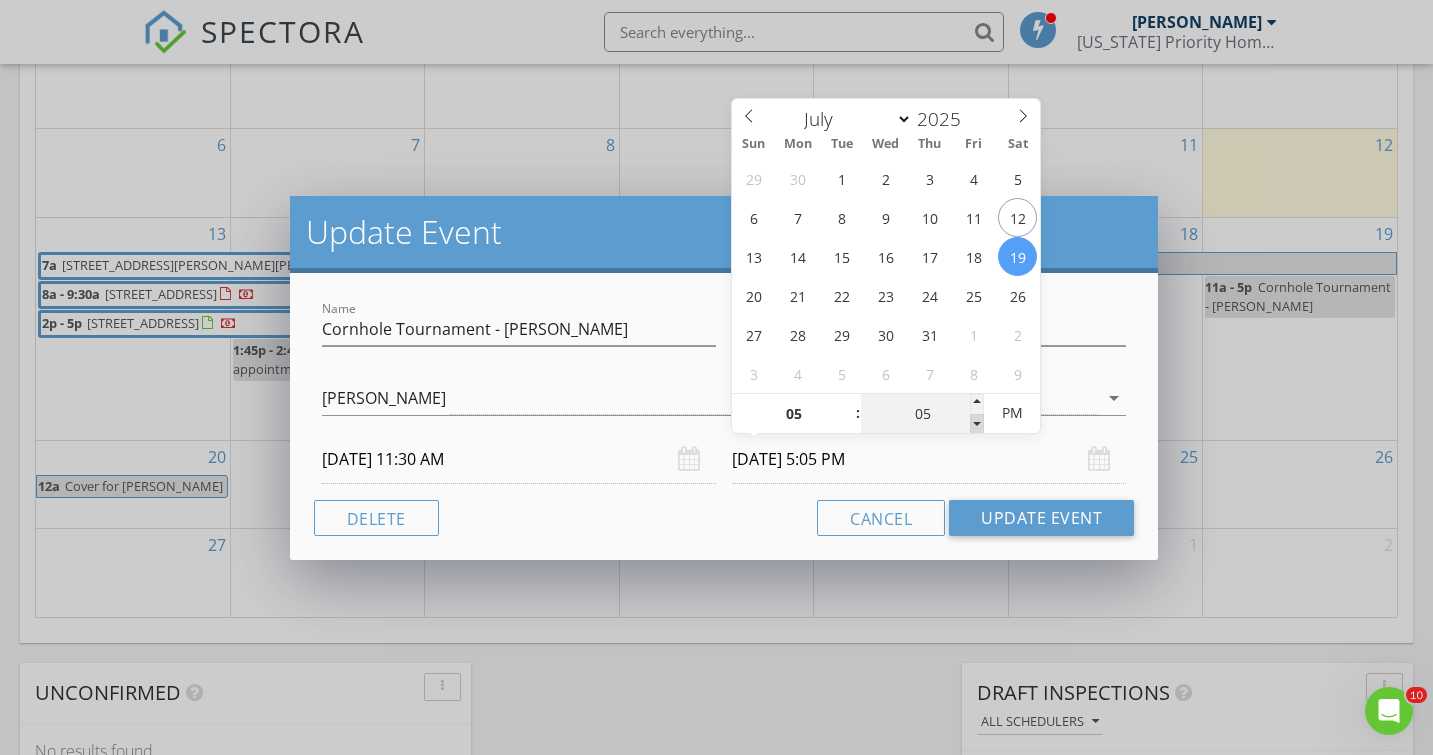 click at bounding box center [977, 424] 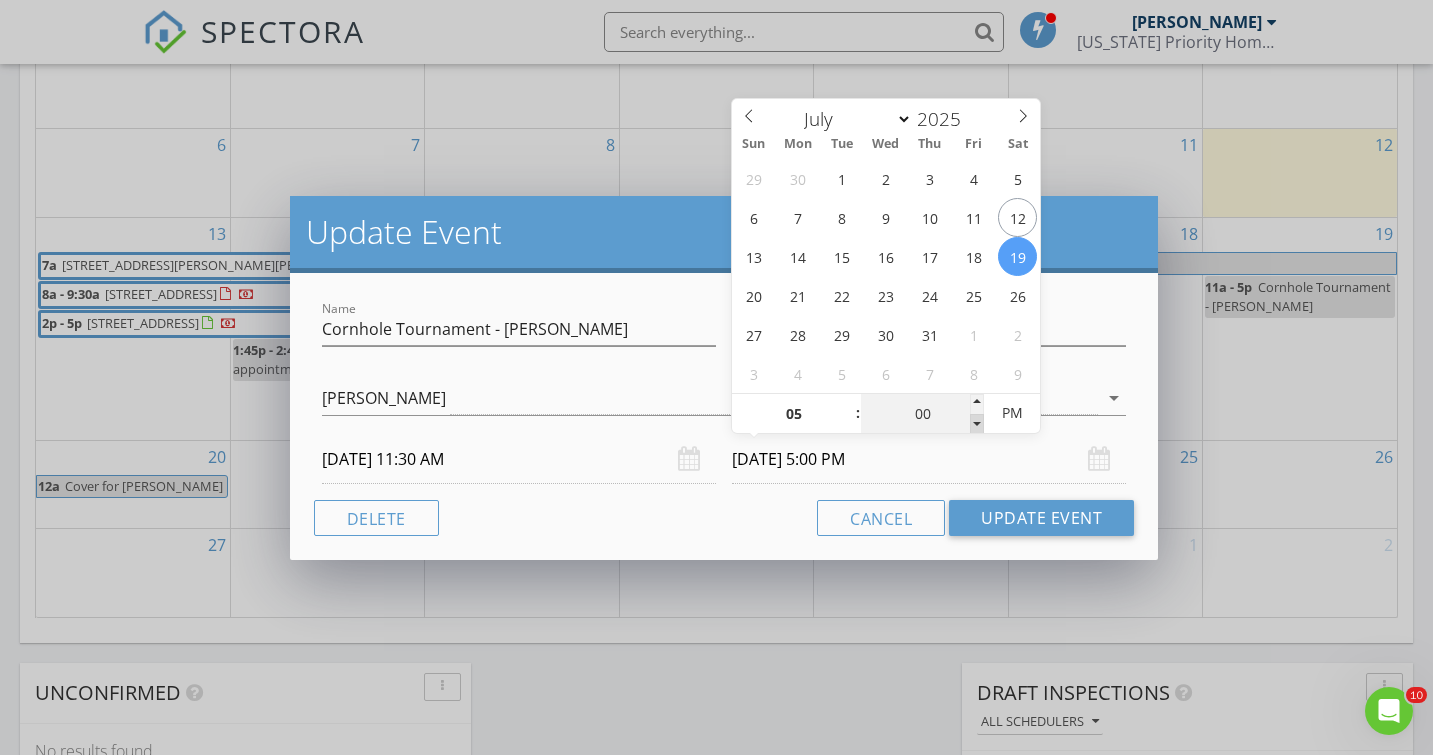 click at bounding box center [977, 424] 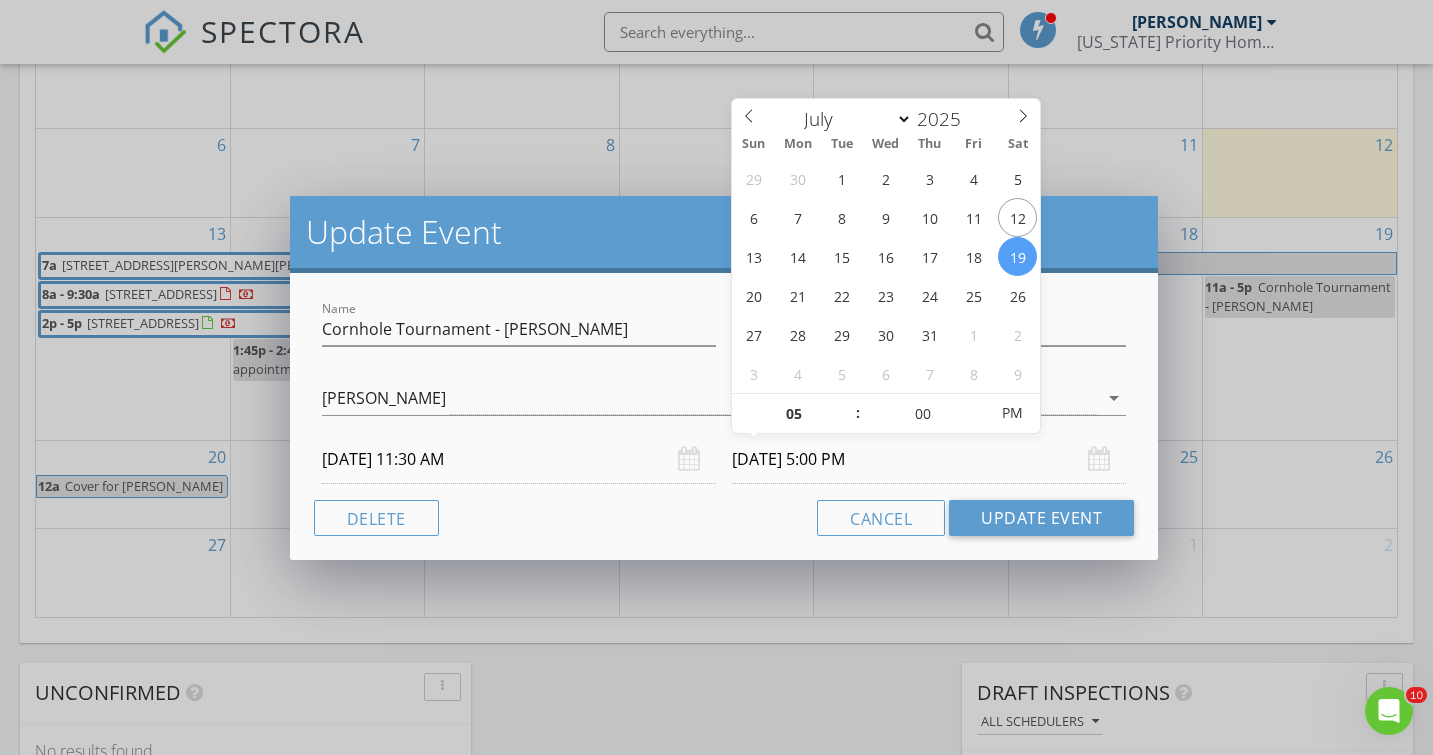 click on "Cancel   Update Event" at bounding box center (724, 518) 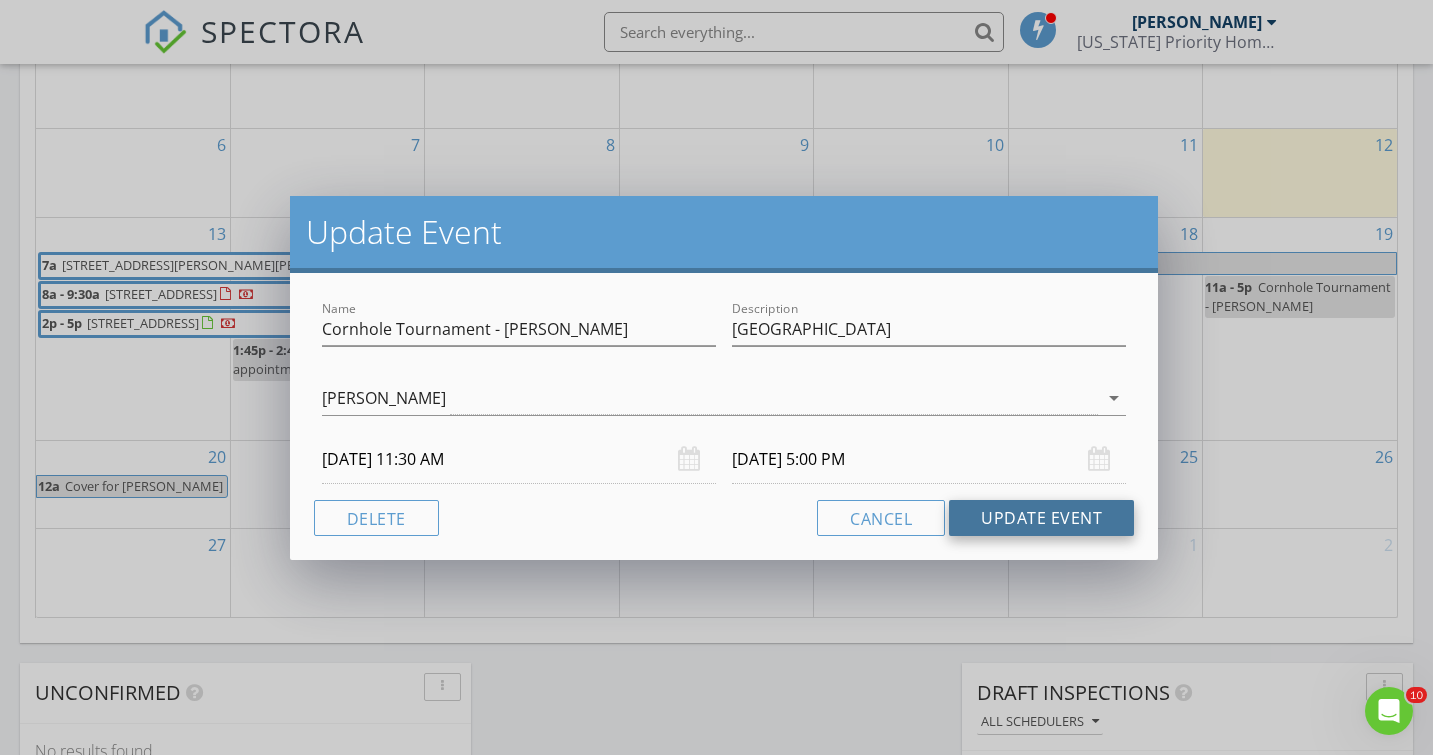 click on "Update Event" at bounding box center [1041, 518] 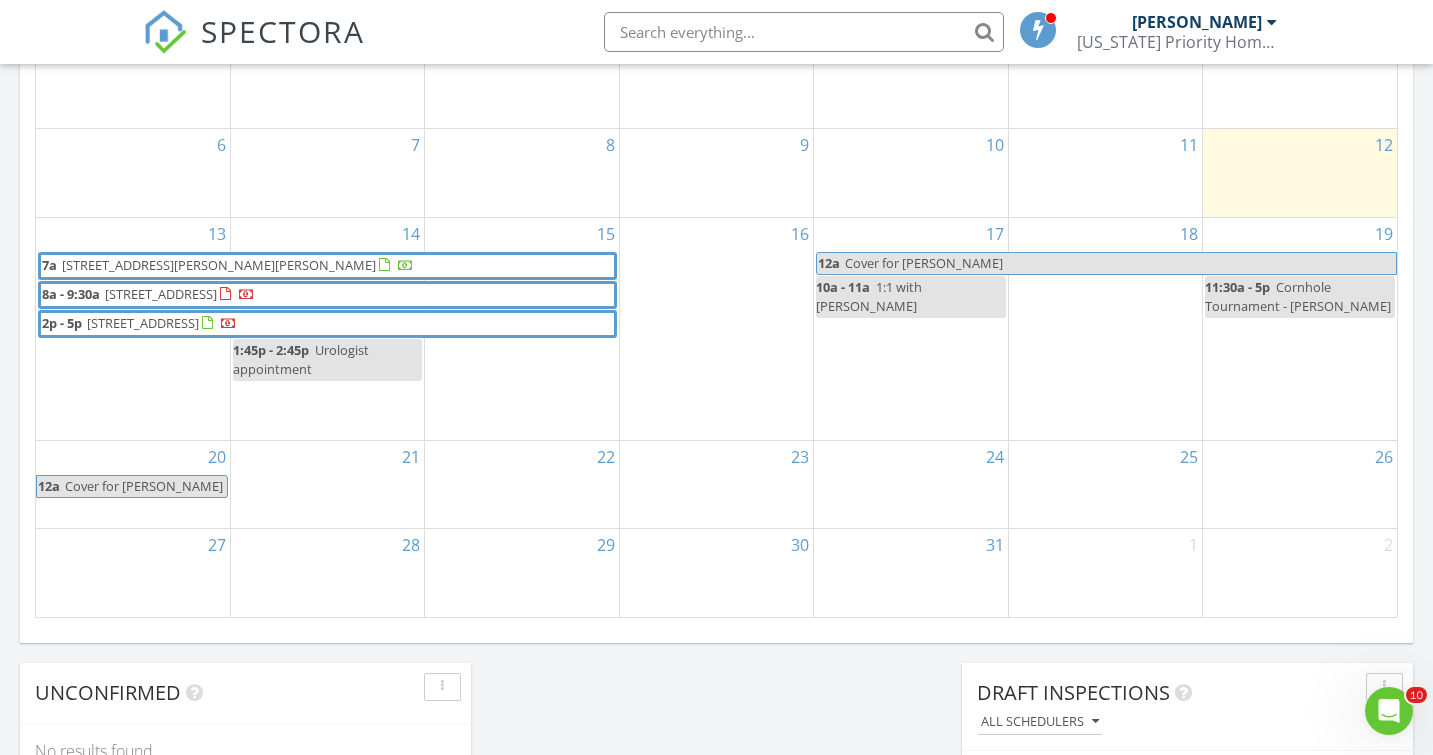 click on "15" at bounding box center [521, 329] 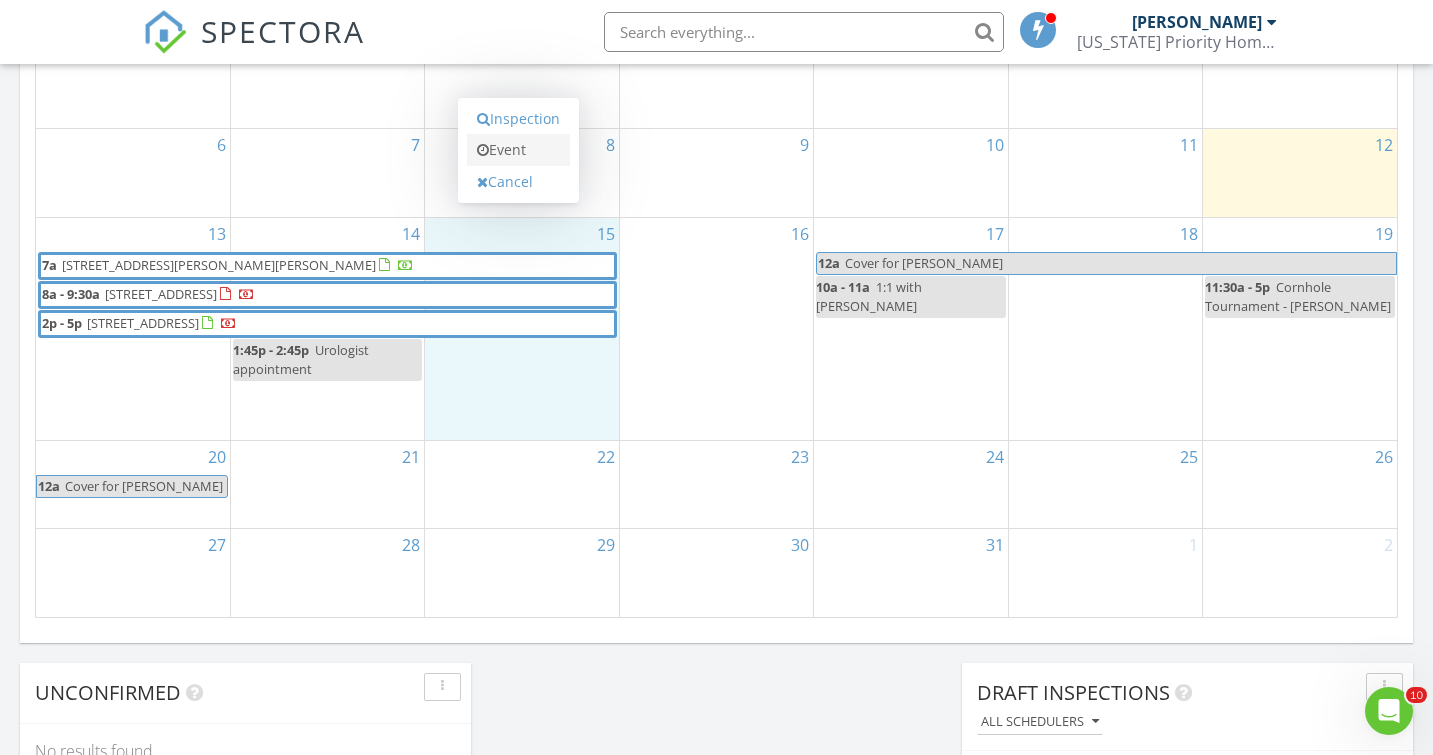 click on "Event" at bounding box center [518, 150] 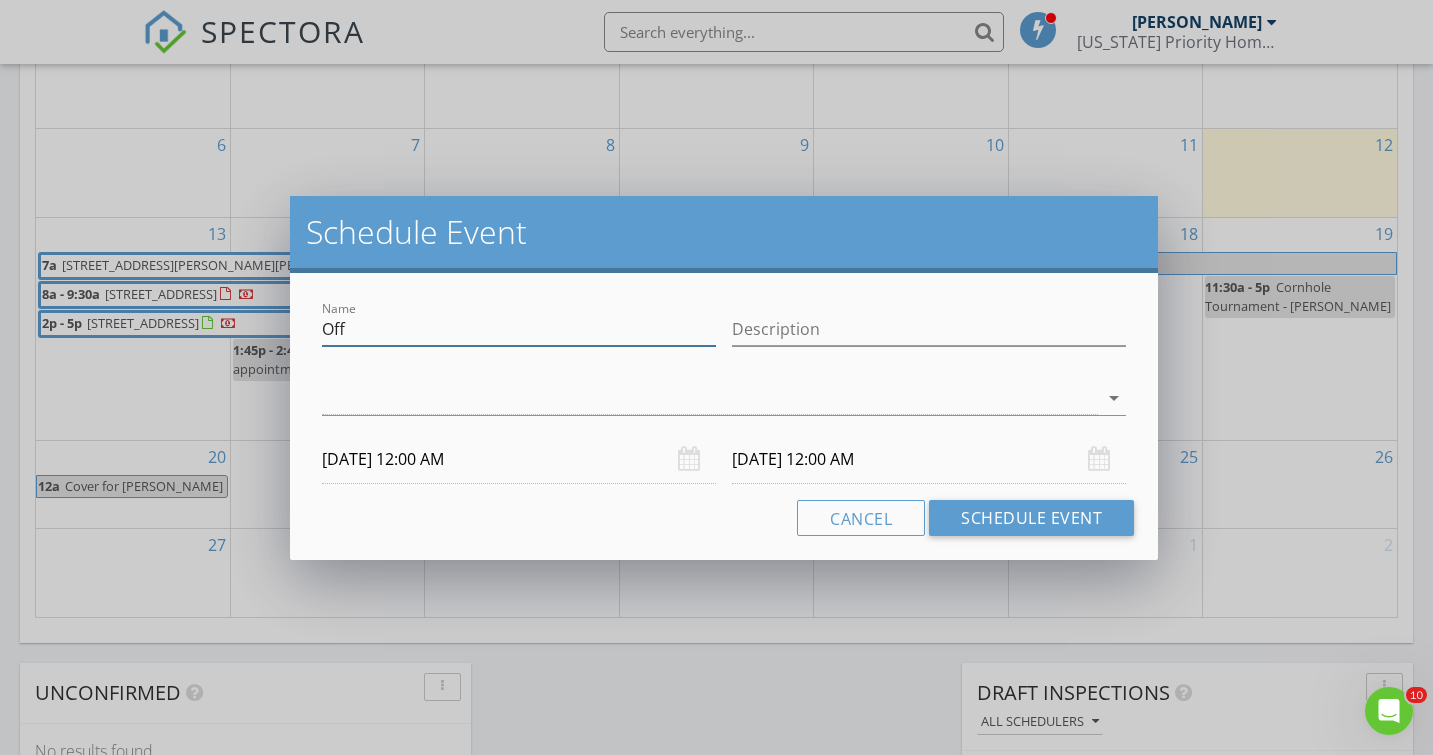 click on "Off" at bounding box center [519, 329] 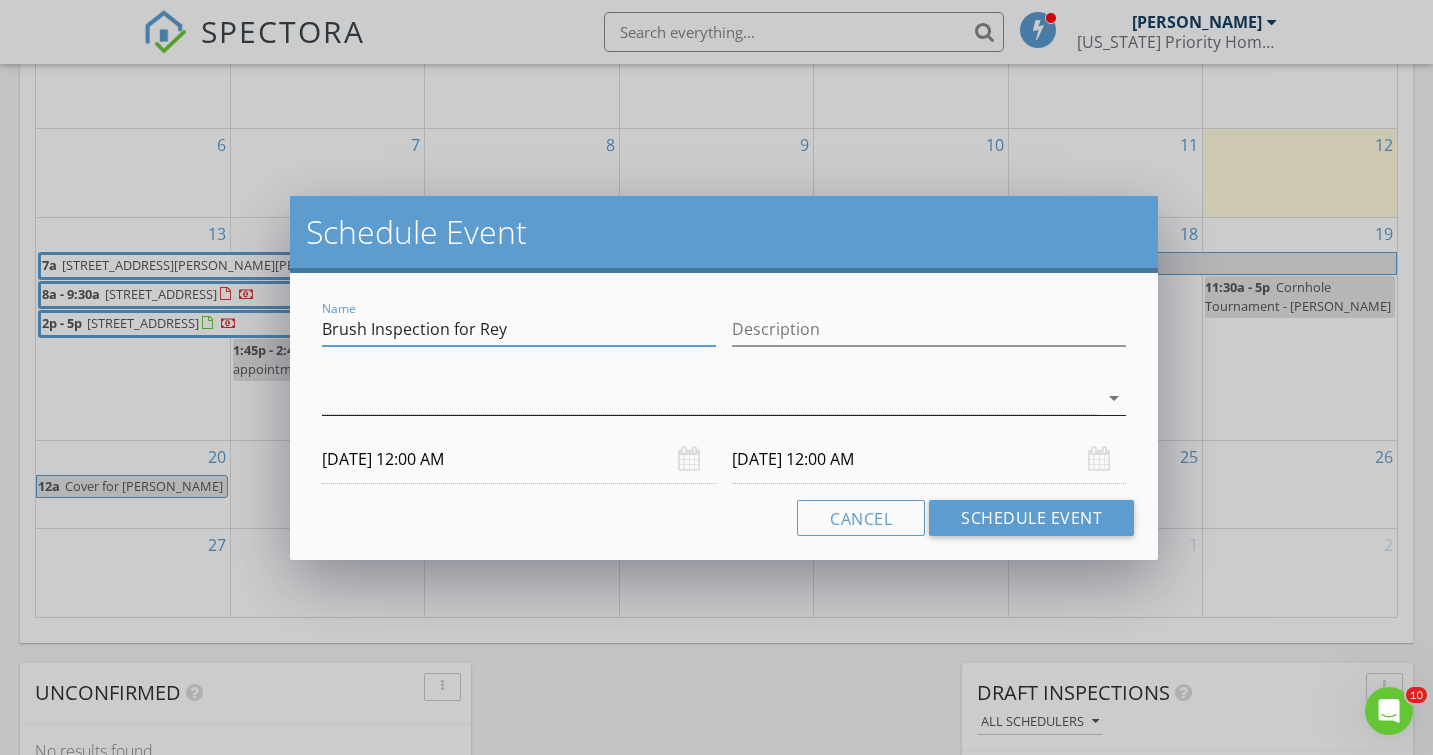 type on "Brush Inspection for Rey" 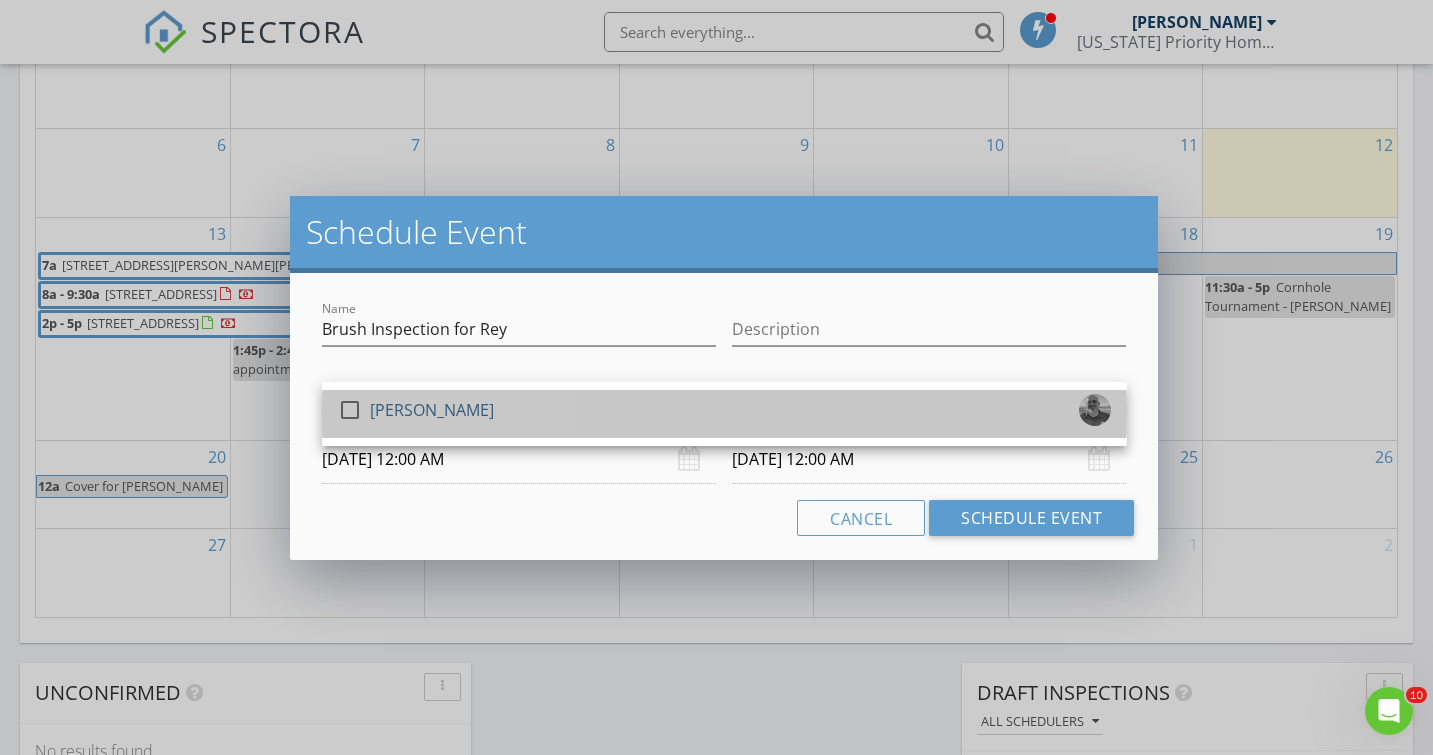 click on "check_box_outline_blank" at bounding box center (354, 410) 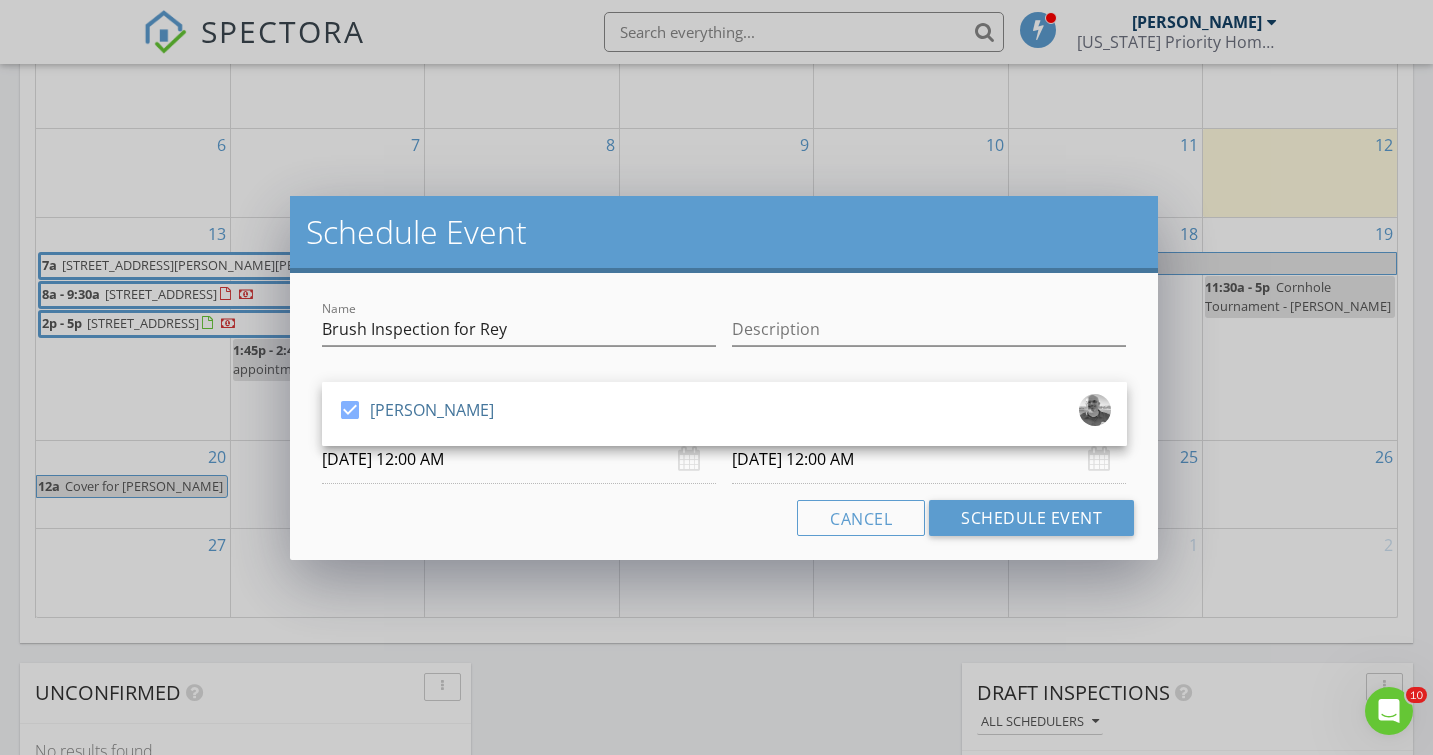 click on "07/15/2025 12:00 AM" at bounding box center [519, 459] 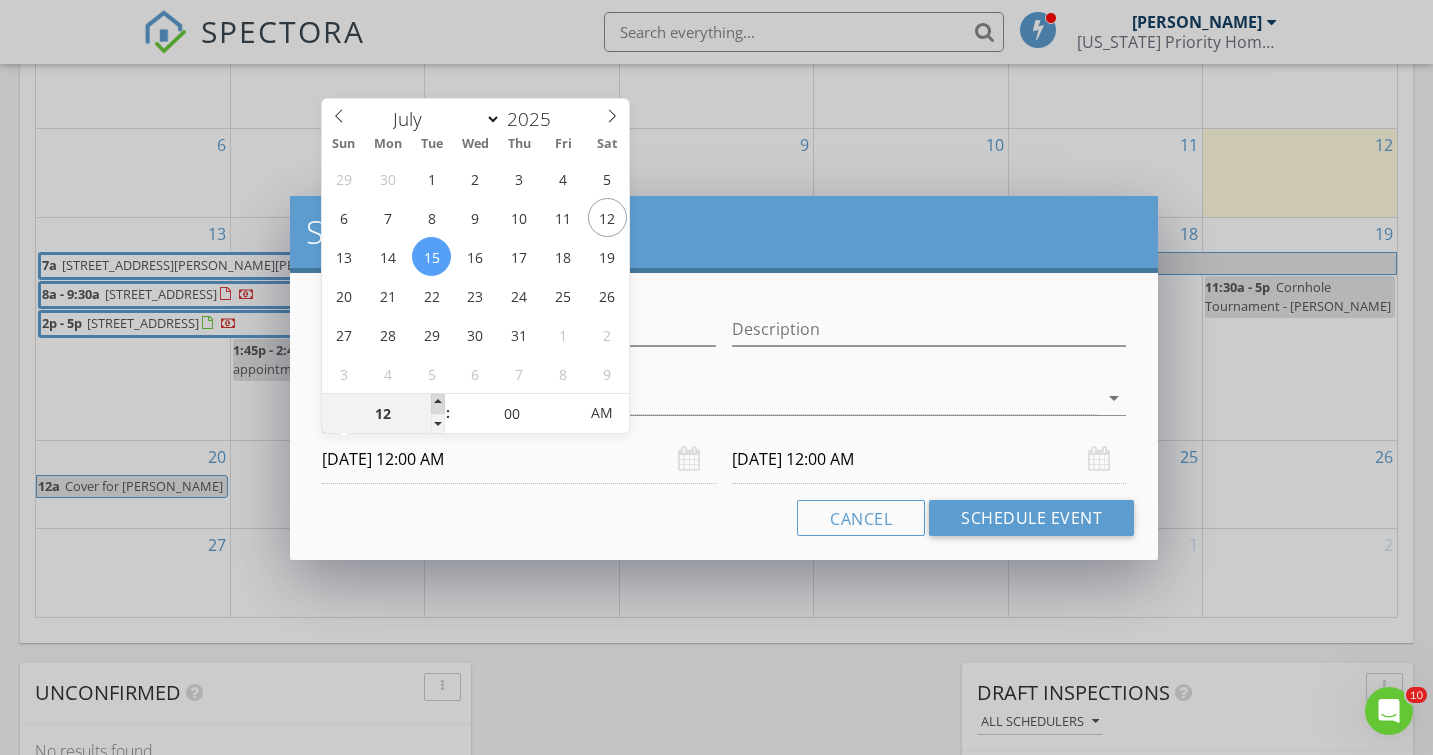 type on "01" 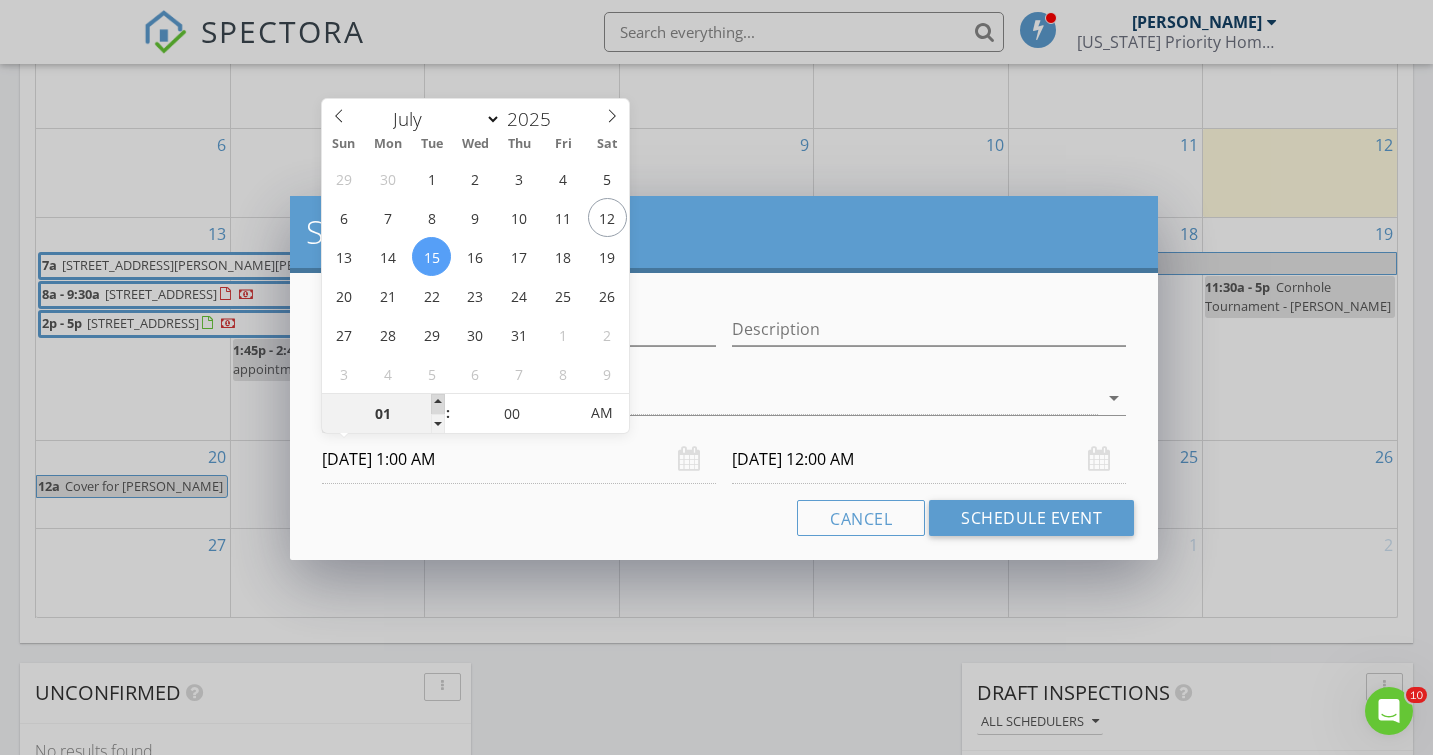 click at bounding box center (438, 404) 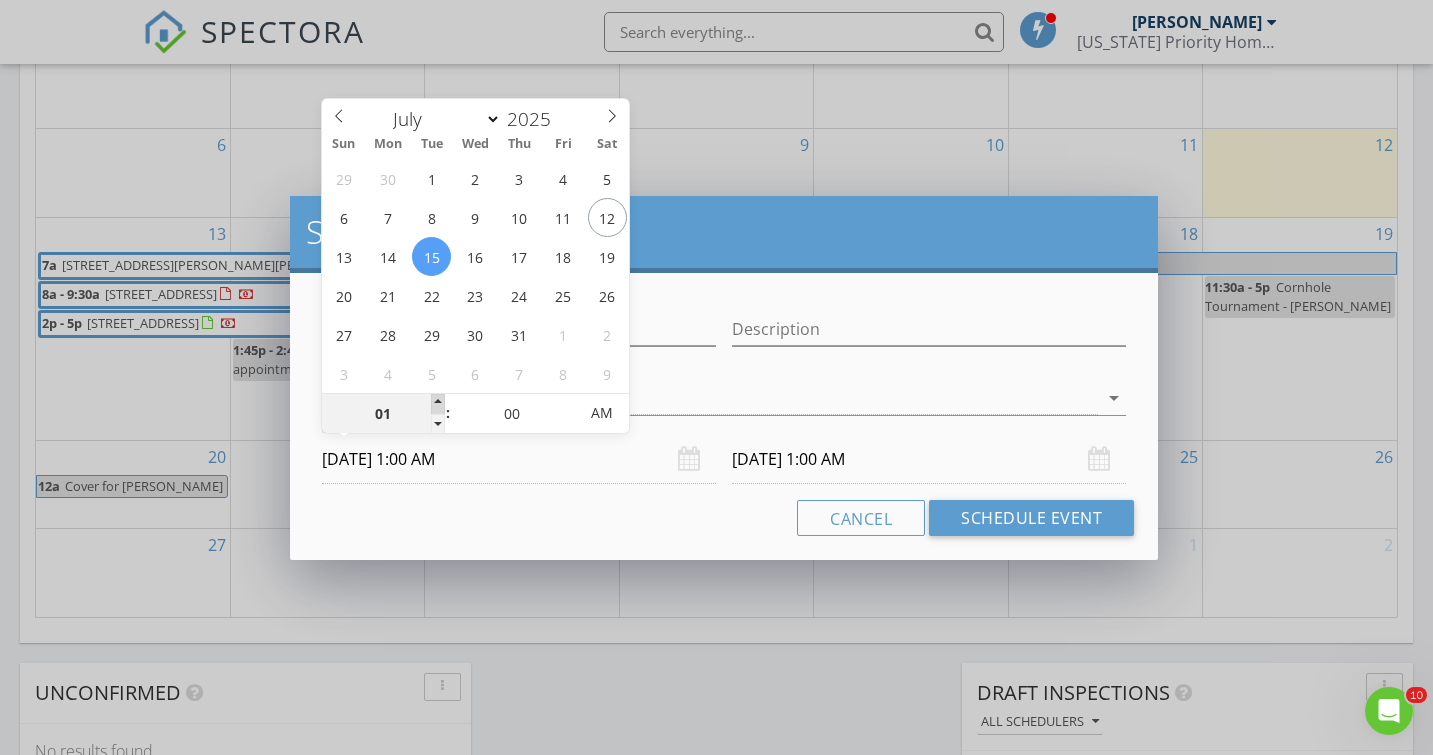 type on "02" 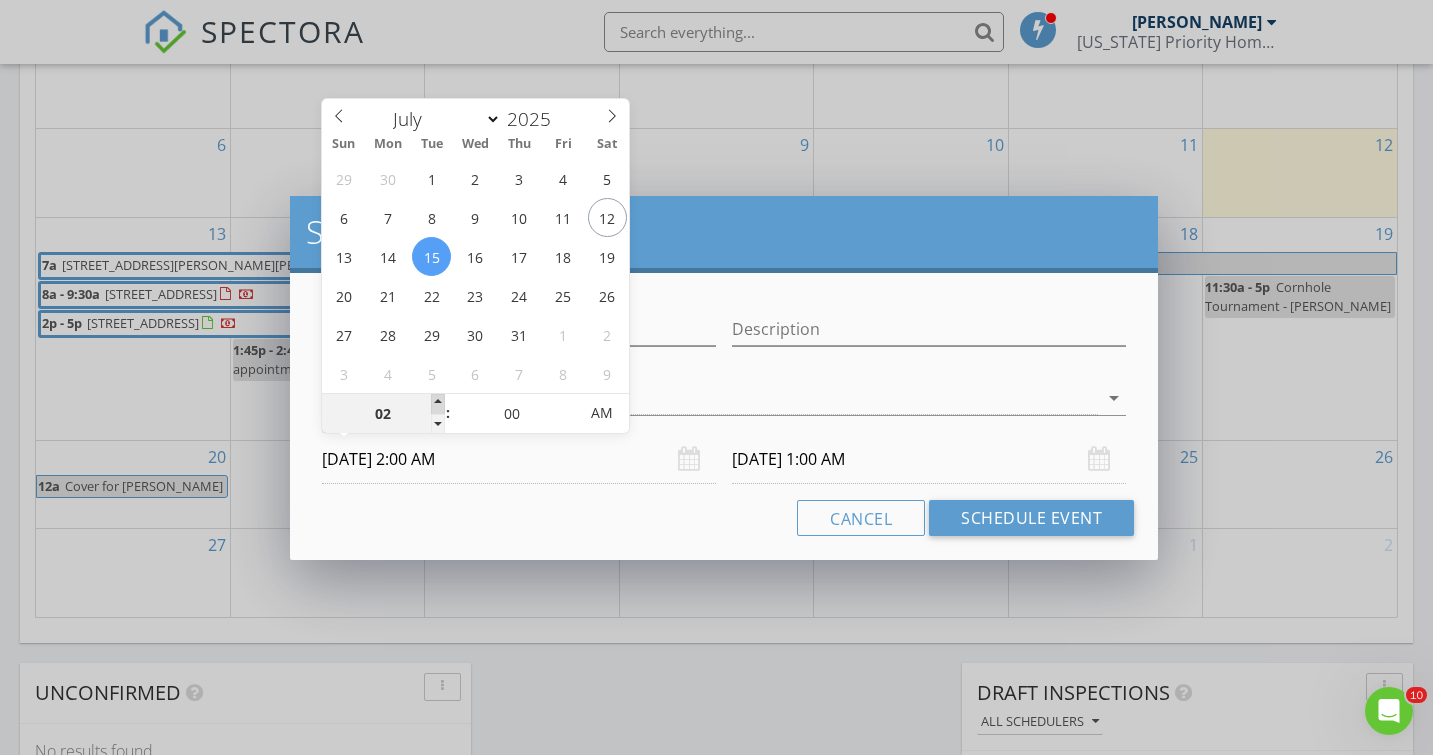 click at bounding box center (438, 404) 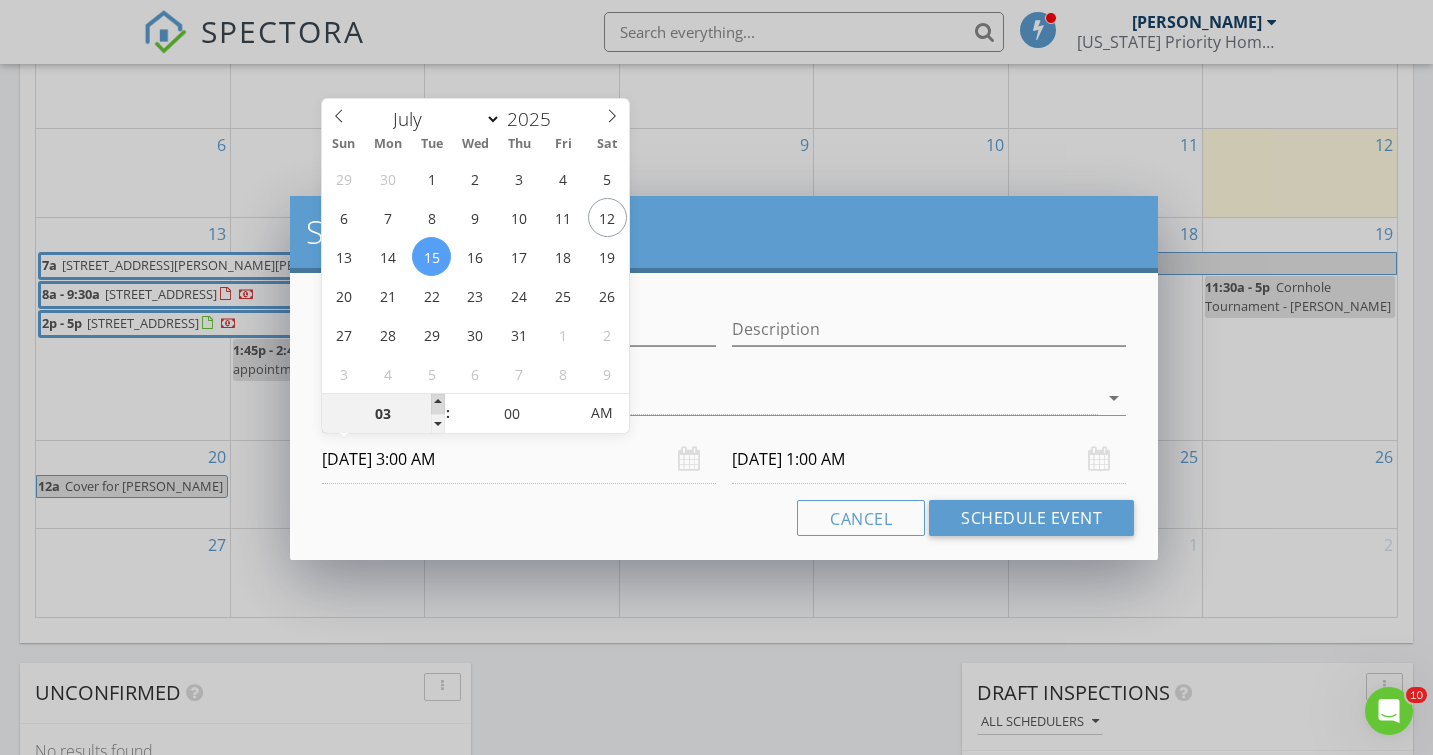 click at bounding box center (438, 404) 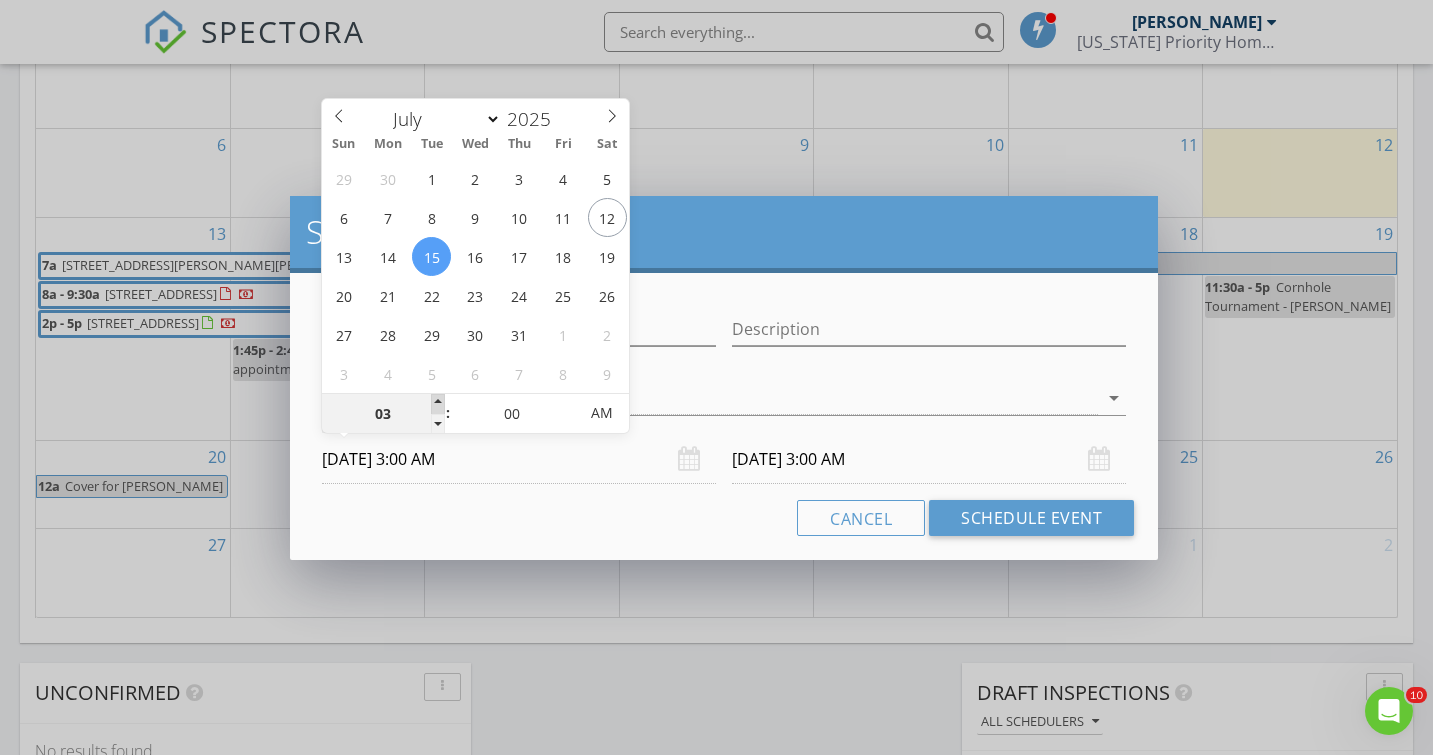 type on "04" 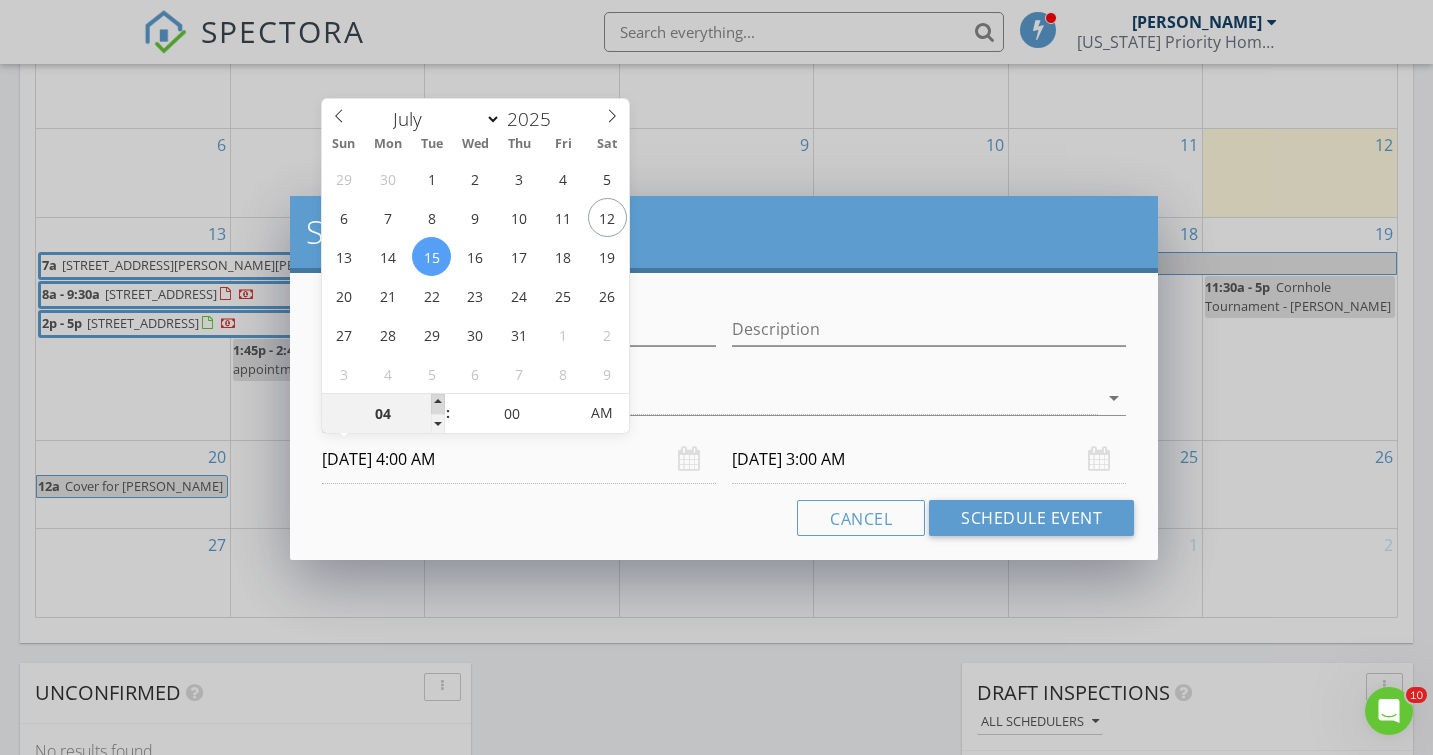 click at bounding box center [438, 404] 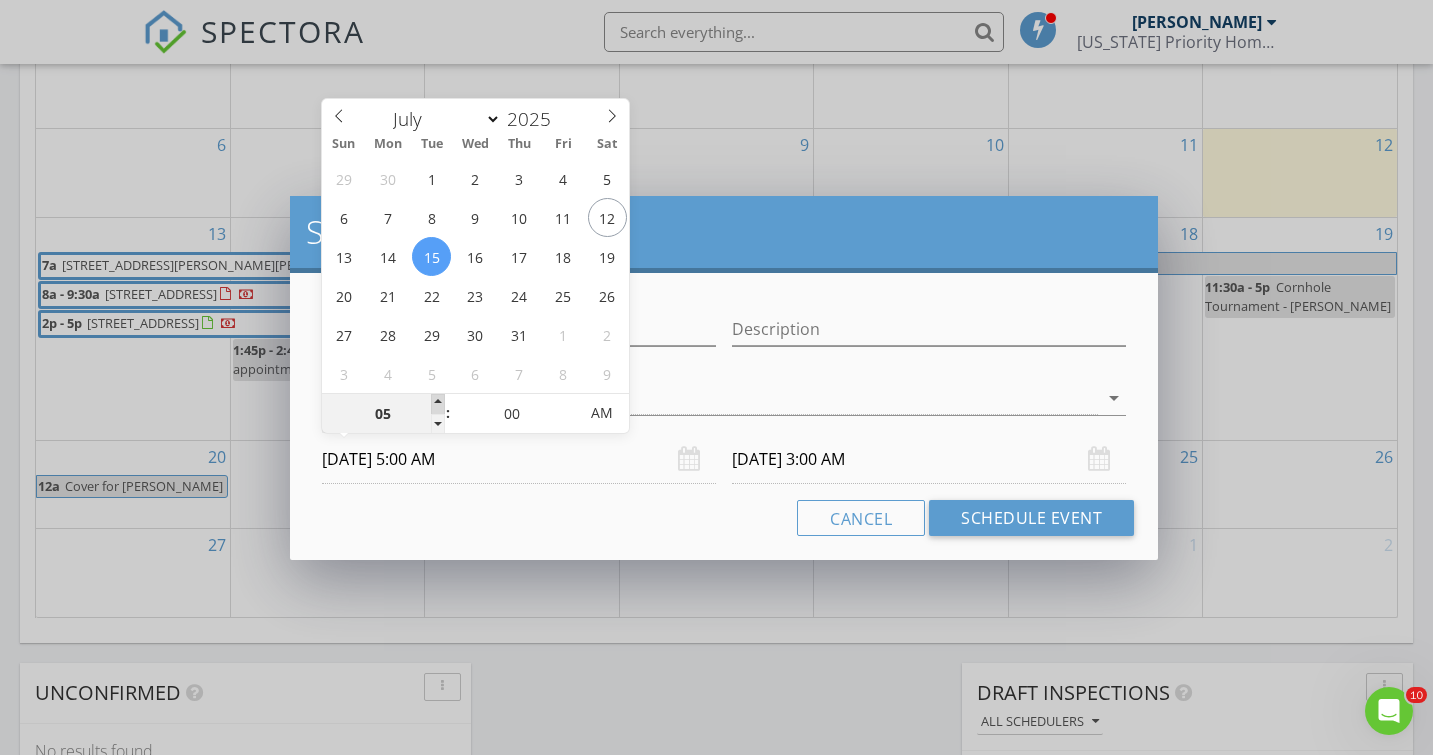 click at bounding box center [438, 404] 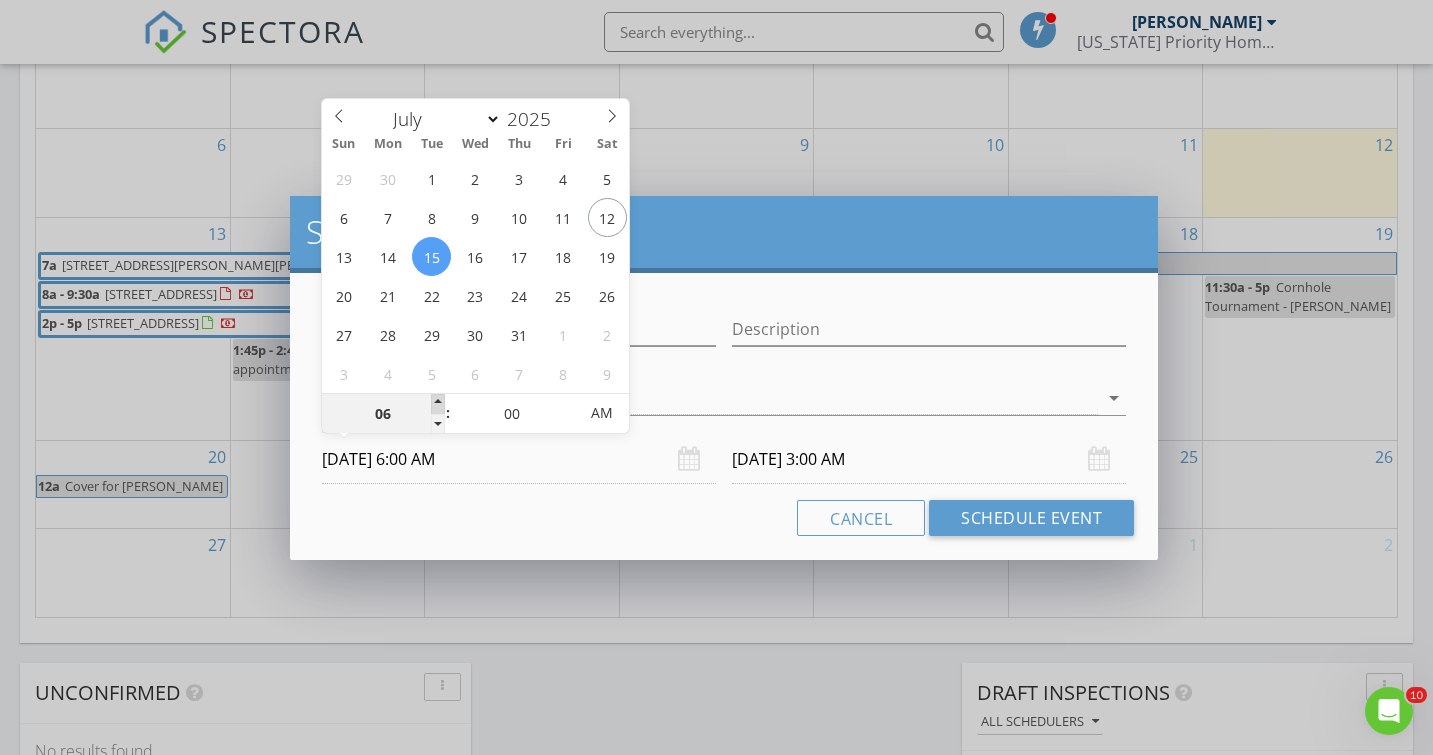 click at bounding box center [438, 404] 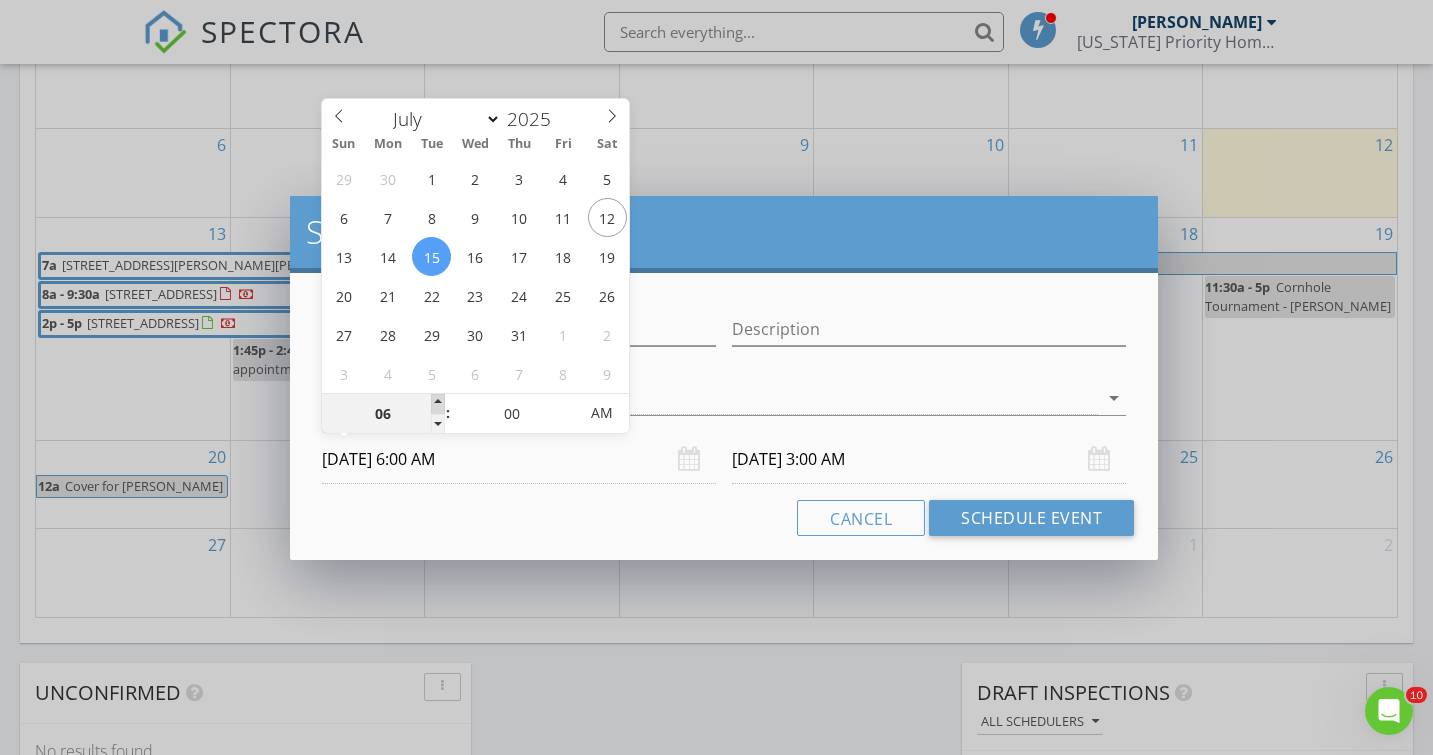 type on "07/16/2025 6:00 AM" 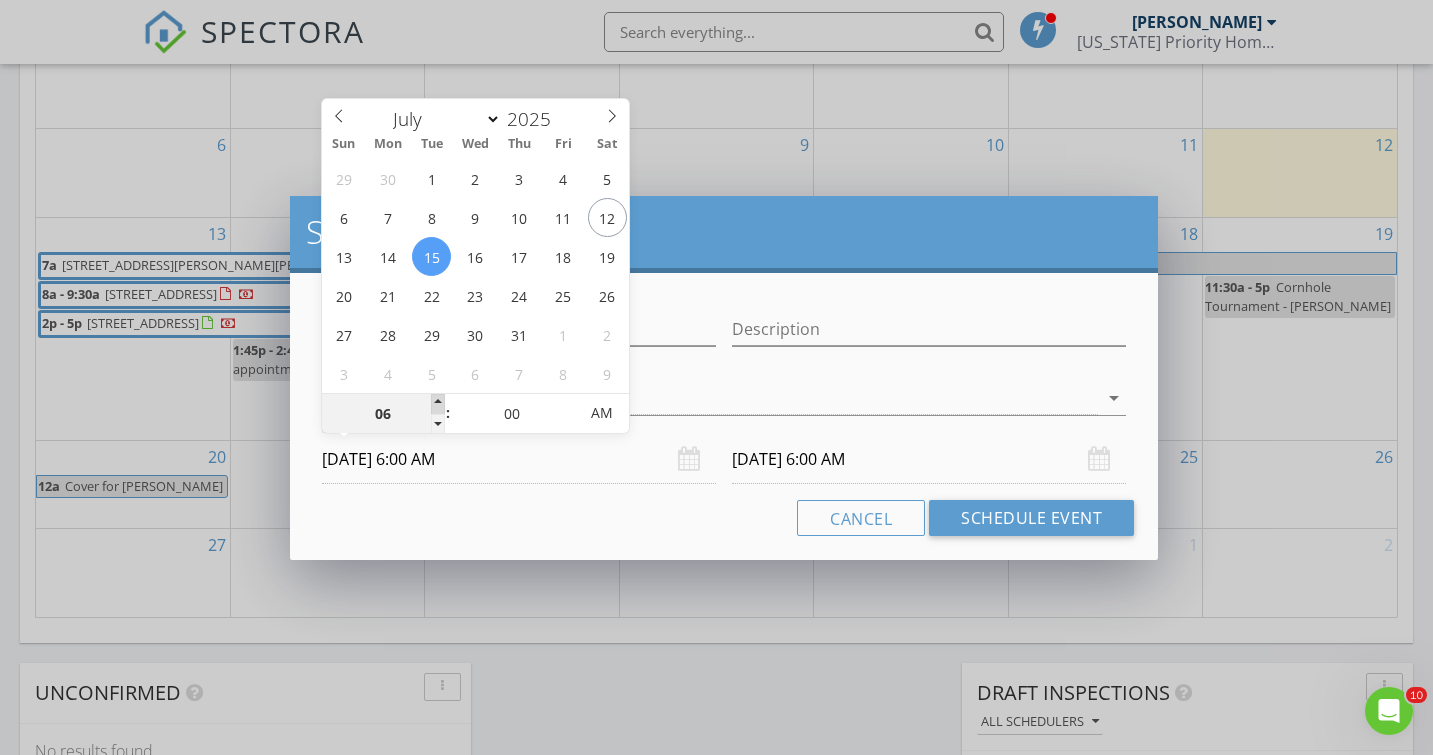 type on "07" 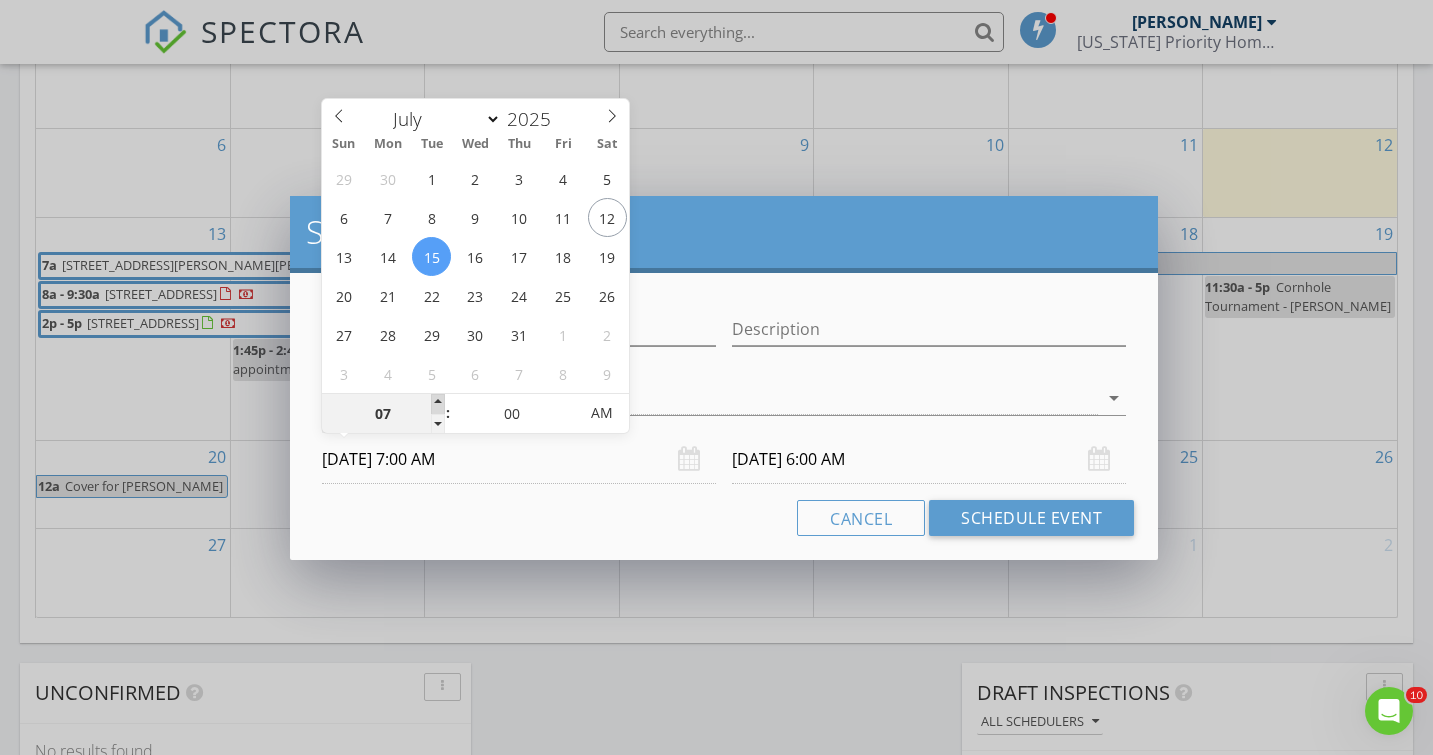 click at bounding box center (438, 404) 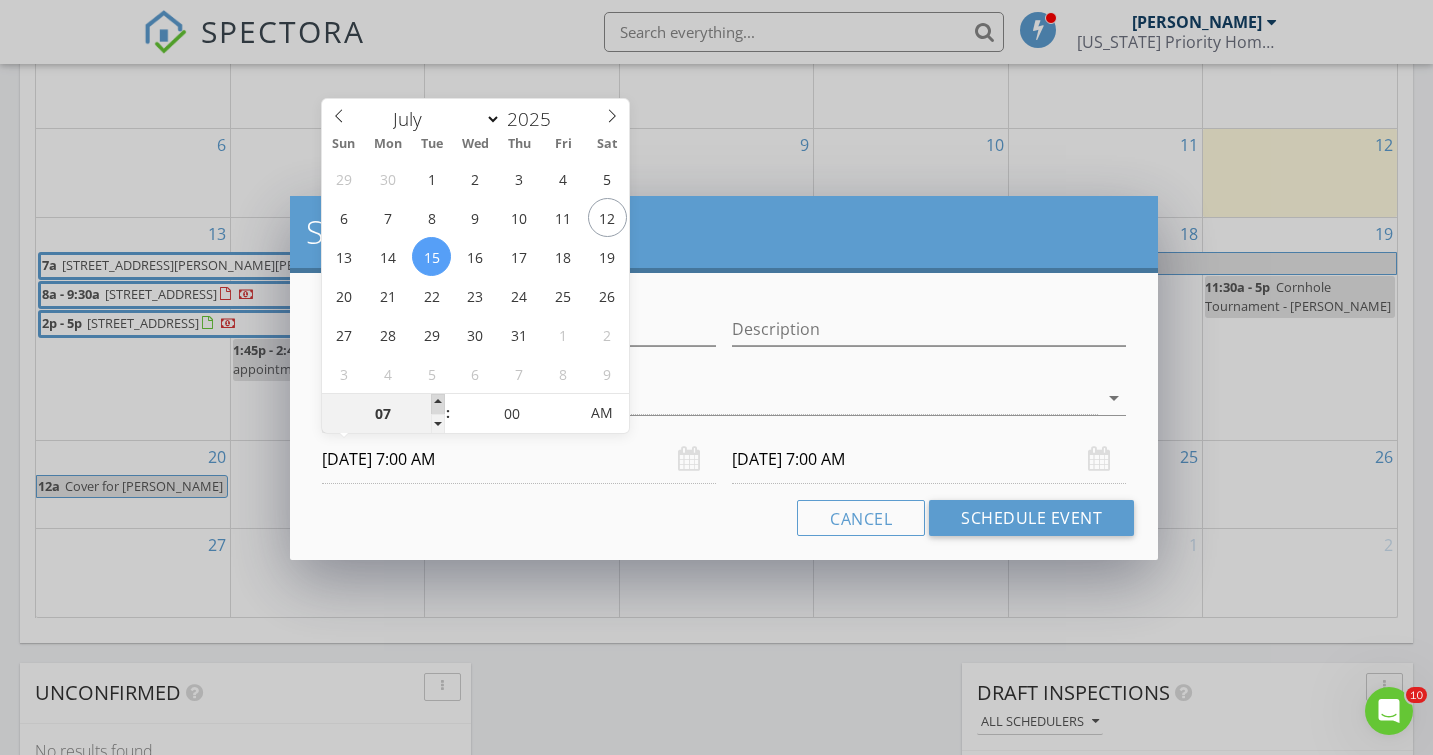 type on "08" 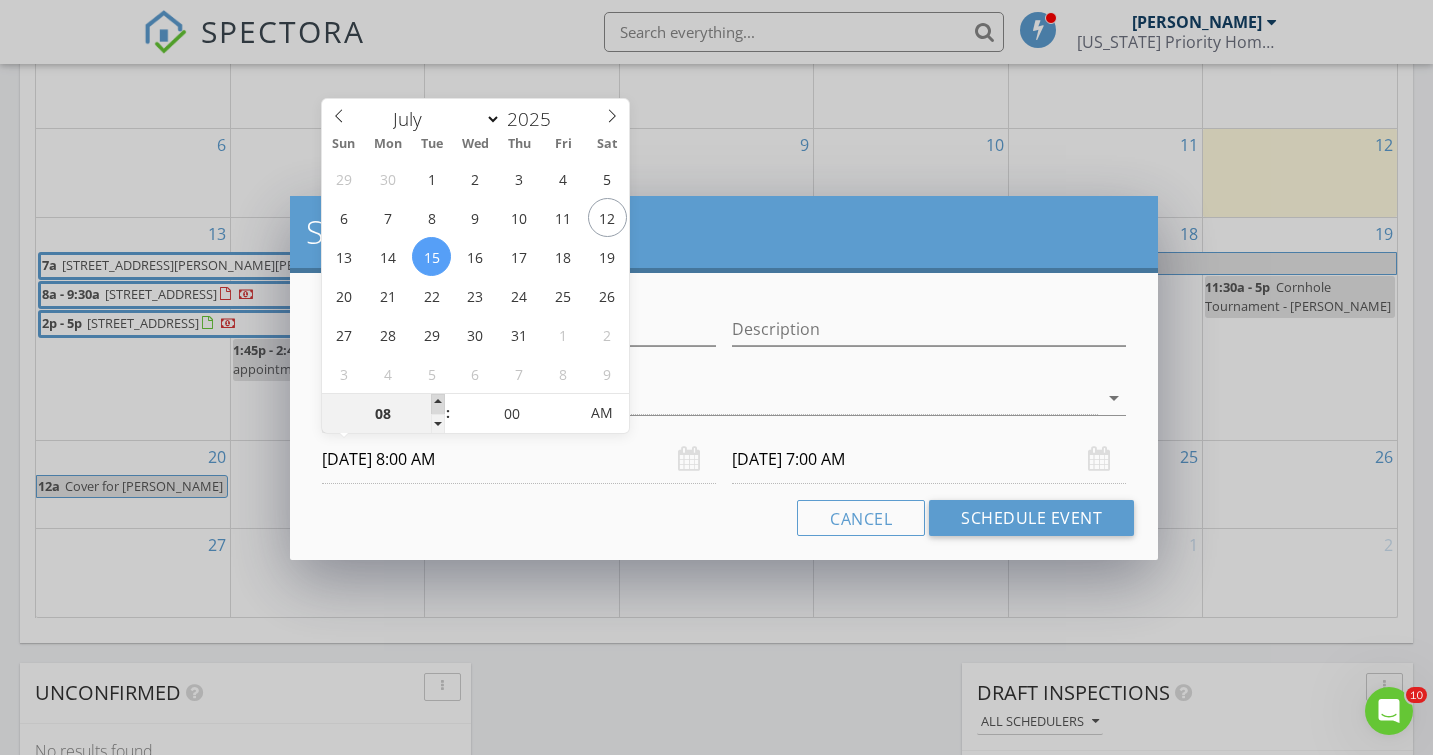 click at bounding box center (438, 404) 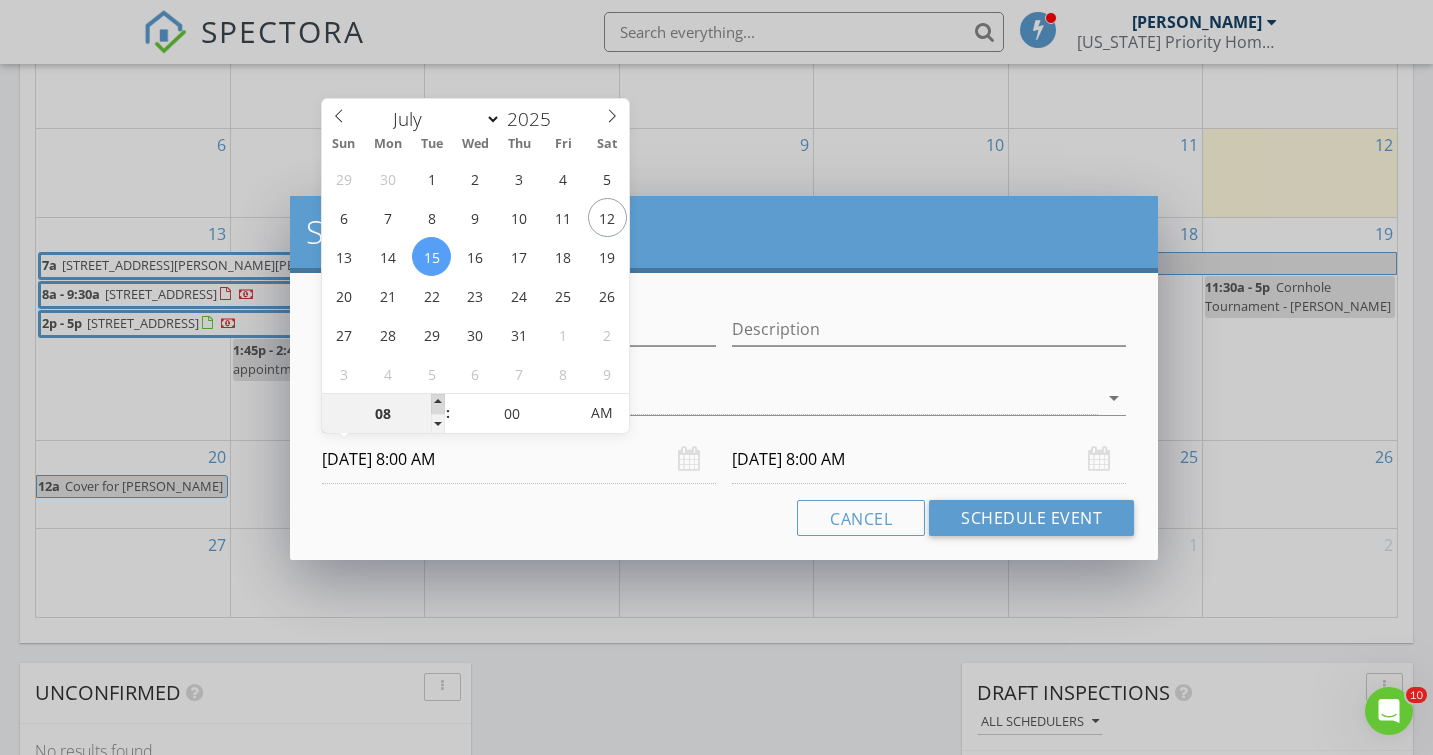 type on "09" 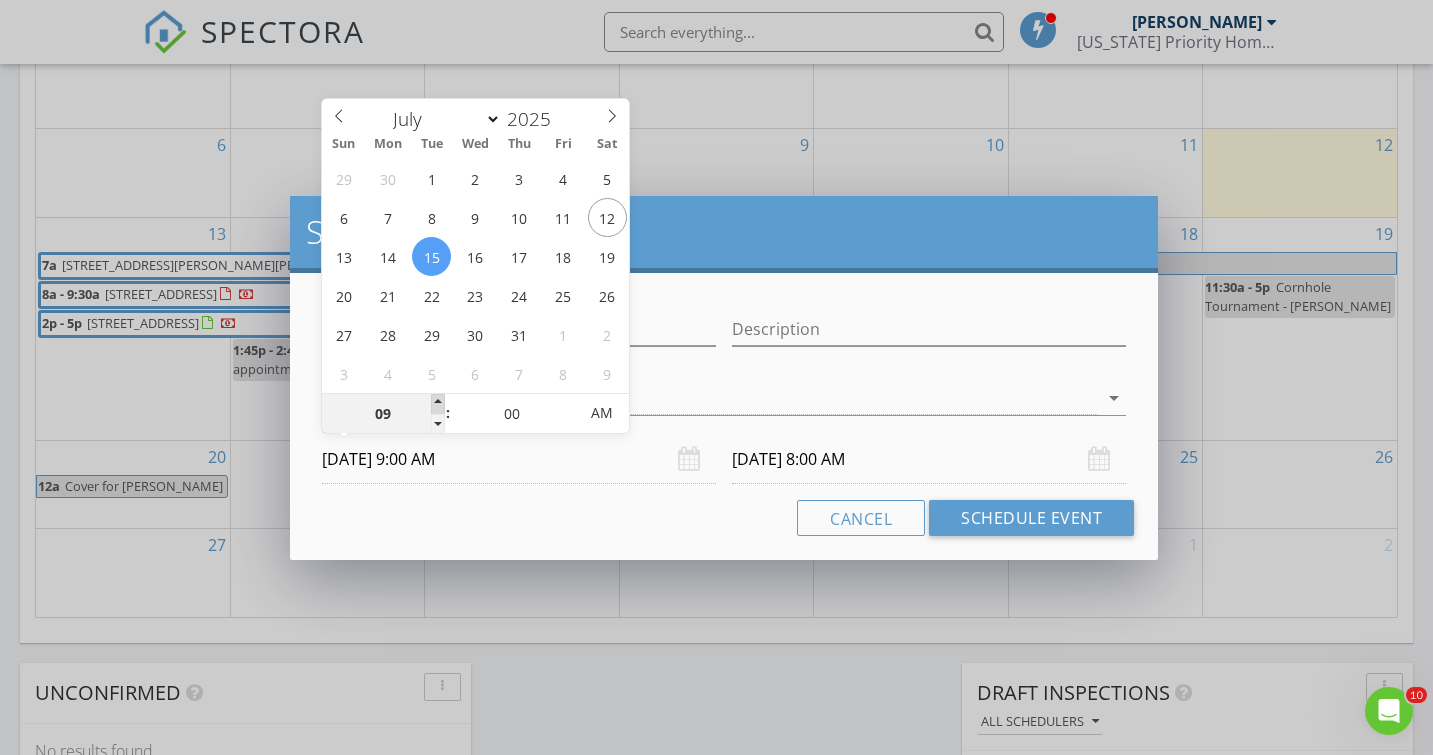 click at bounding box center (438, 404) 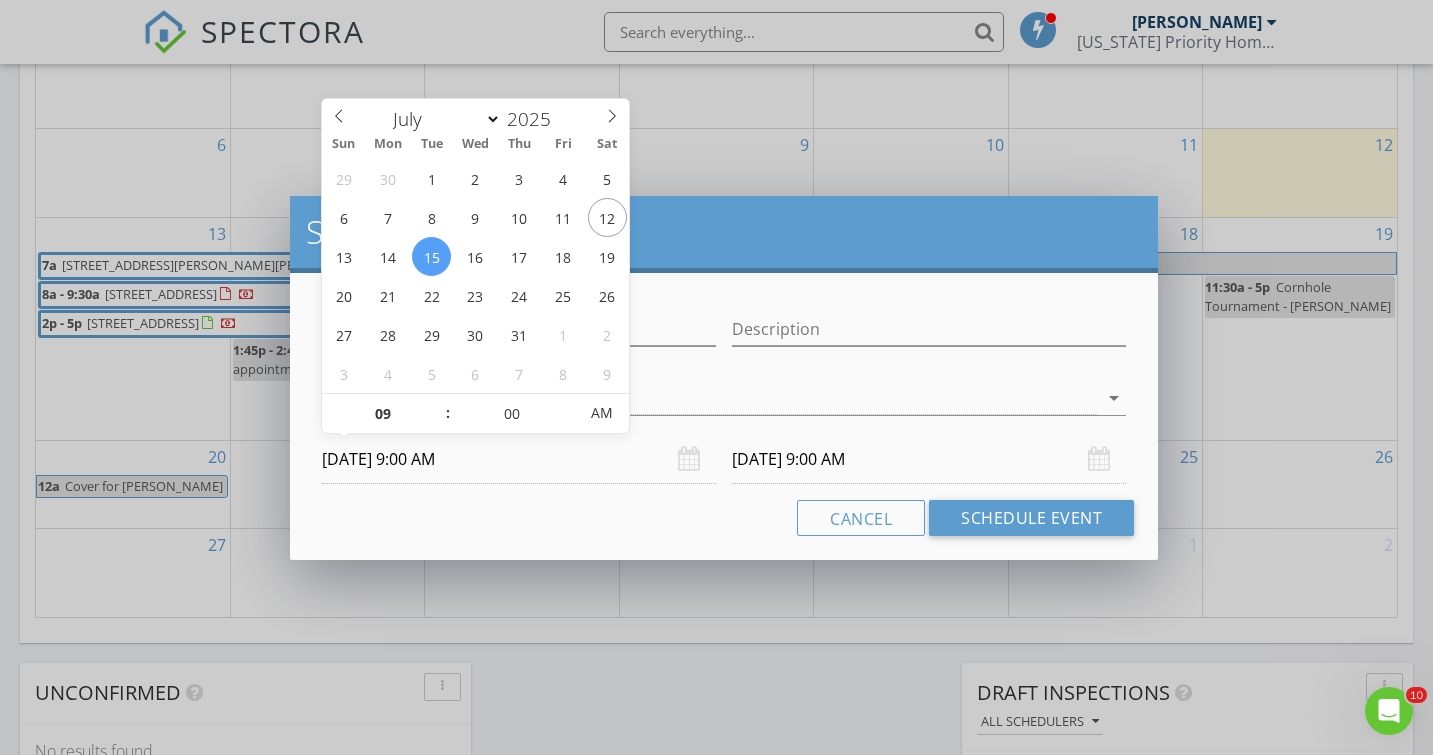 click on "Cancel   Schedule Event" at bounding box center (724, 518) 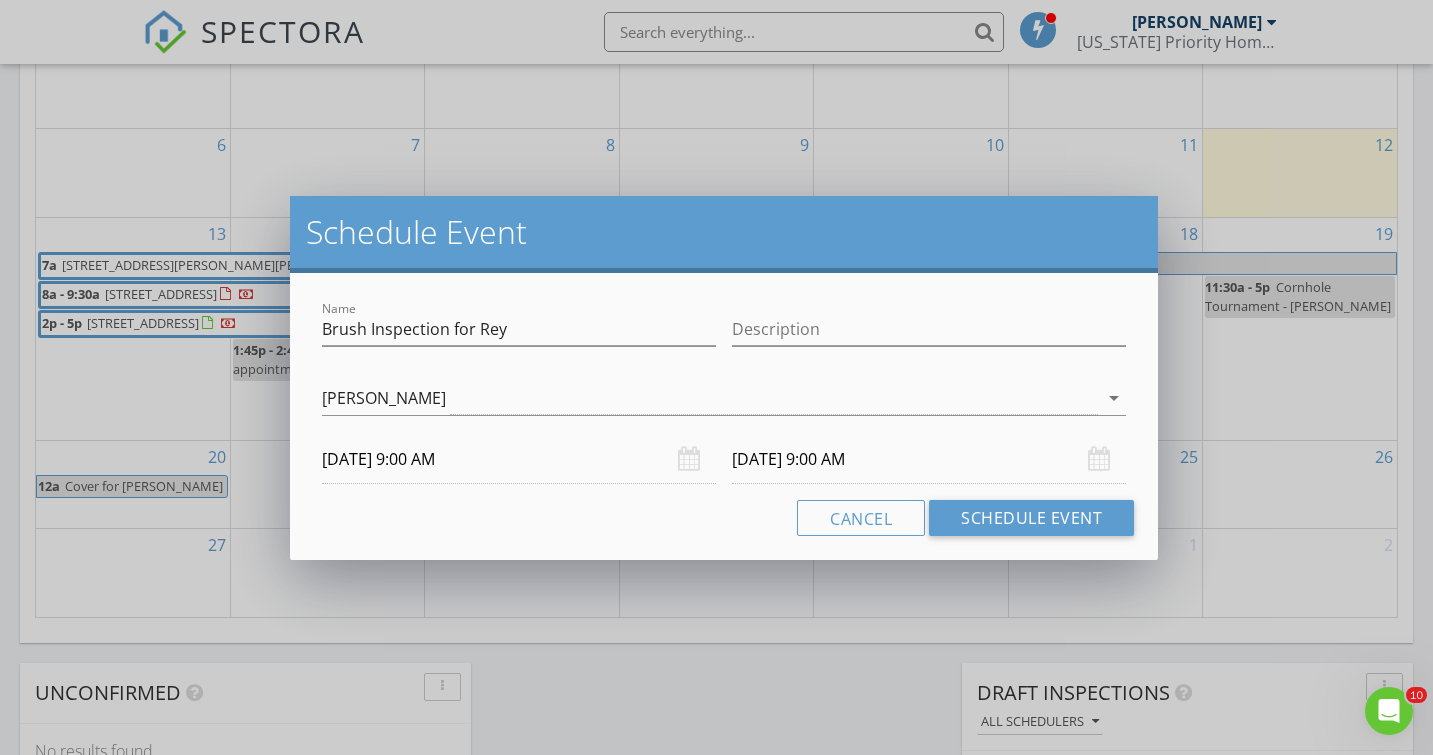 click on "07/16/2025 9:00 AM" at bounding box center [929, 459] 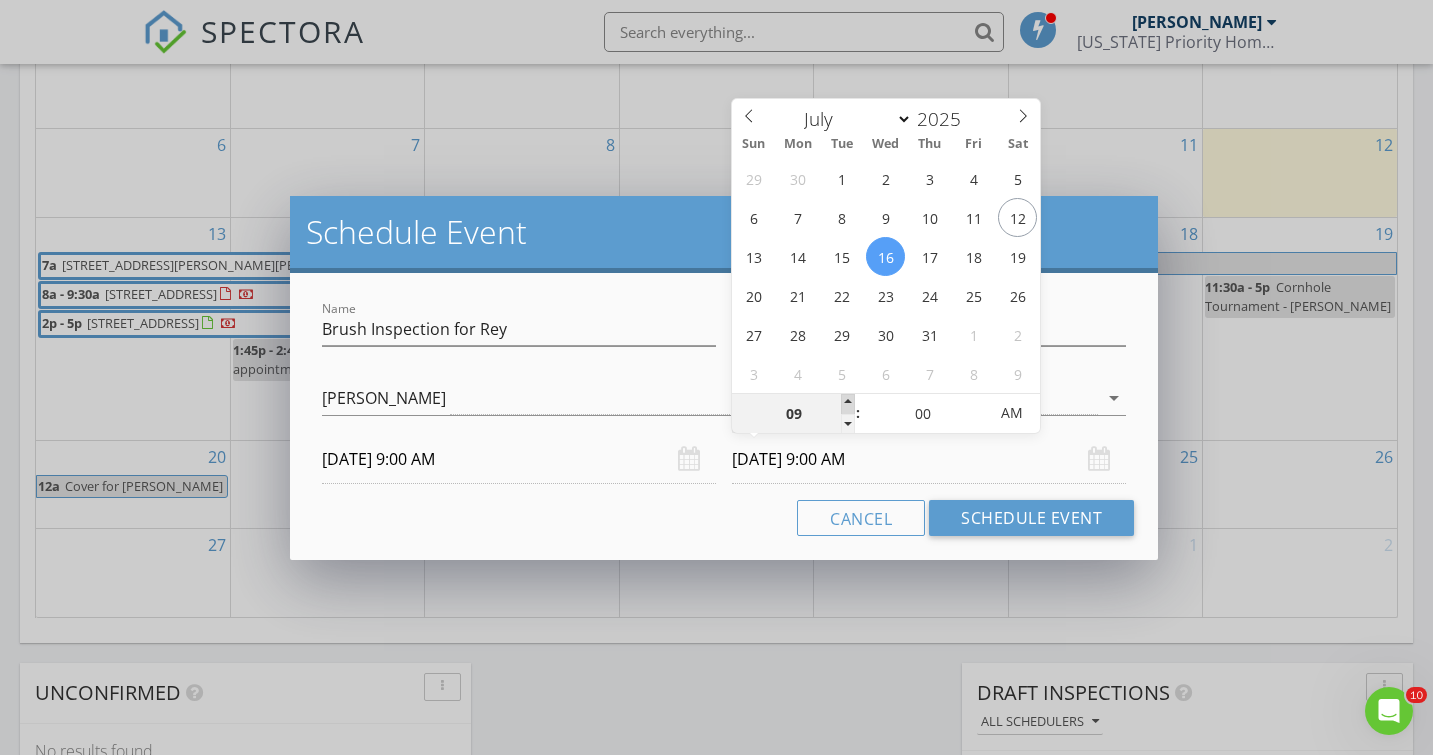 type on "10" 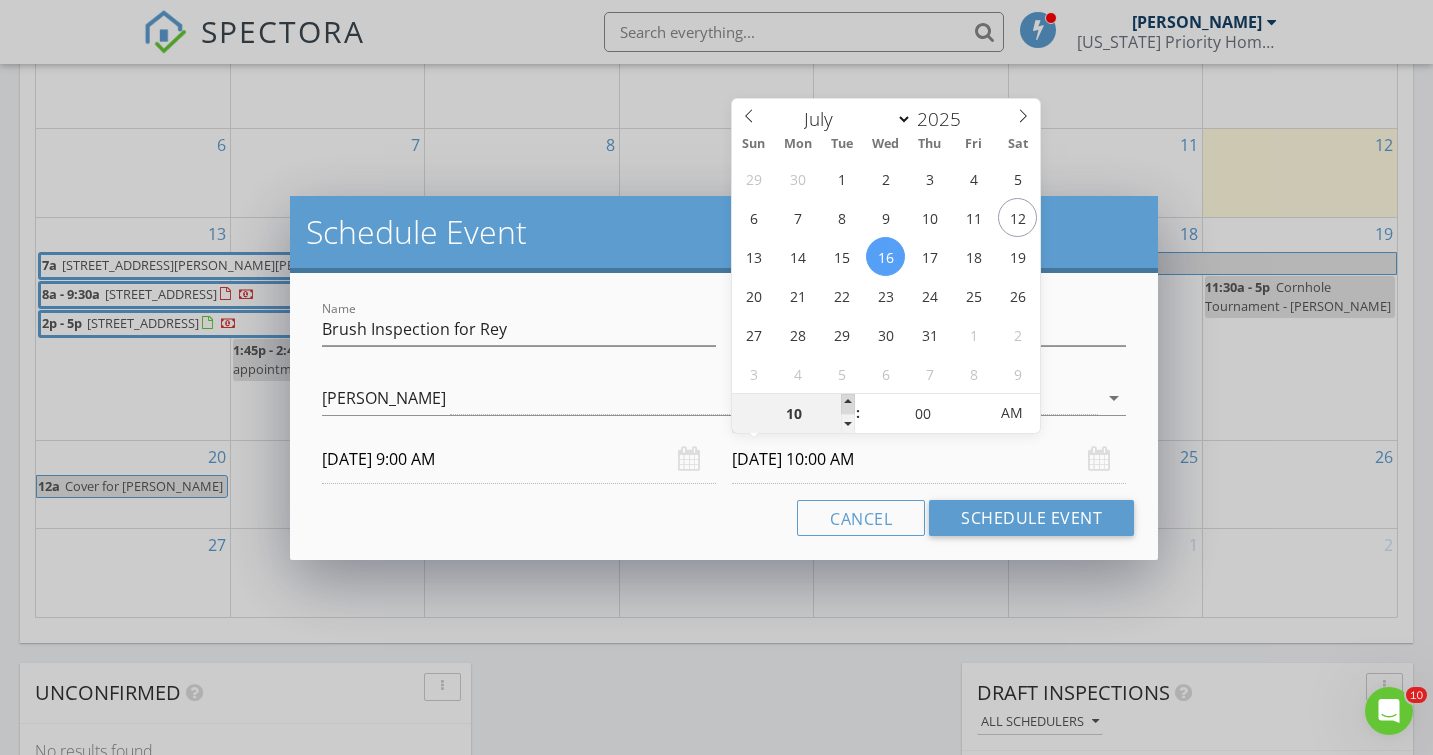 click at bounding box center [848, 404] 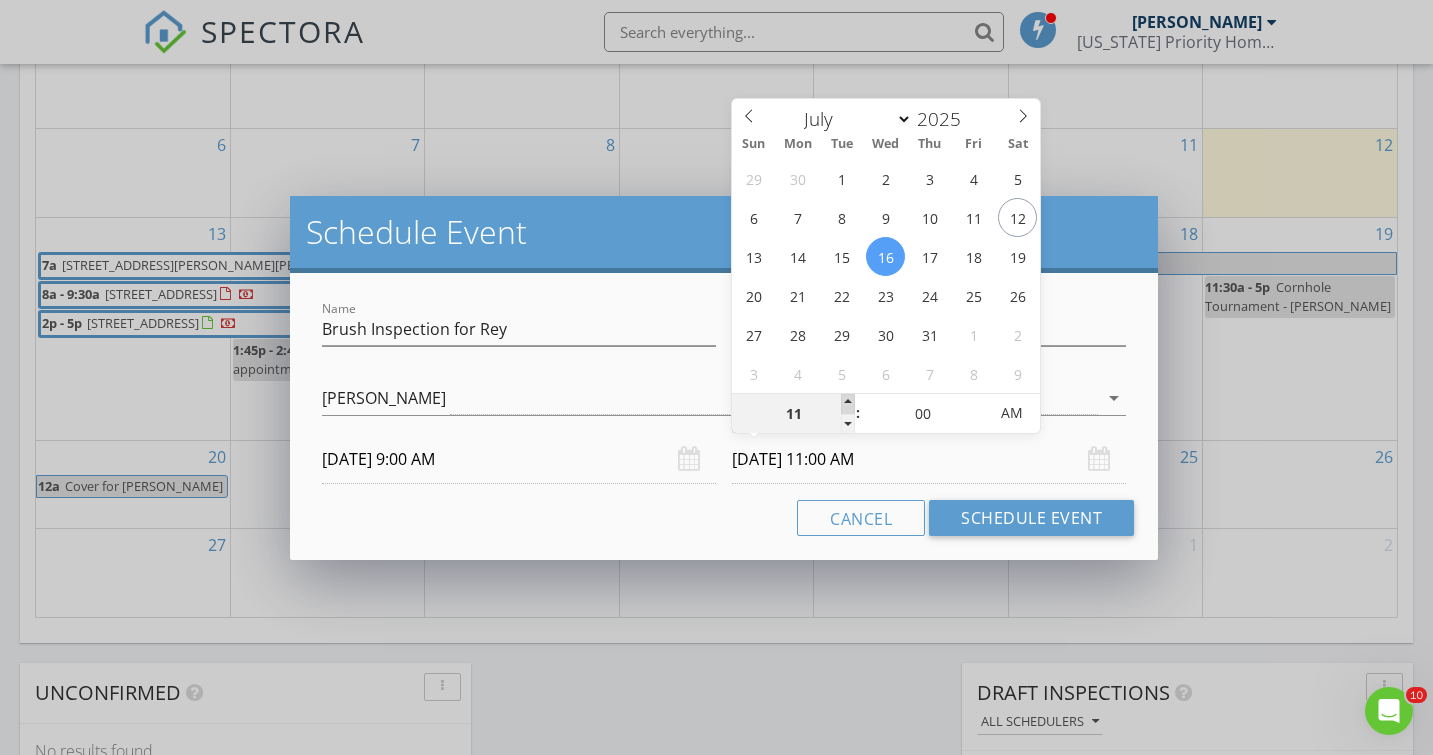 click at bounding box center [848, 404] 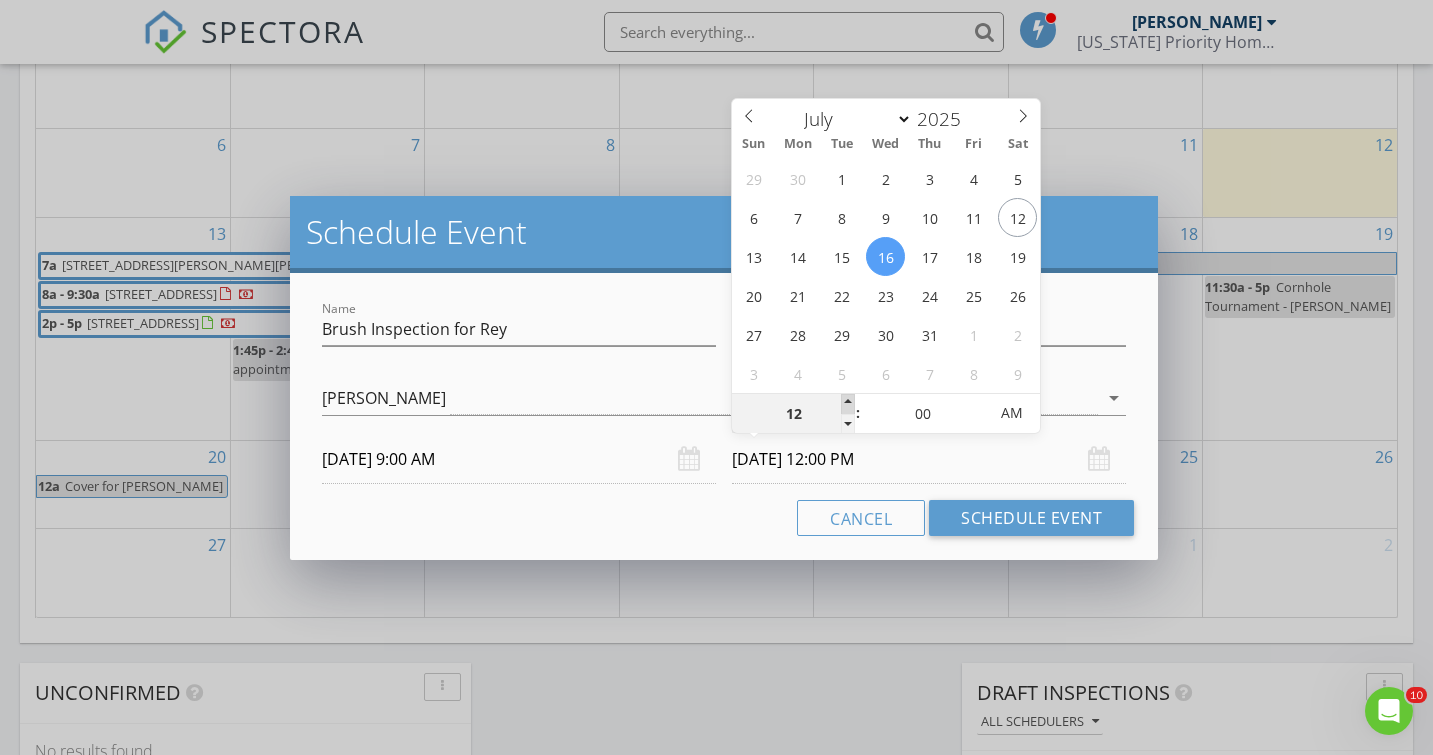 click at bounding box center [848, 404] 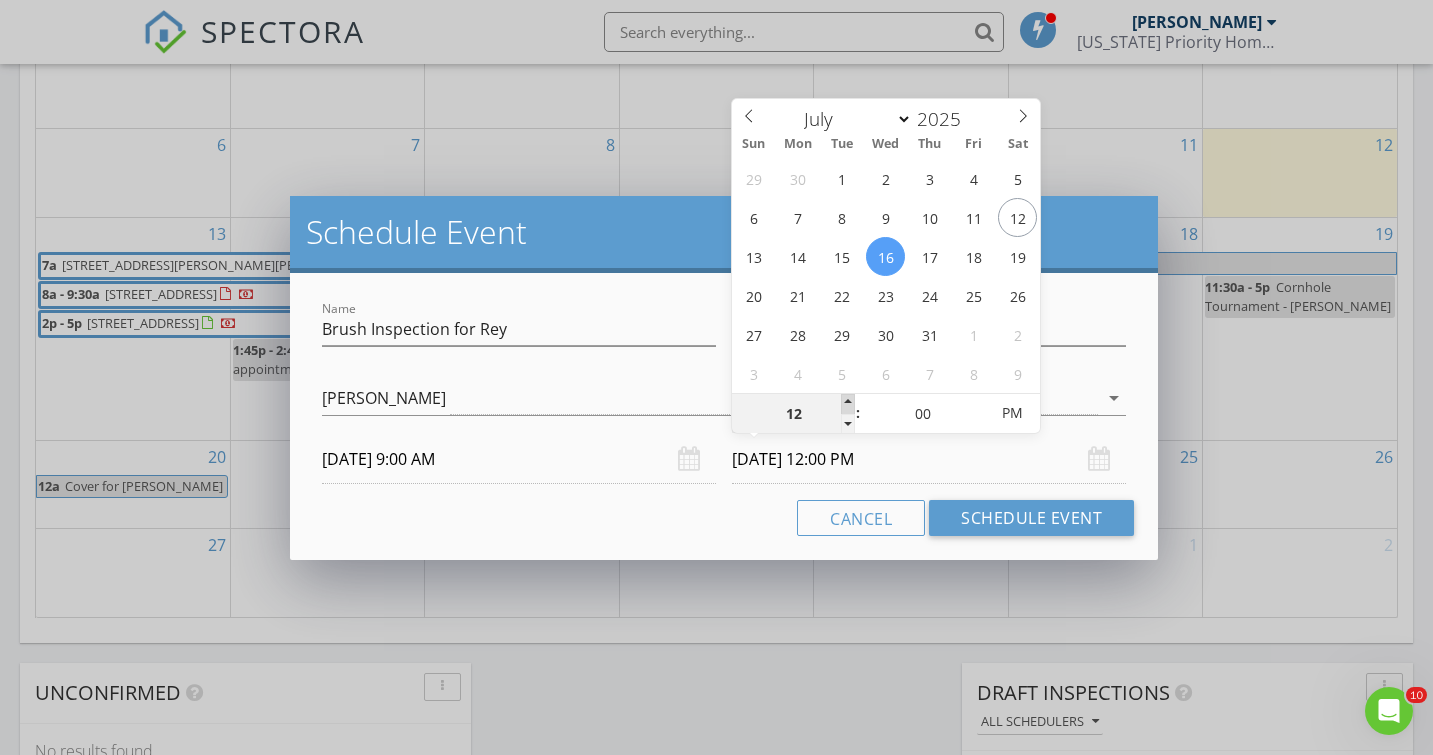 type on "01" 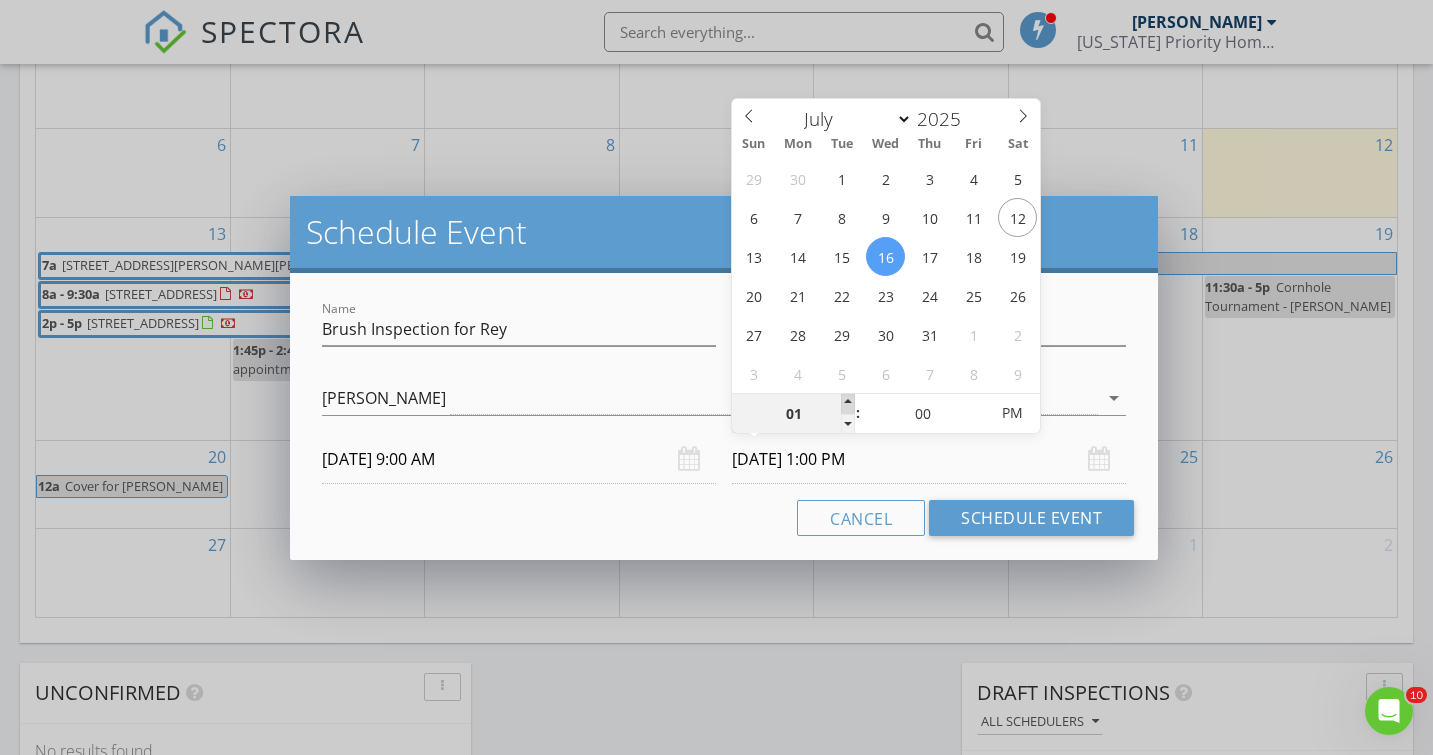 click at bounding box center (848, 404) 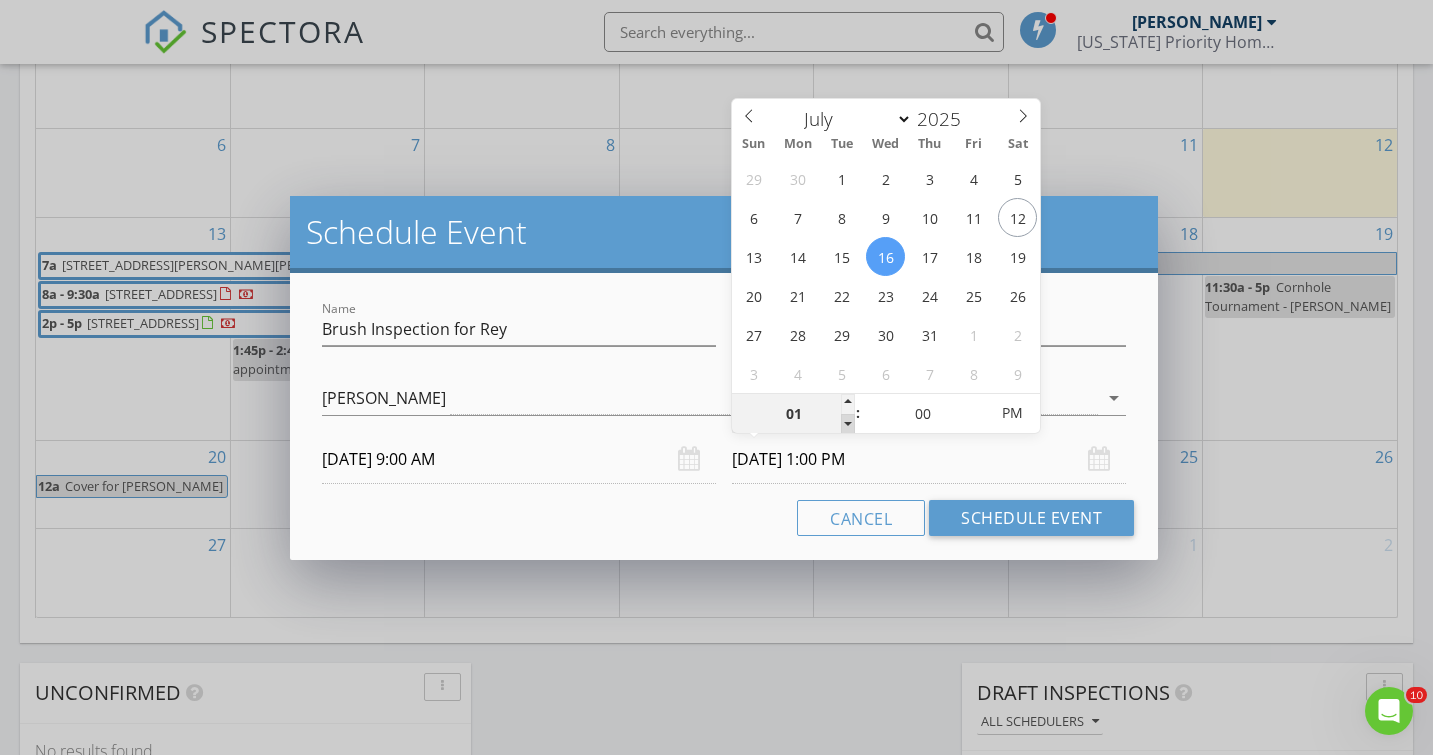 type on "12" 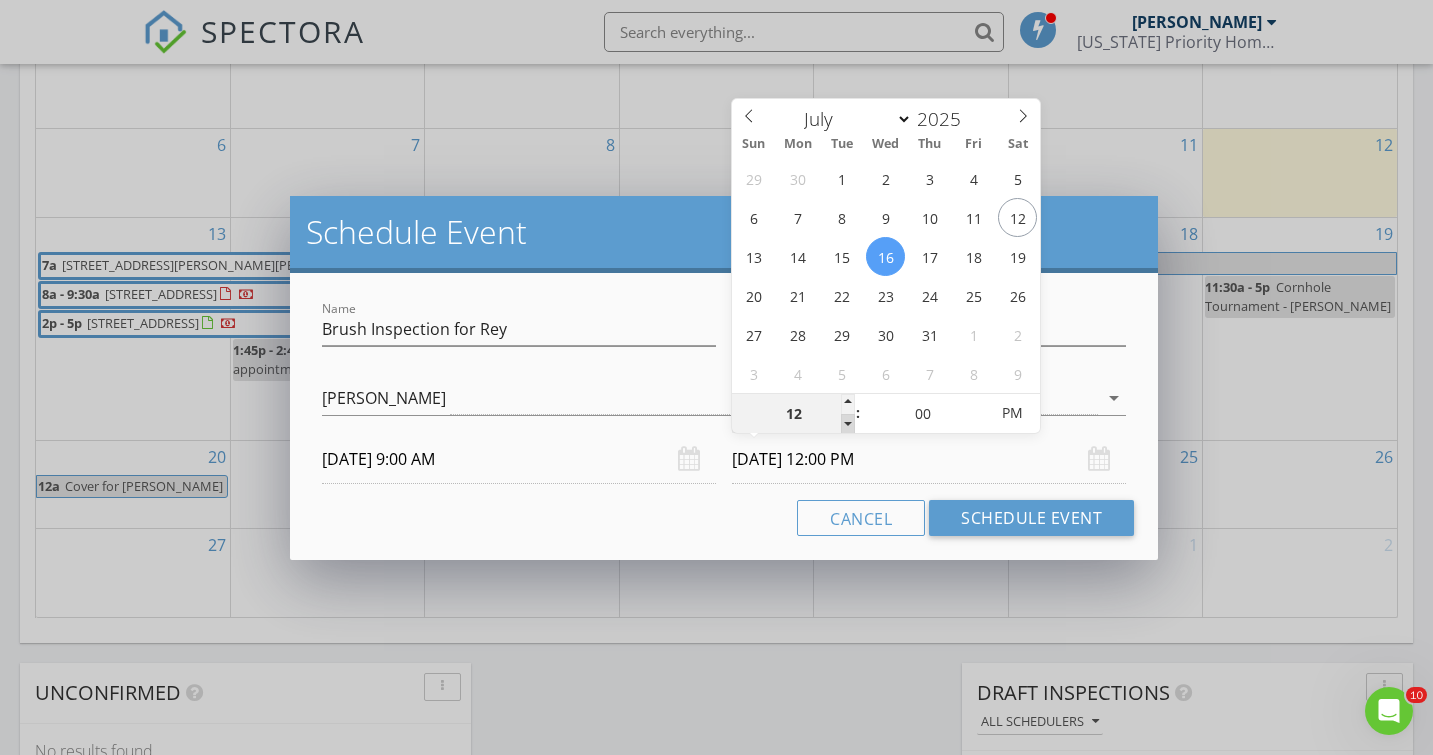 click at bounding box center [848, 424] 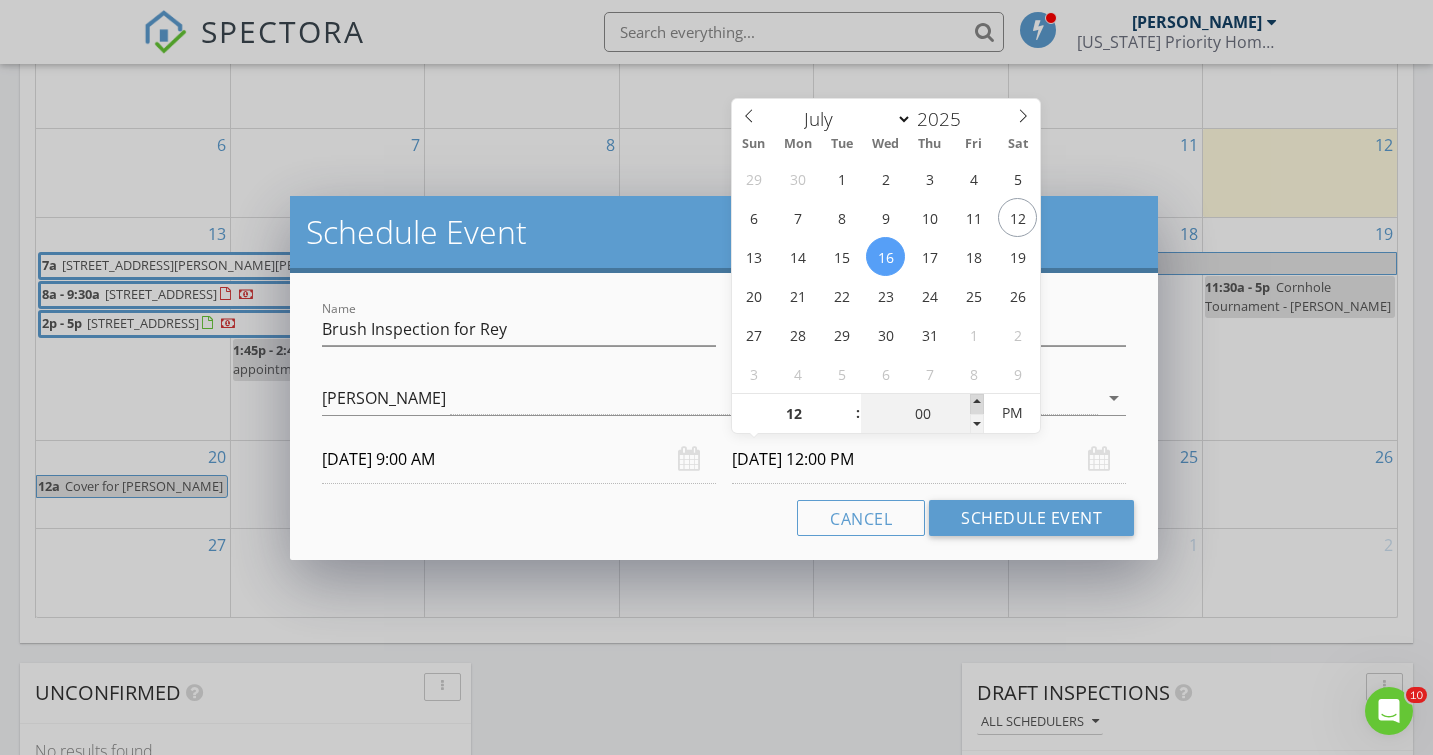 type on "05" 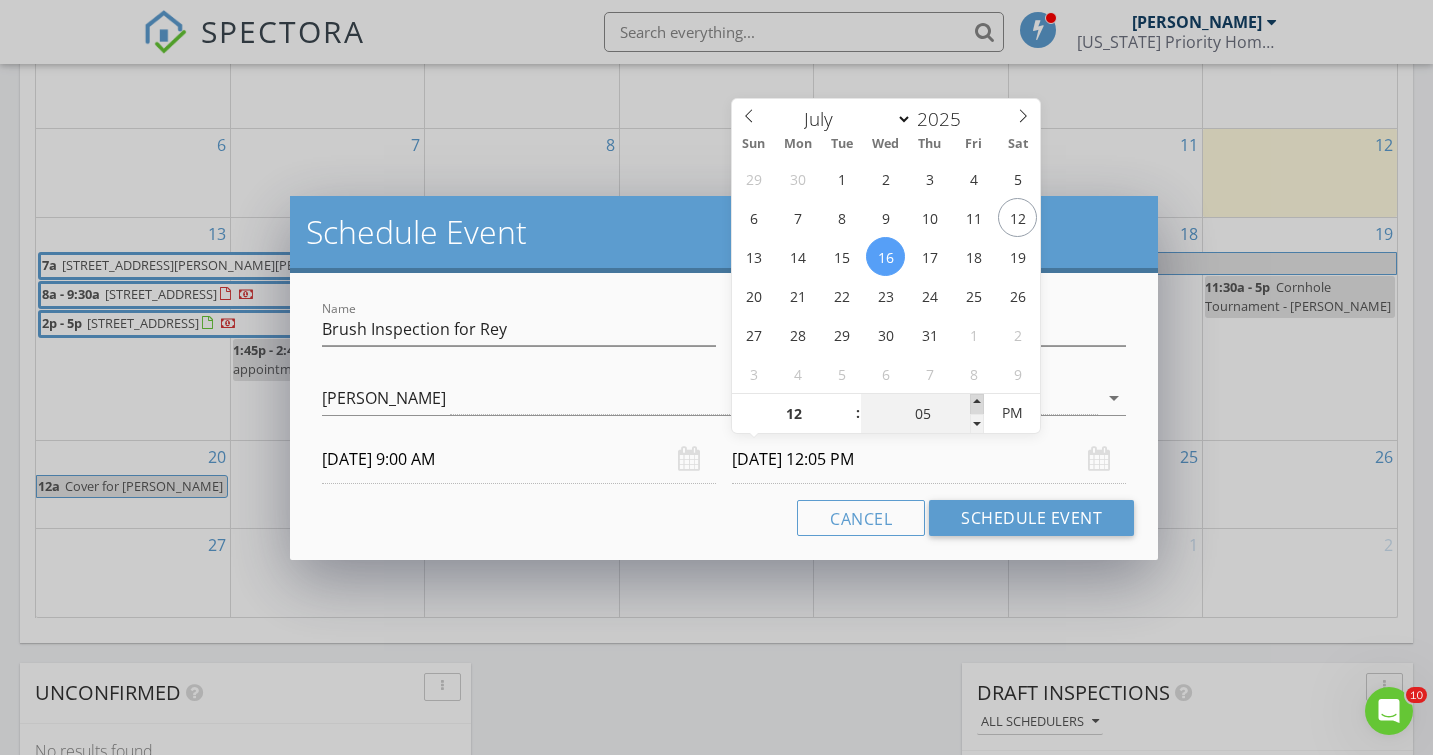 click at bounding box center [977, 404] 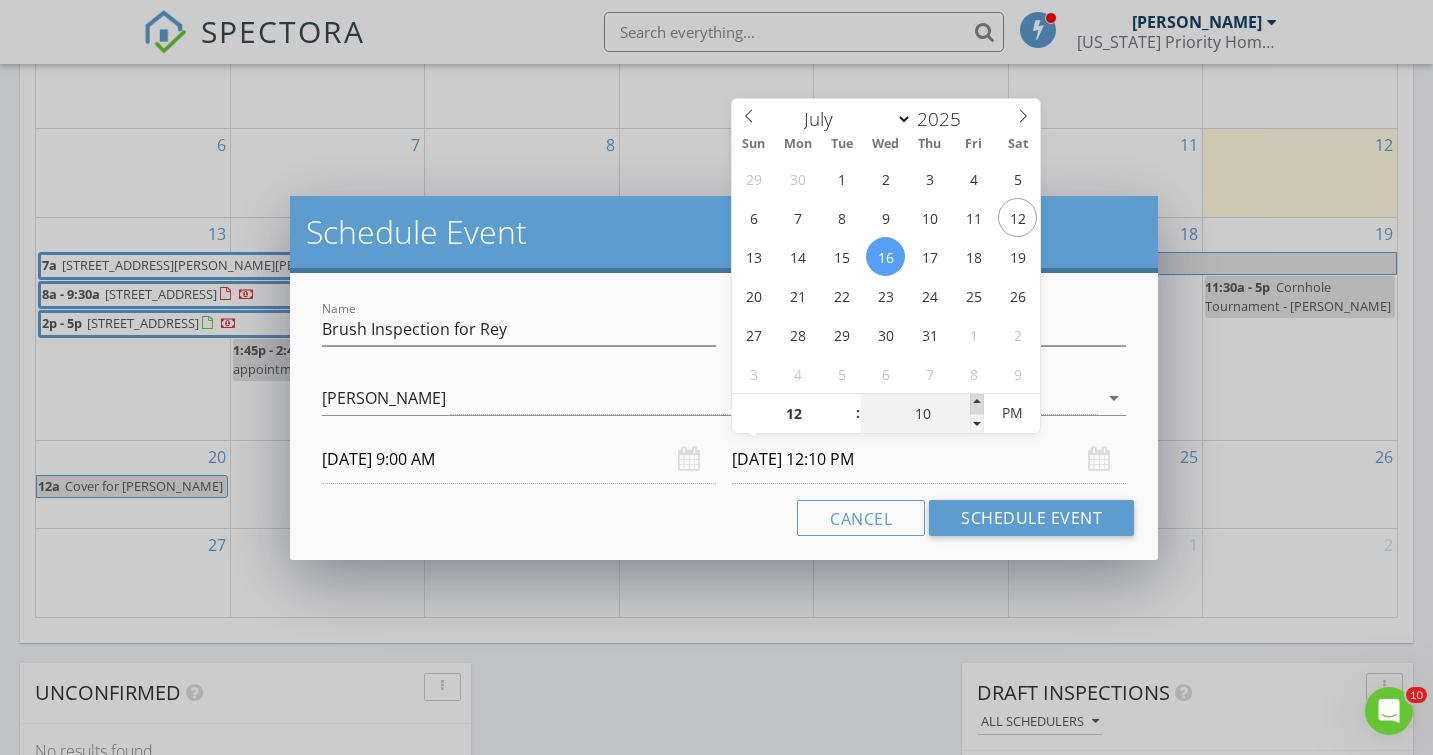 click at bounding box center [977, 404] 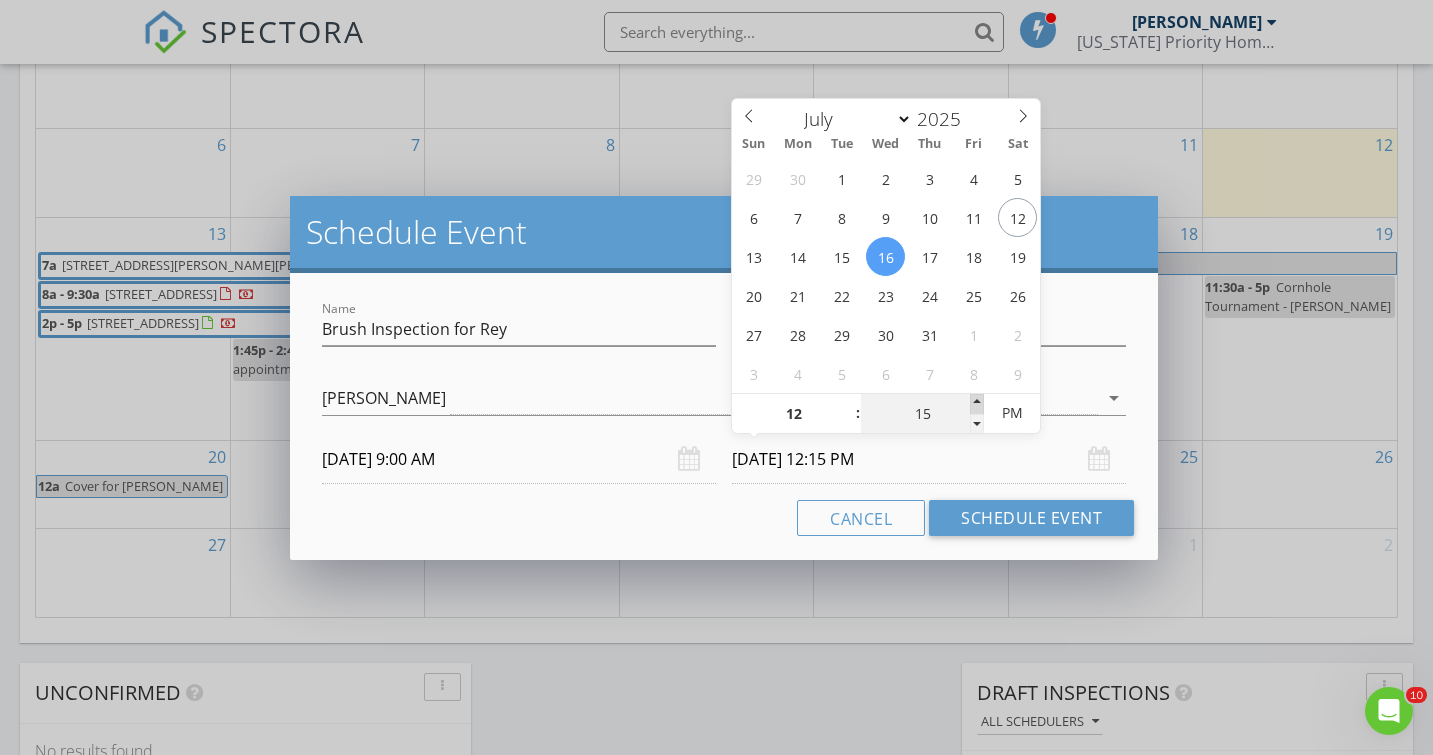 click at bounding box center [977, 404] 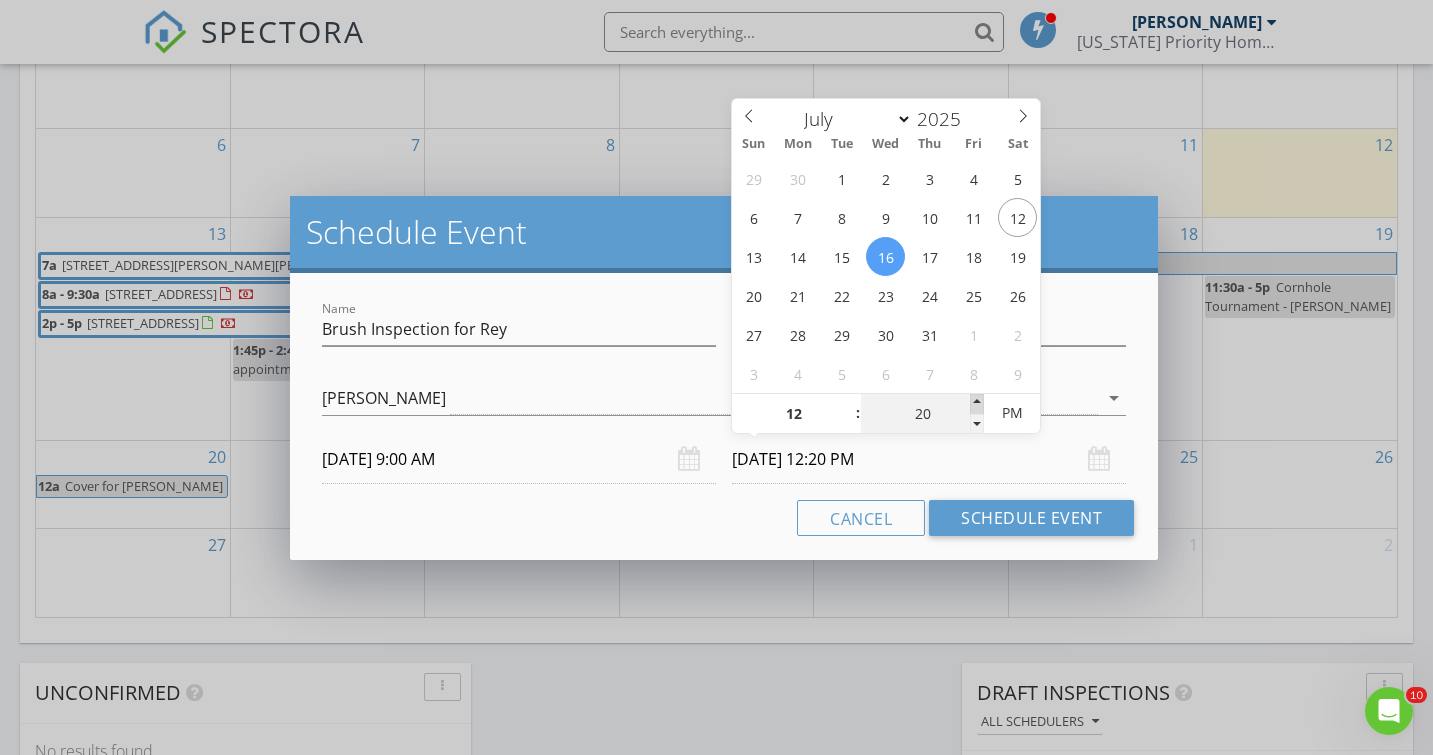 click at bounding box center (977, 404) 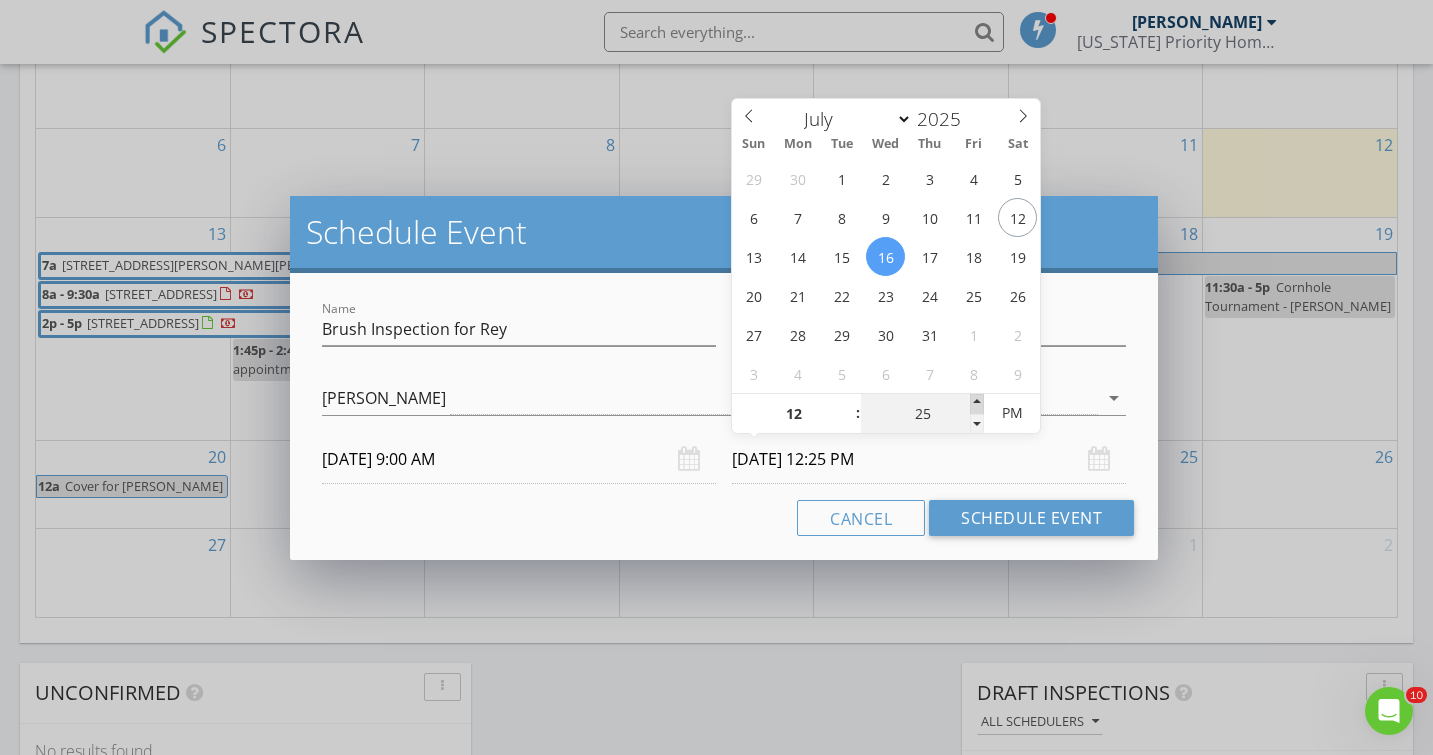 click at bounding box center [977, 404] 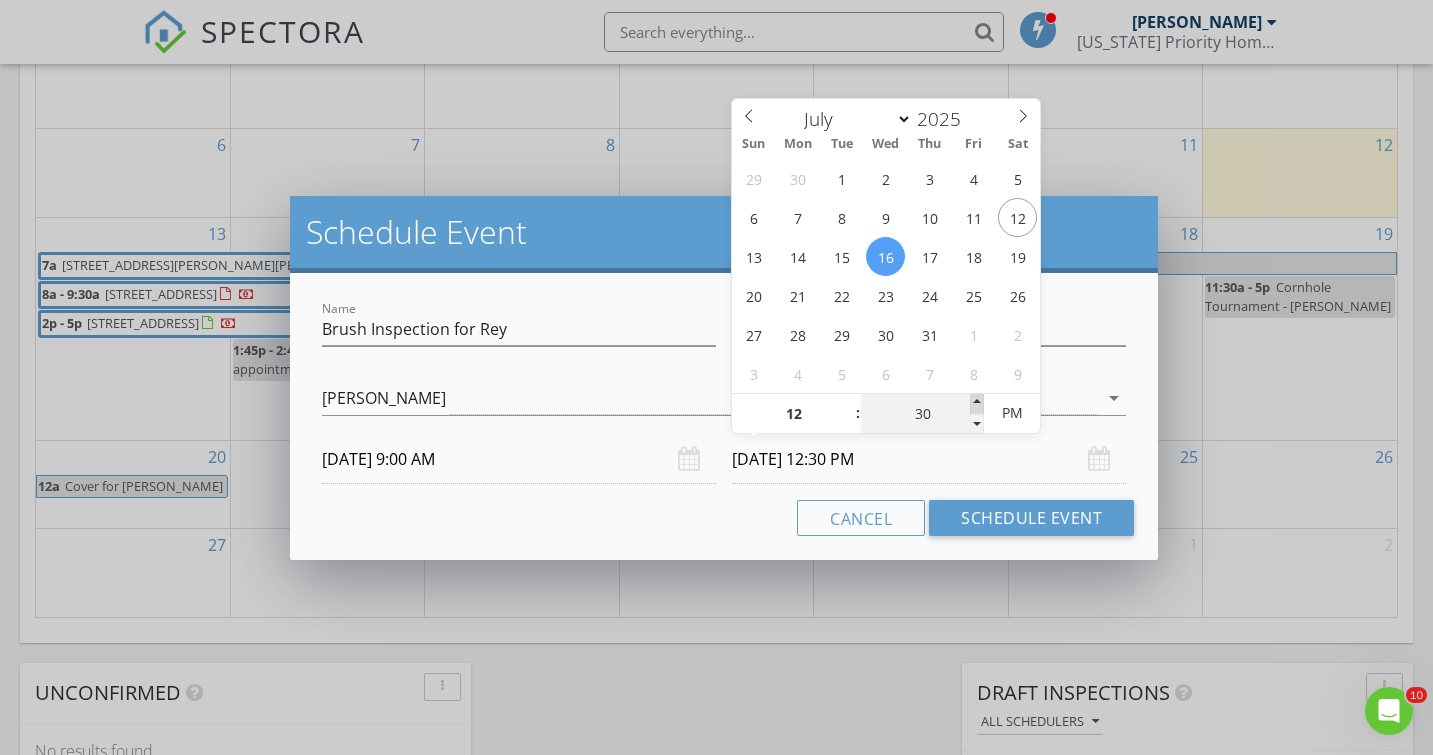 click at bounding box center (977, 404) 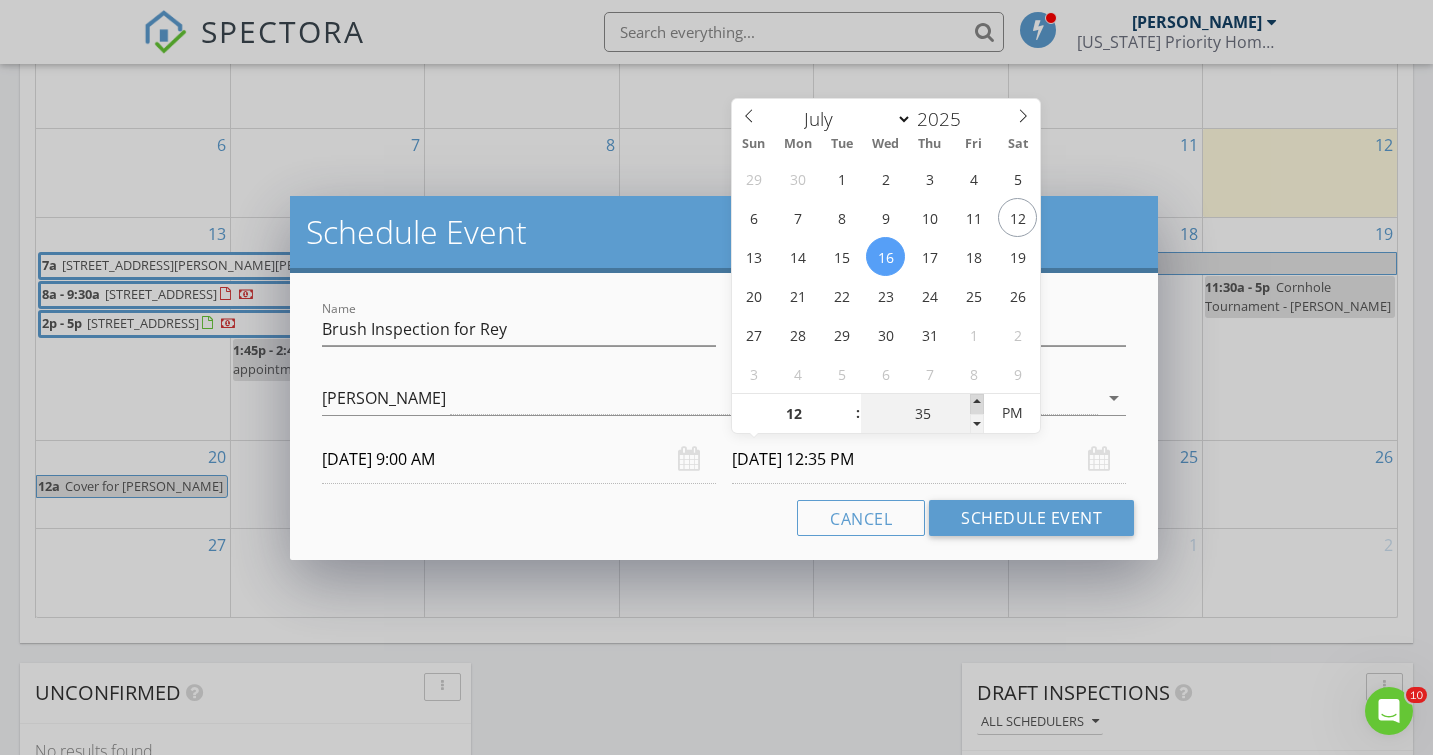 click at bounding box center (977, 404) 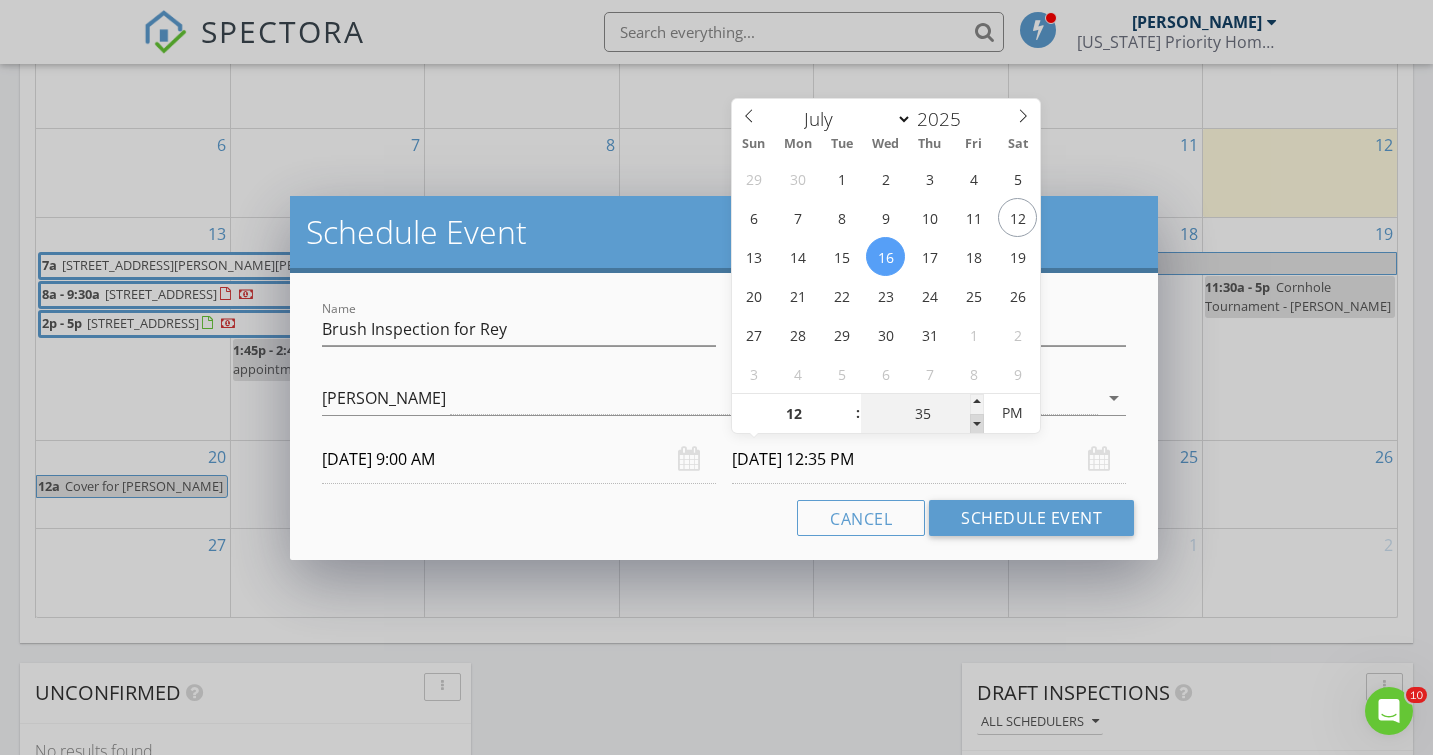 type on "30" 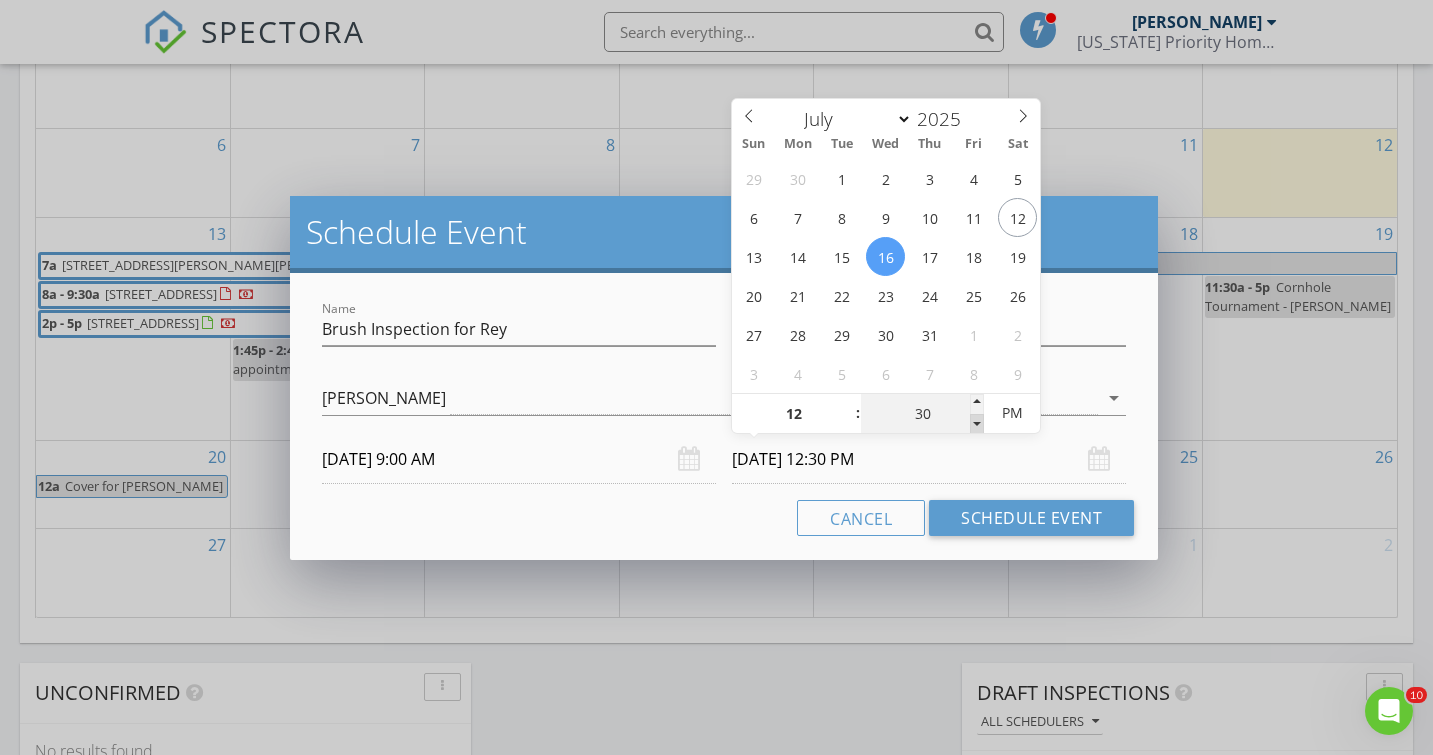 click at bounding box center [977, 424] 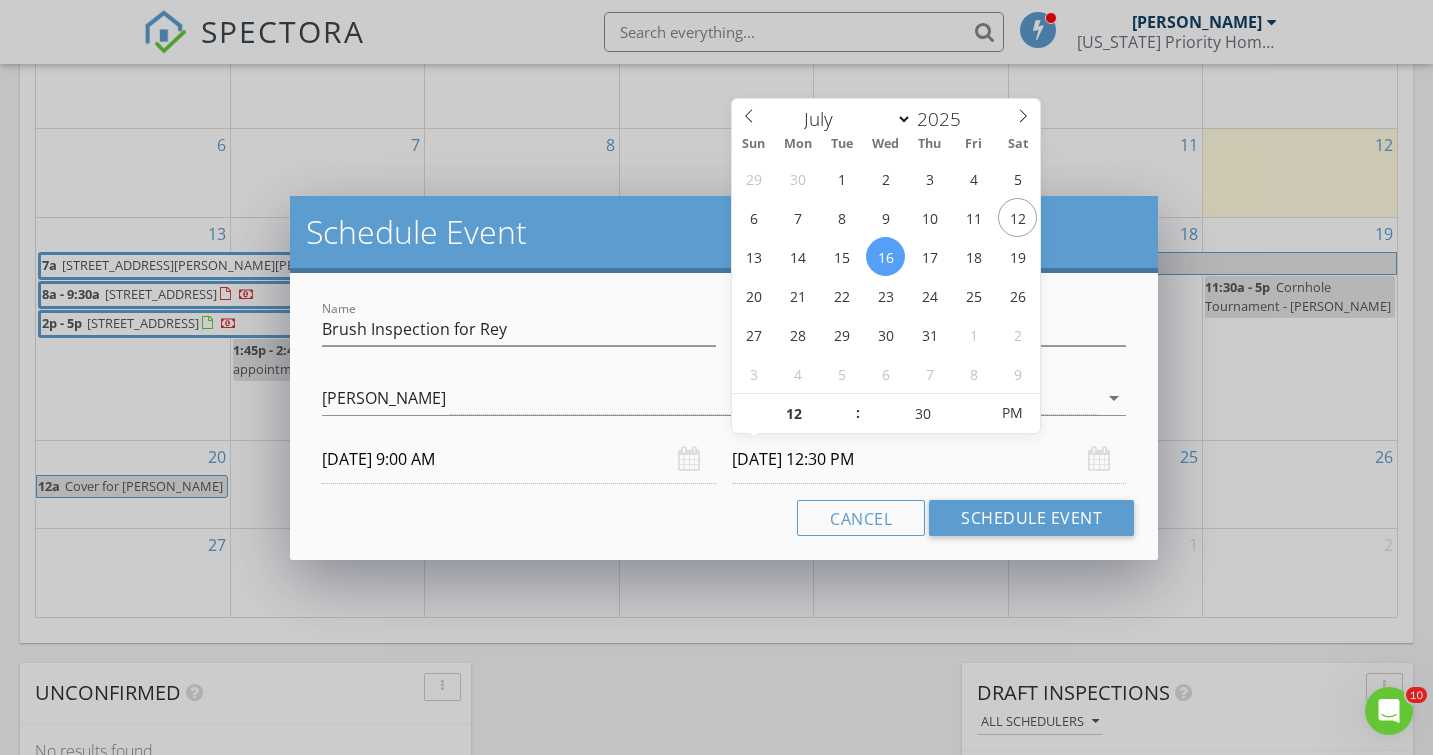 click on "Cancel   Schedule Event" at bounding box center [724, 518] 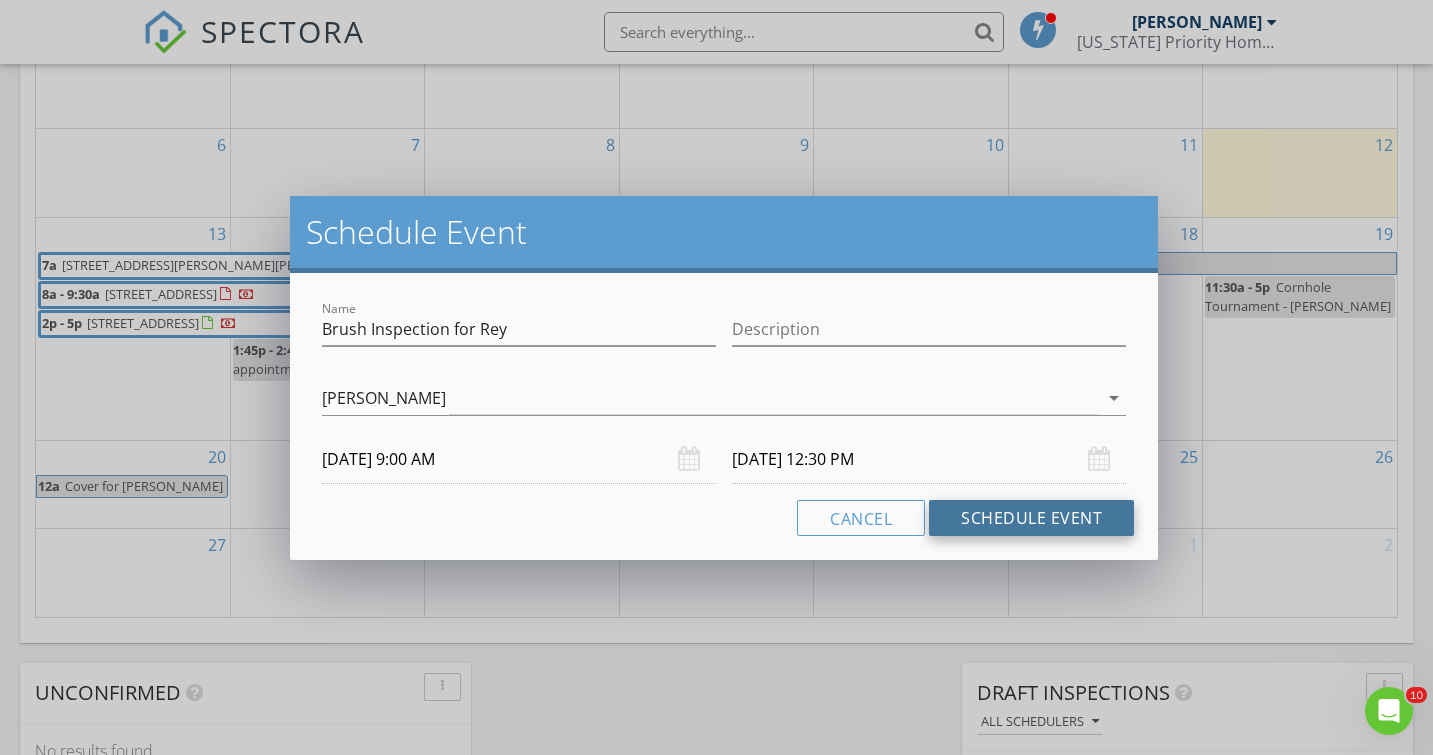 click on "Schedule Event" at bounding box center [1031, 518] 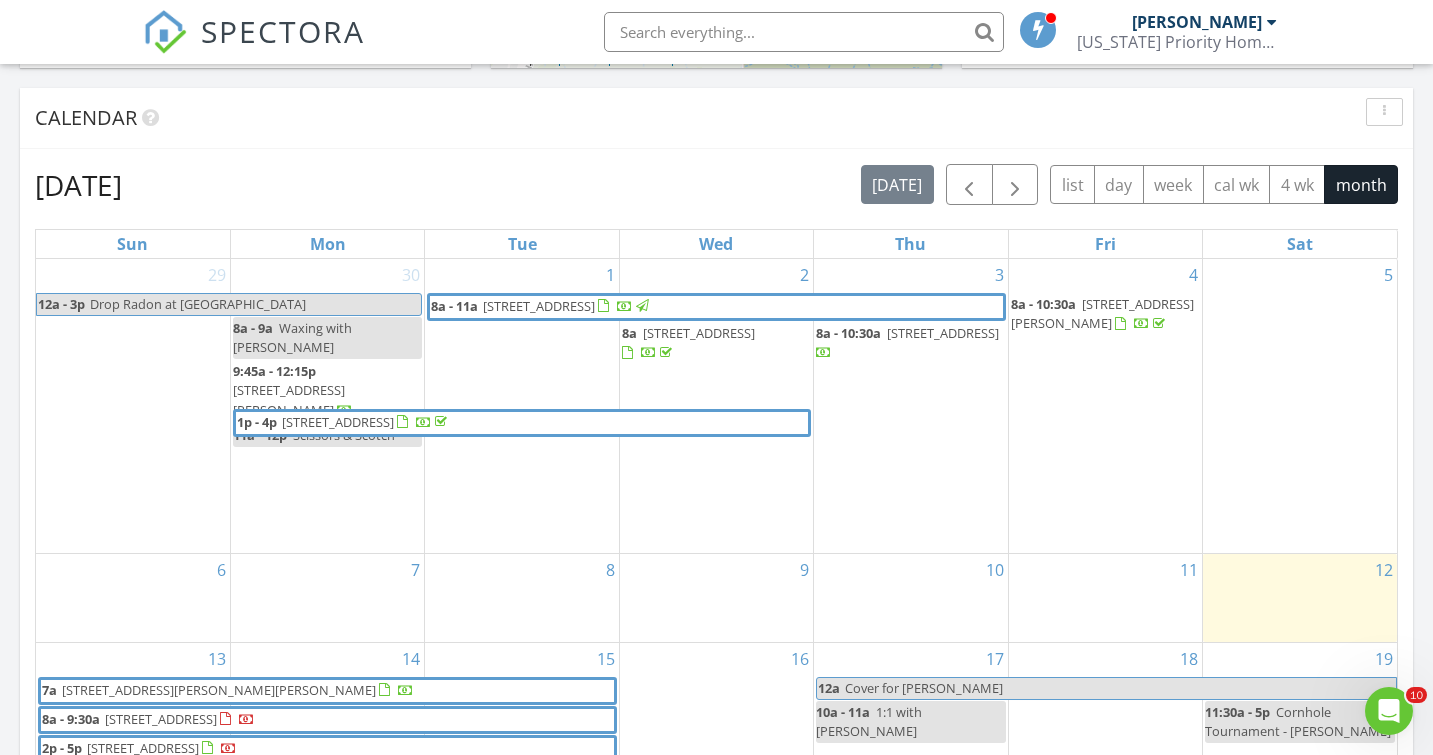 scroll, scrollTop: 792, scrollLeft: 0, axis: vertical 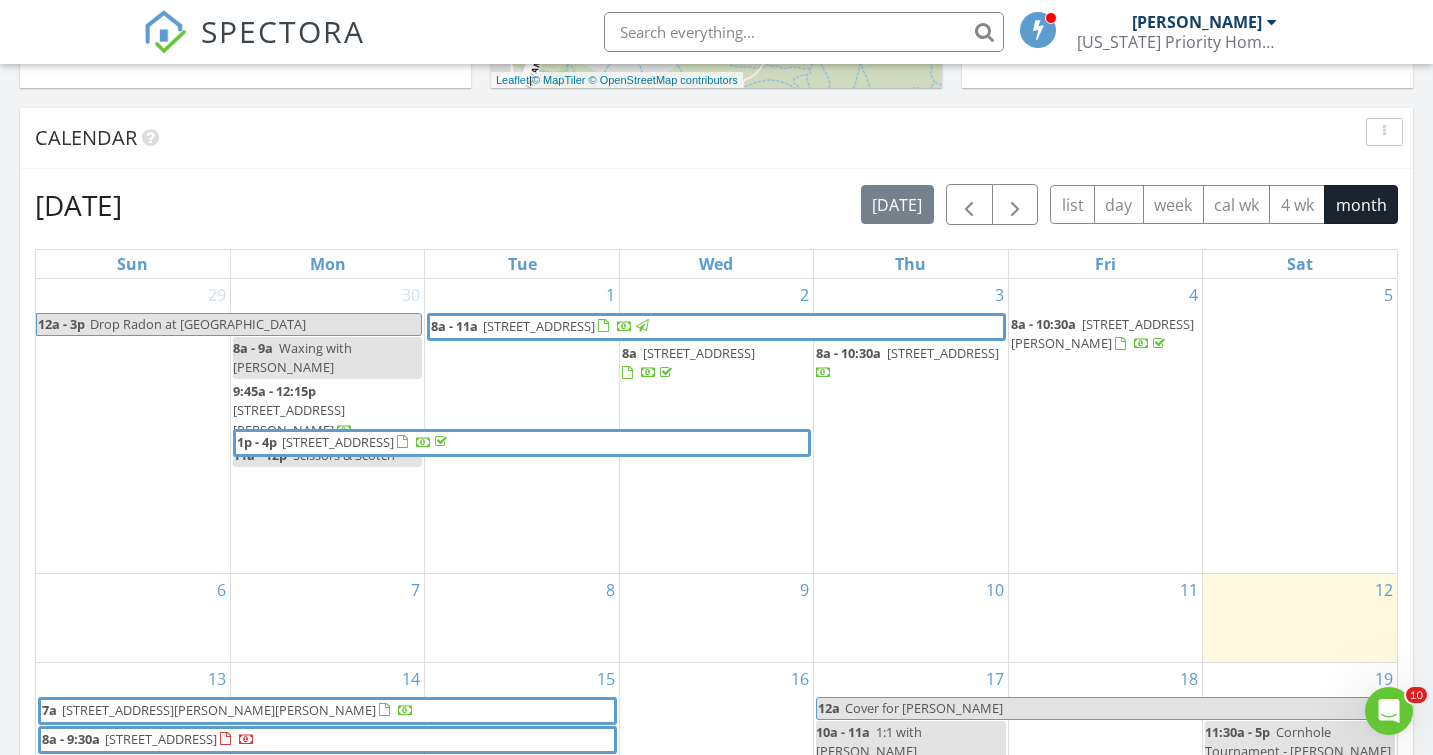 click at bounding box center [804, 32] 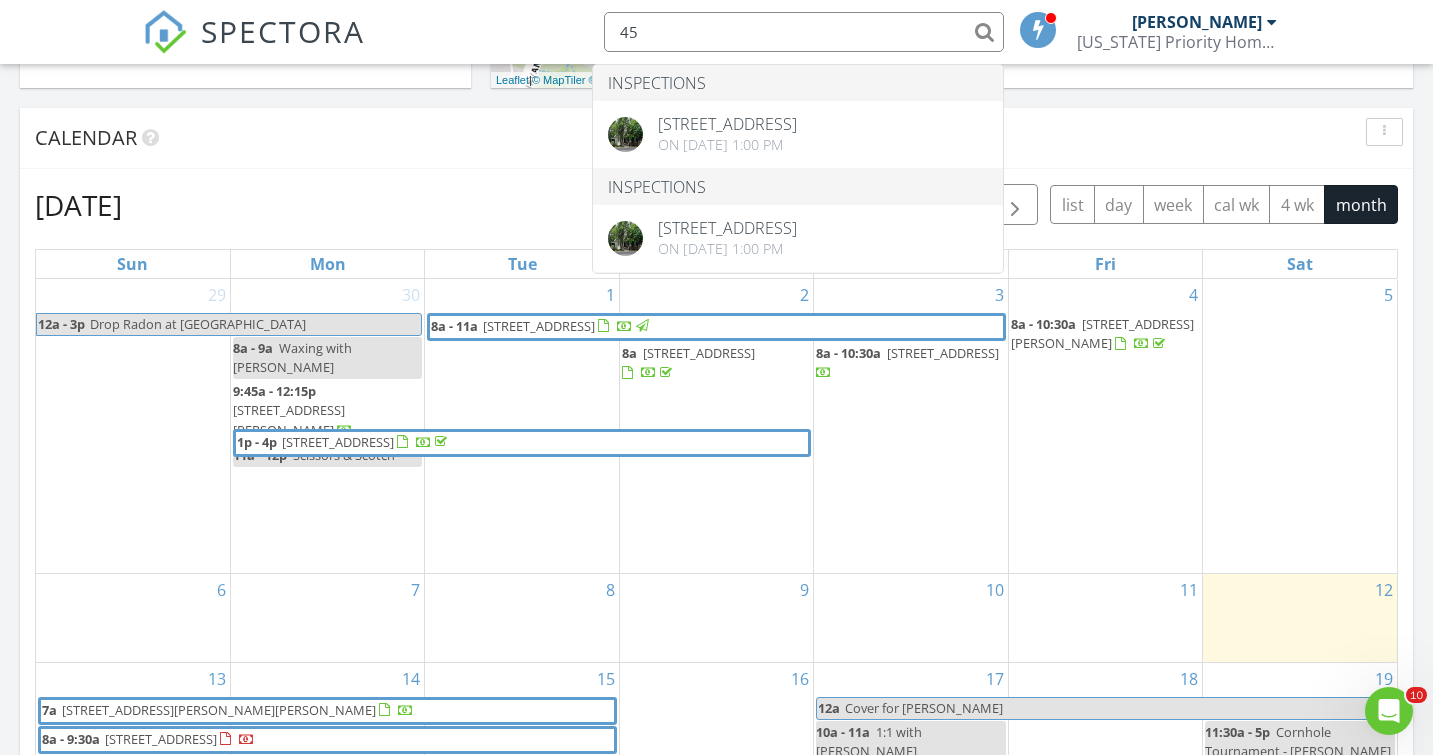 type on "4" 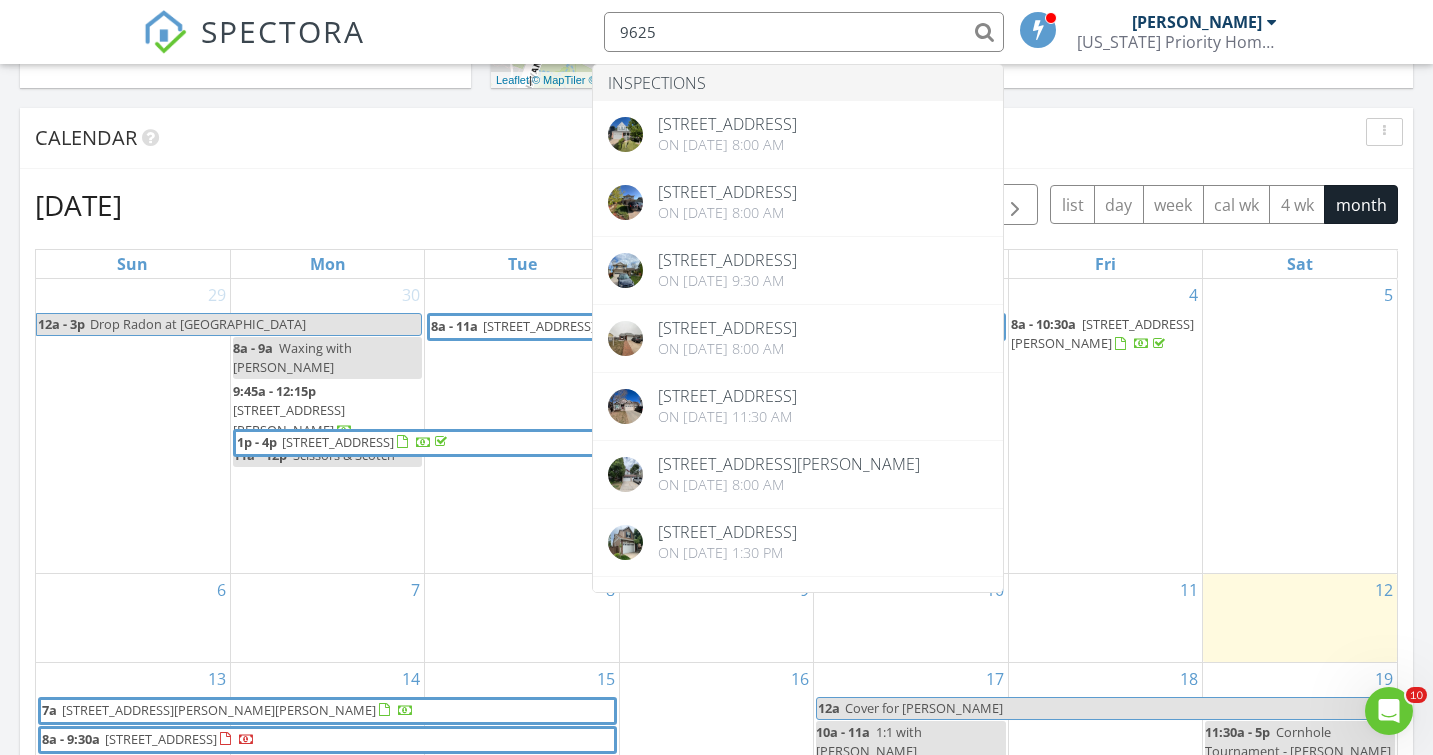 type on "9625" 